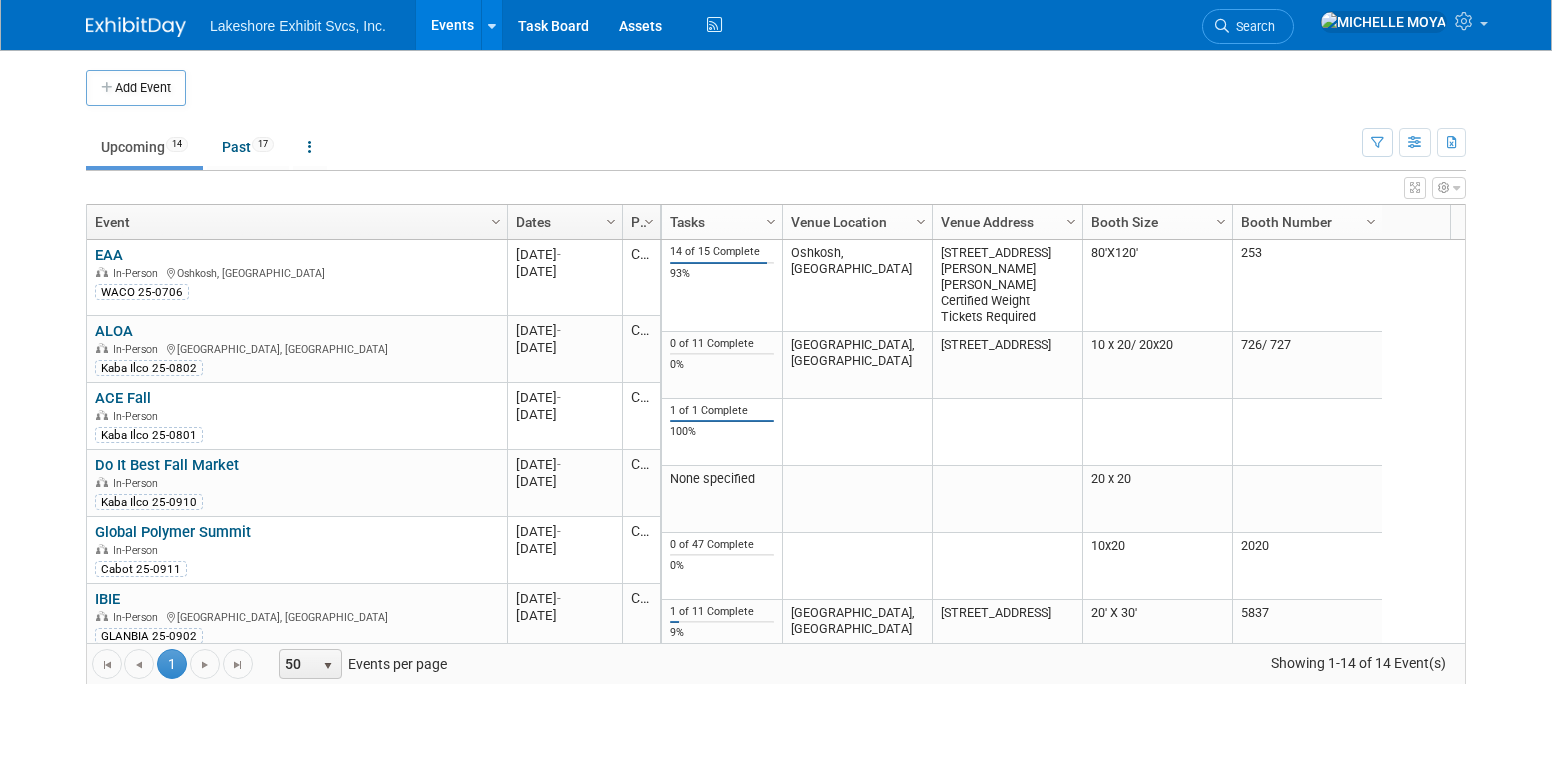 scroll, scrollTop: 0, scrollLeft: 0, axis: both 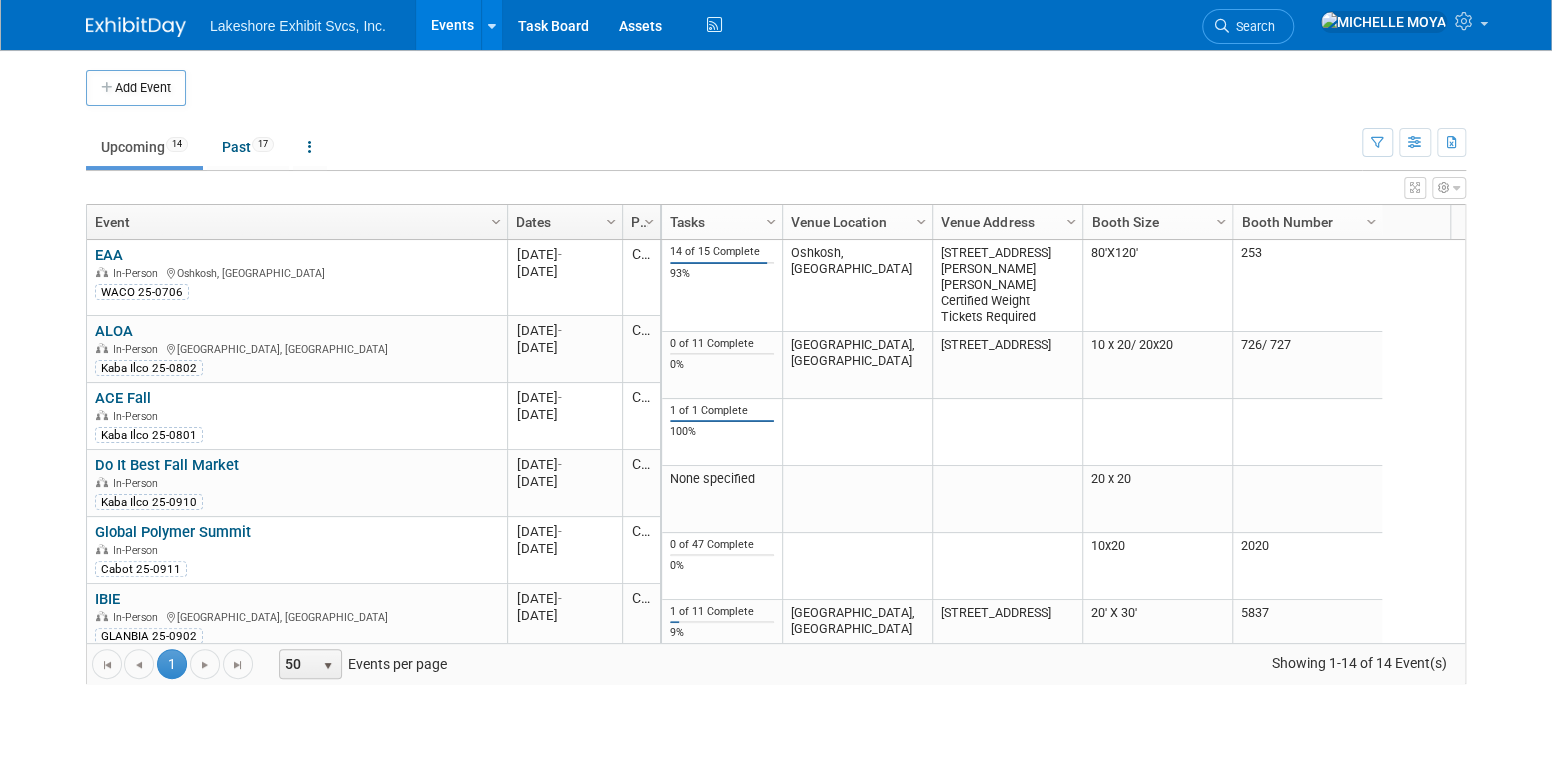 click on "Events" at bounding box center (452, 25) 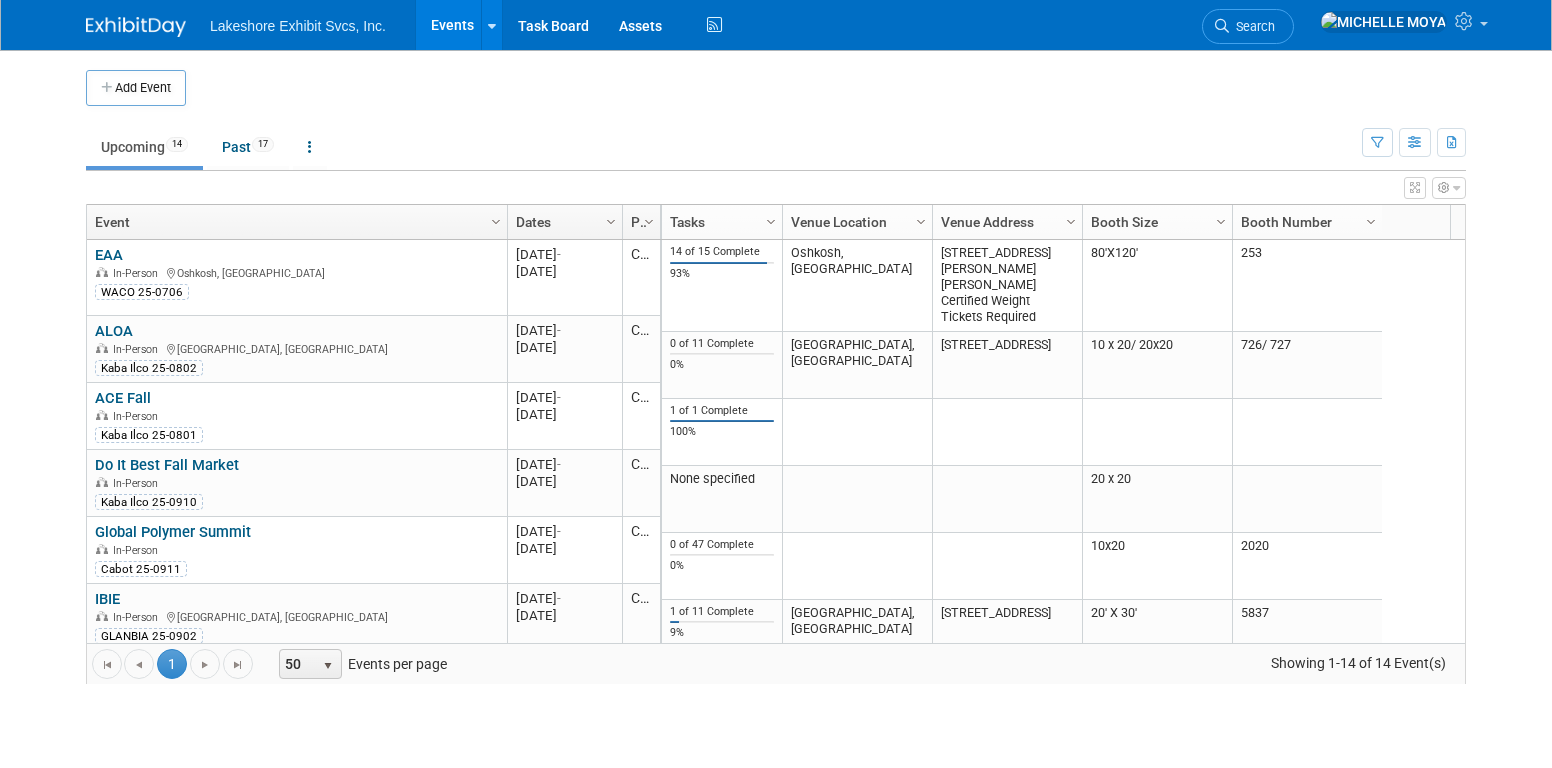 scroll, scrollTop: 0, scrollLeft: 0, axis: both 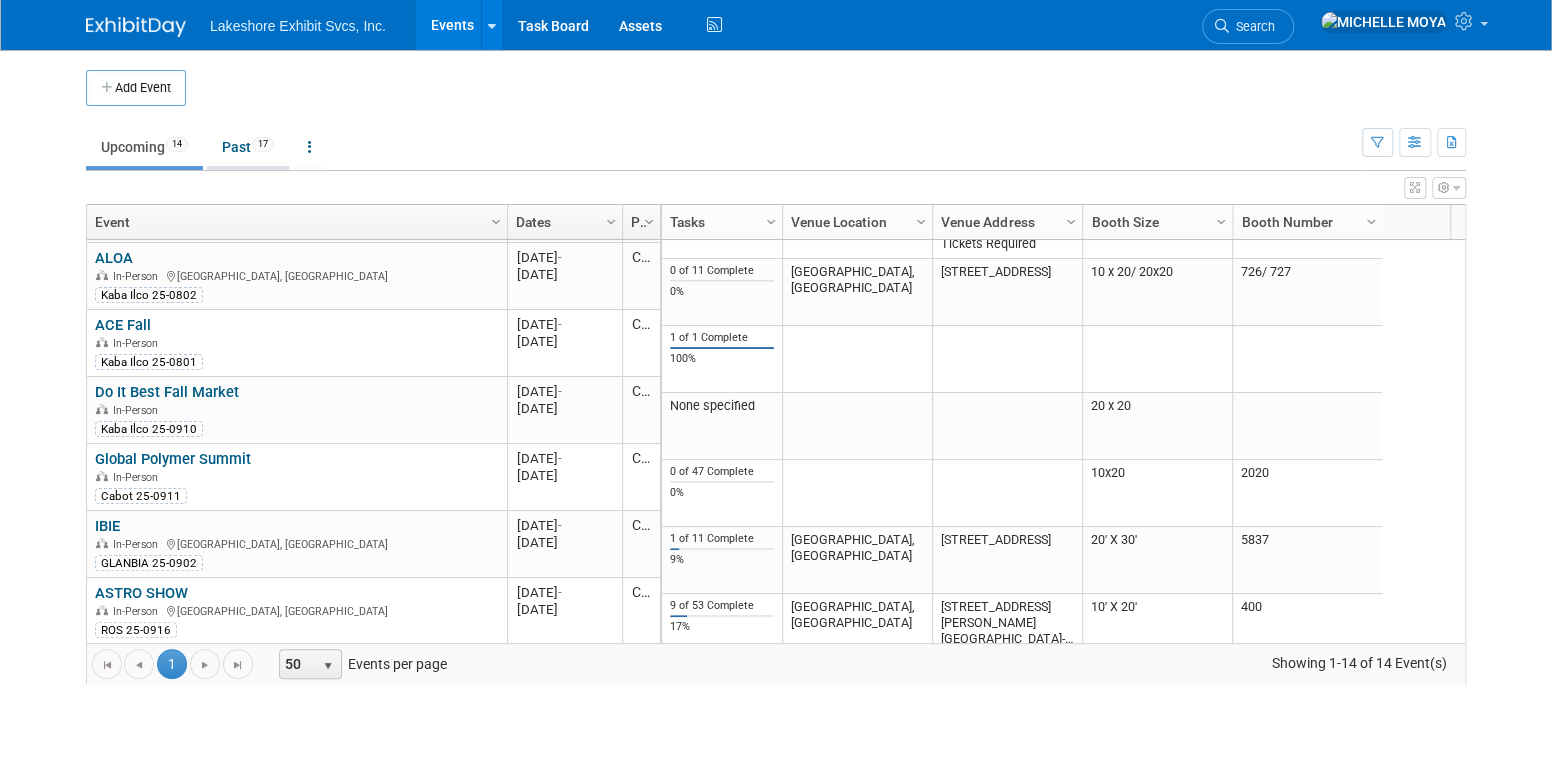 click on "Past
17" at bounding box center [248, 147] 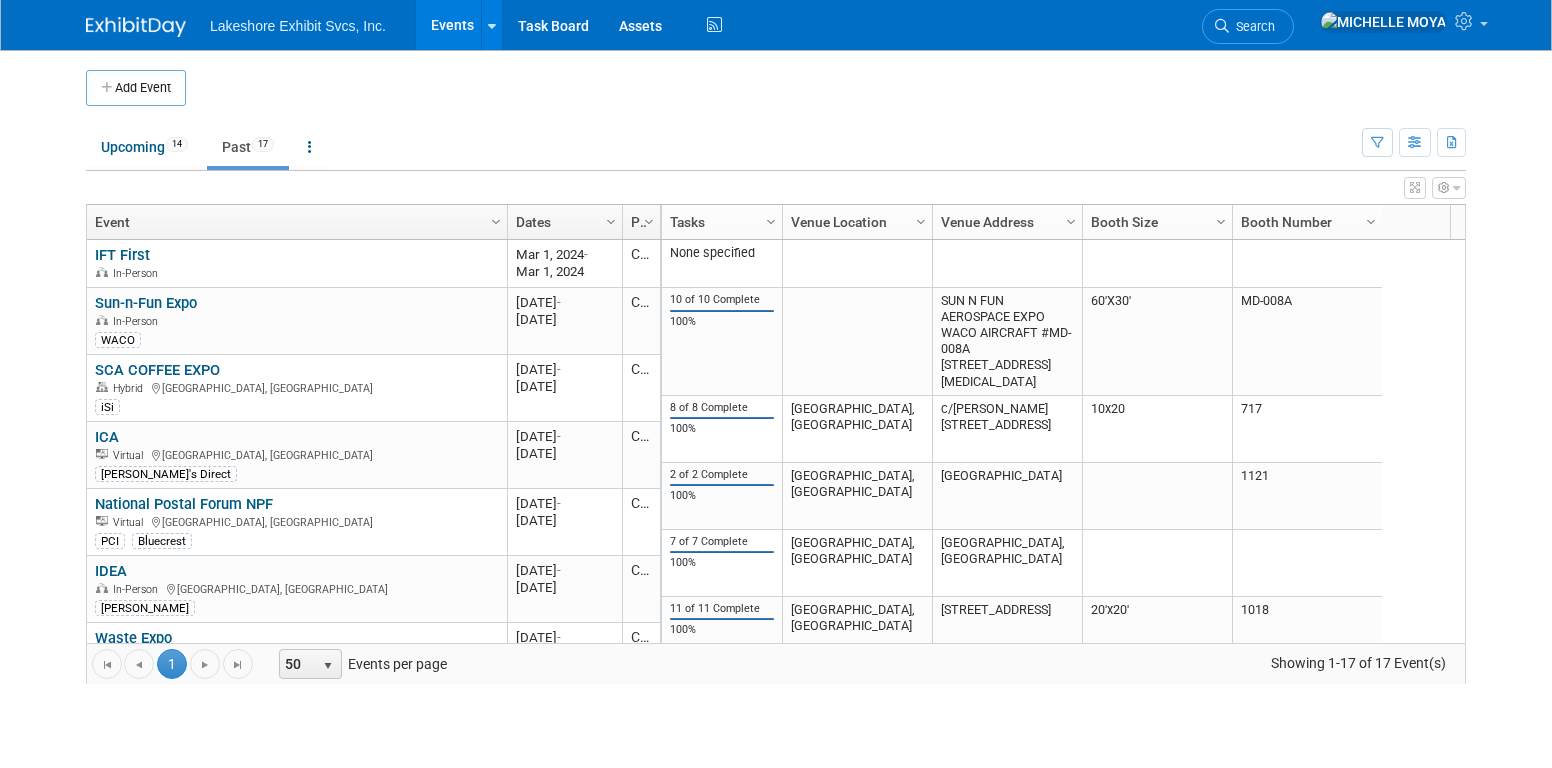 scroll, scrollTop: 0, scrollLeft: 0, axis: both 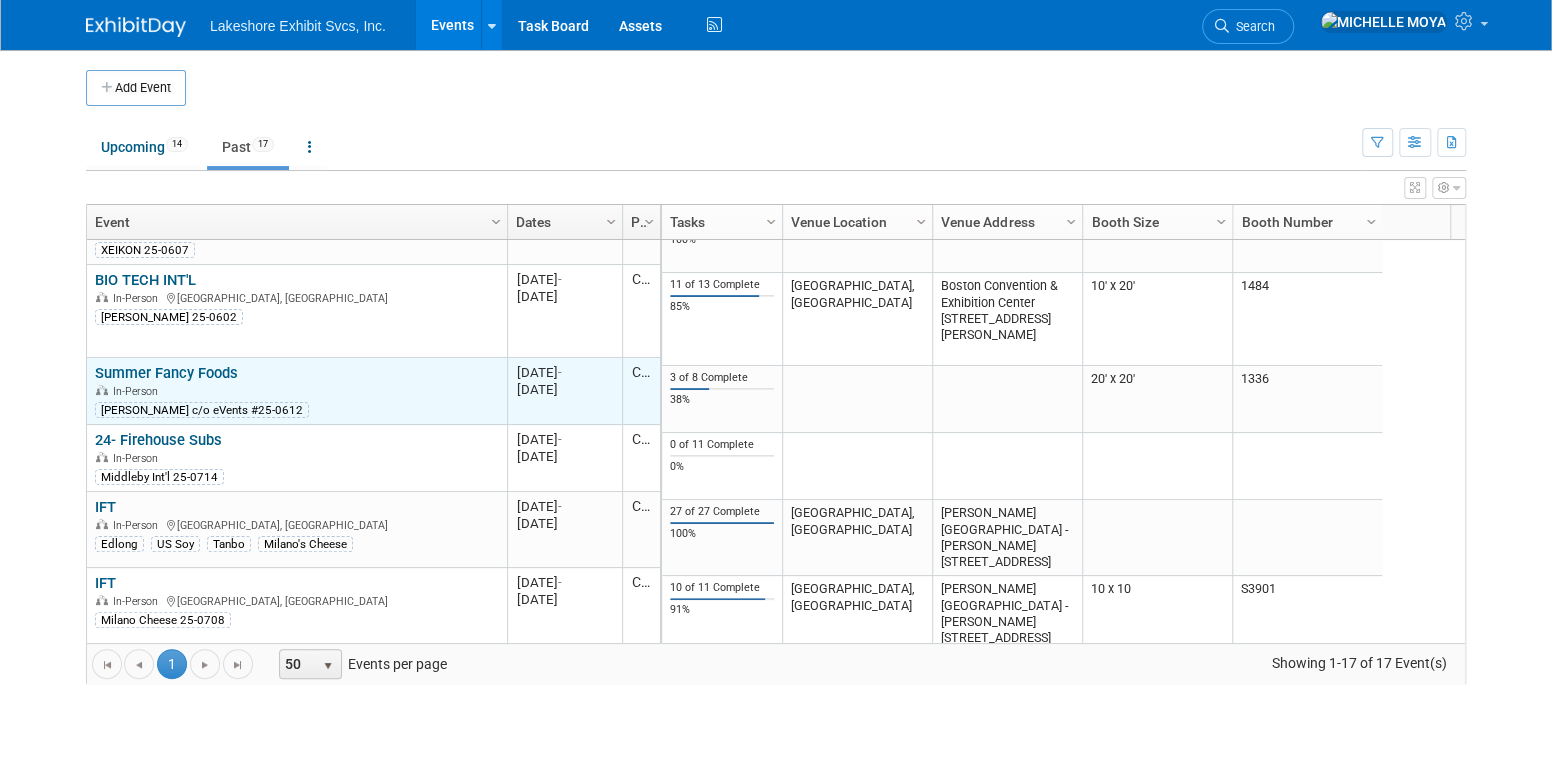 click on "Summer Fancy Foods" at bounding box center (166, 373) 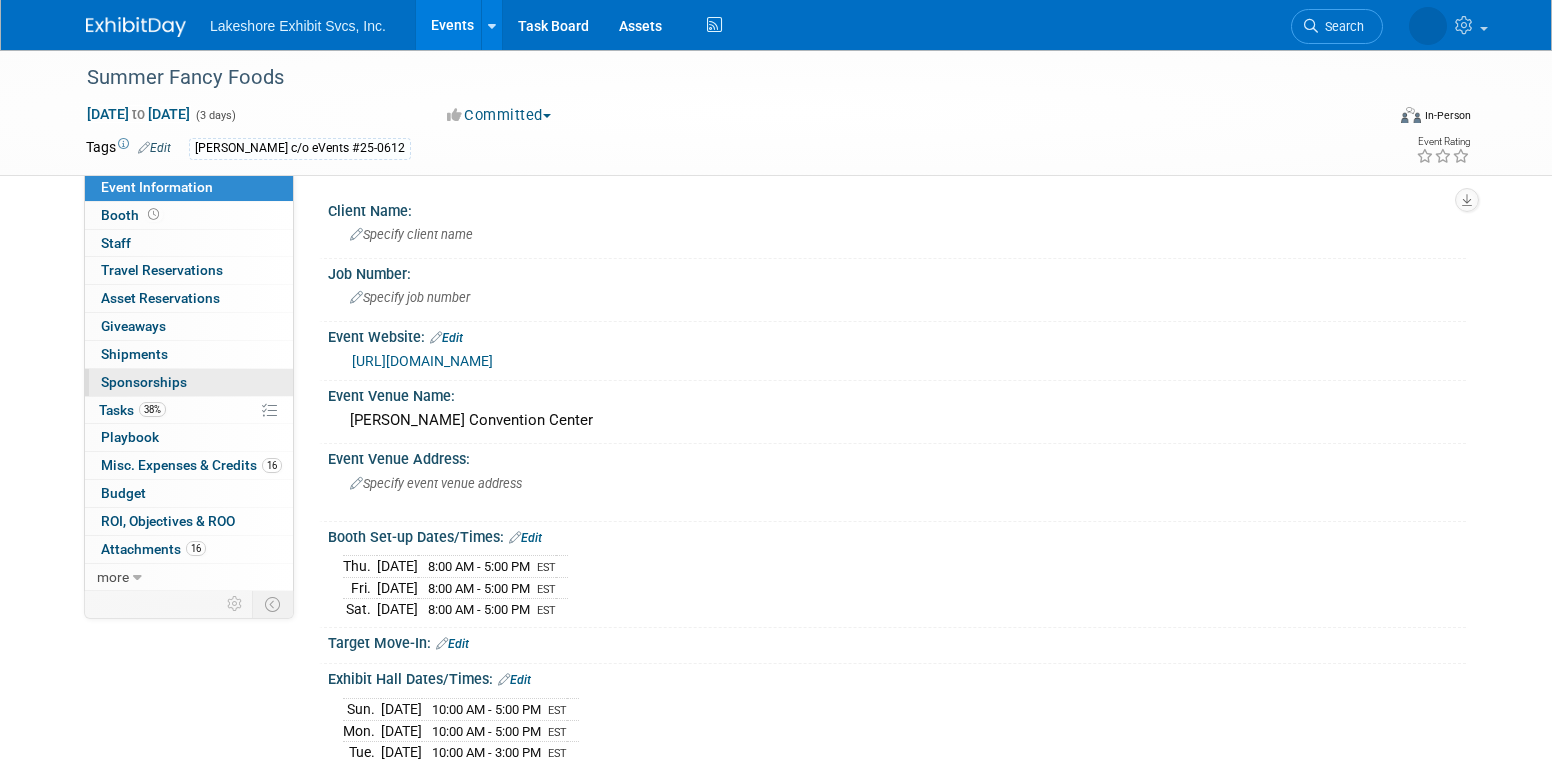 scroll, scrollTop: 0, scrollLeft: 0, axis: both 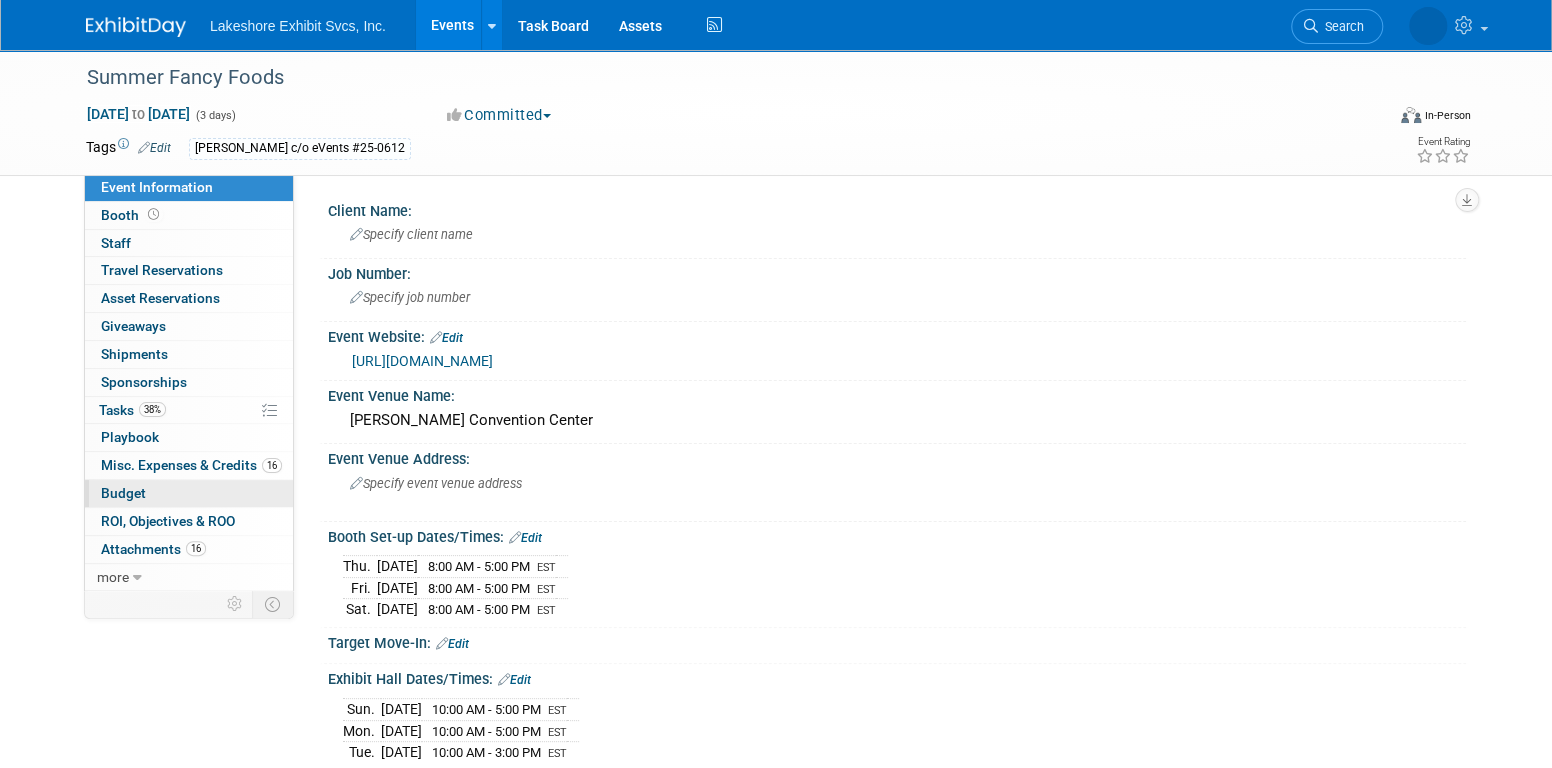 click on "Budget" at bounding box center (189, 493) 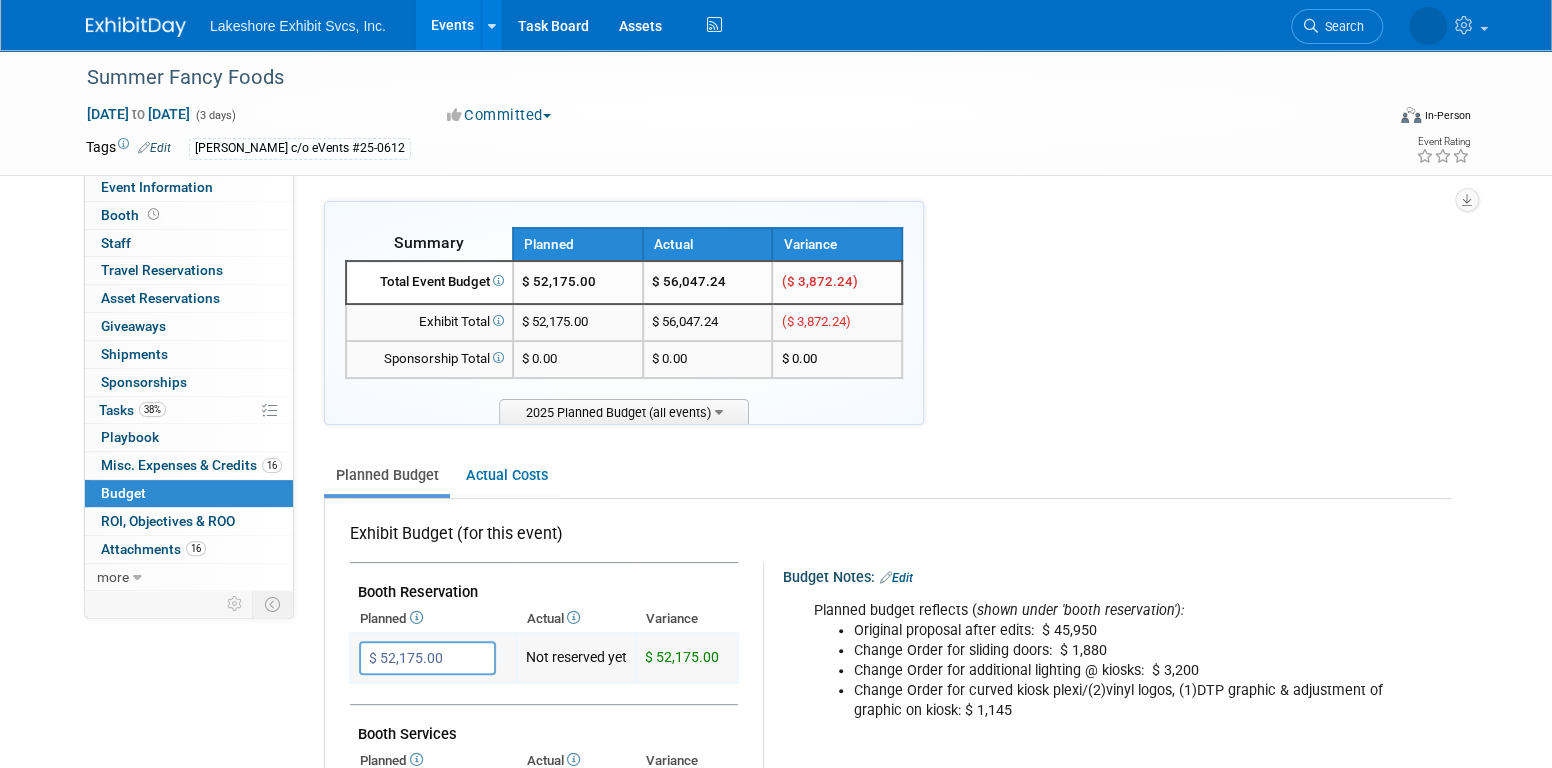 click on "$ 52,175.00" at bounding box center [427, 658] 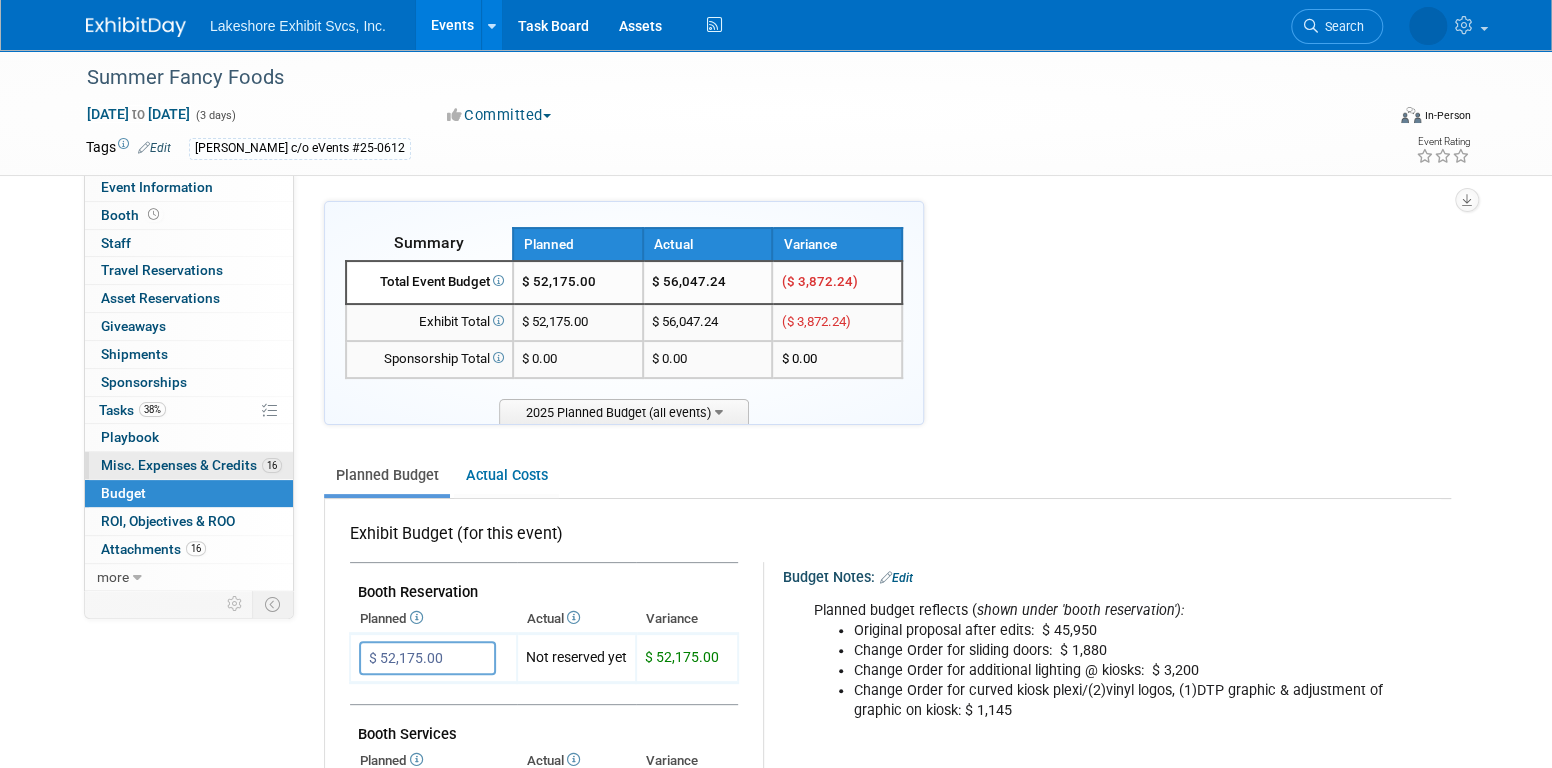 click on "Misc. Expenses & Credits 16" at bounding box center (191, 465) 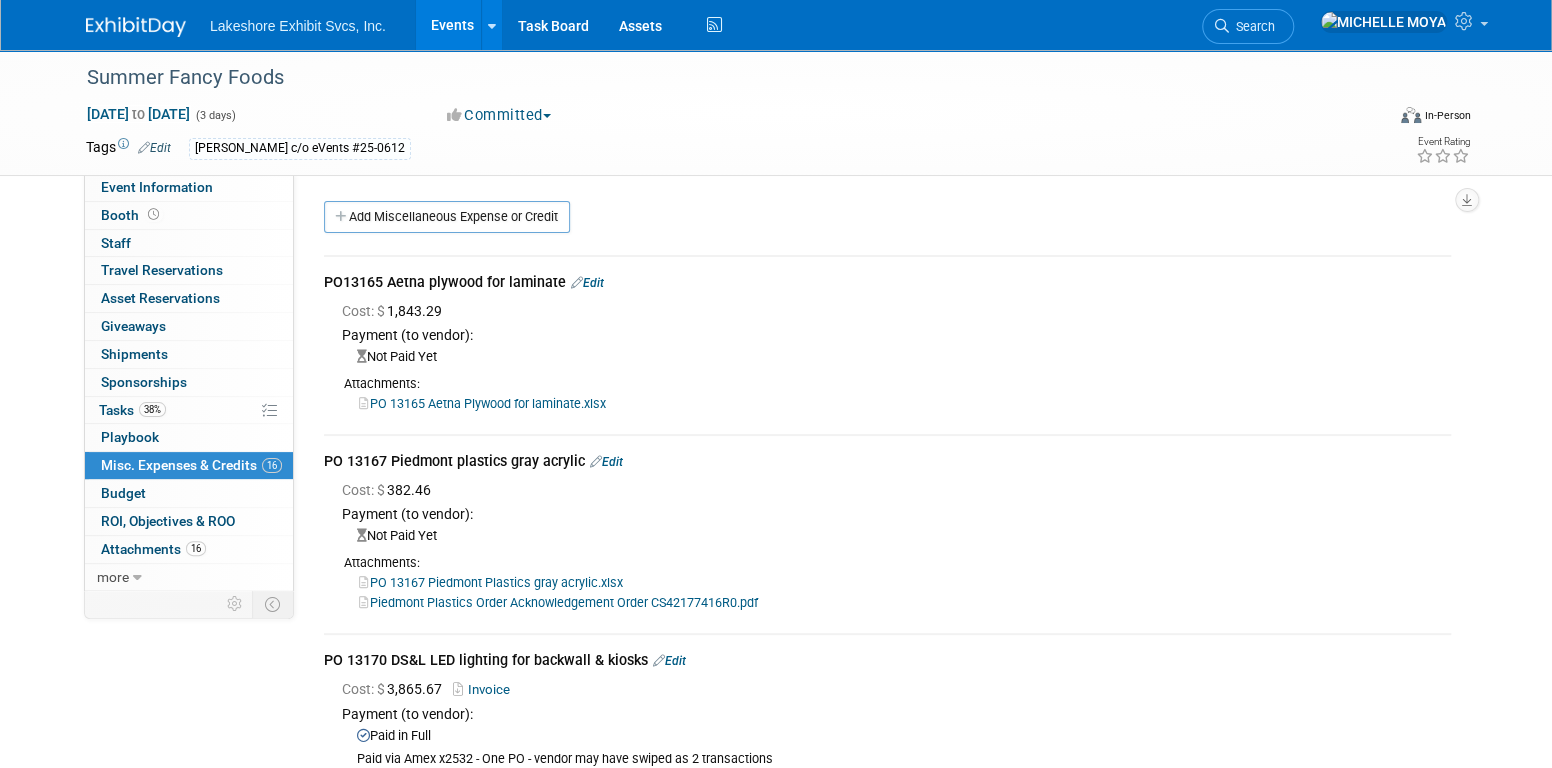 click on "PO 13165 Aetna Plywood for laminate.xlsx" at bounding box center (482, 403) 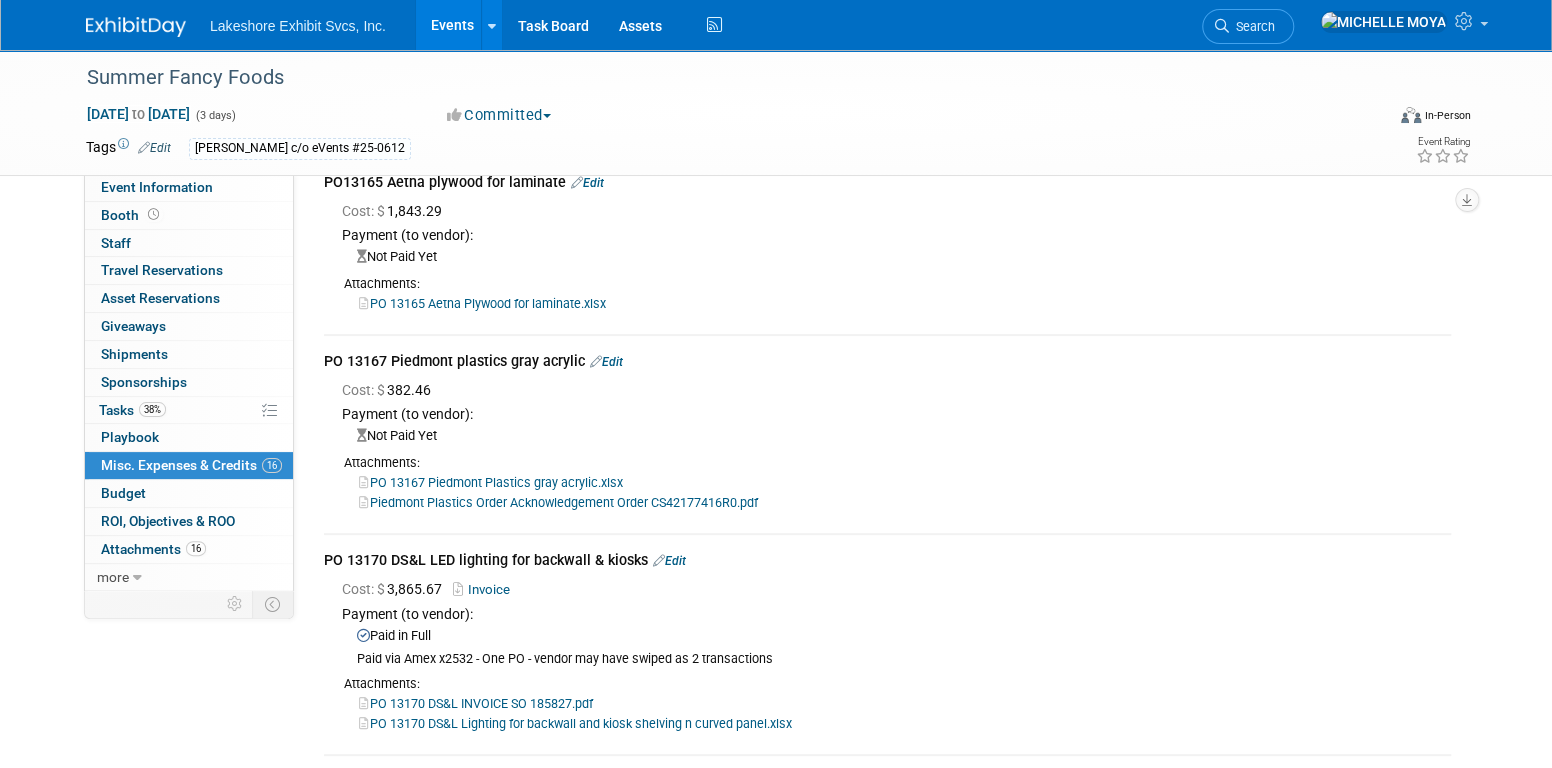 scroll, scrollTop: 0, scrollLeft: 0, axis: both 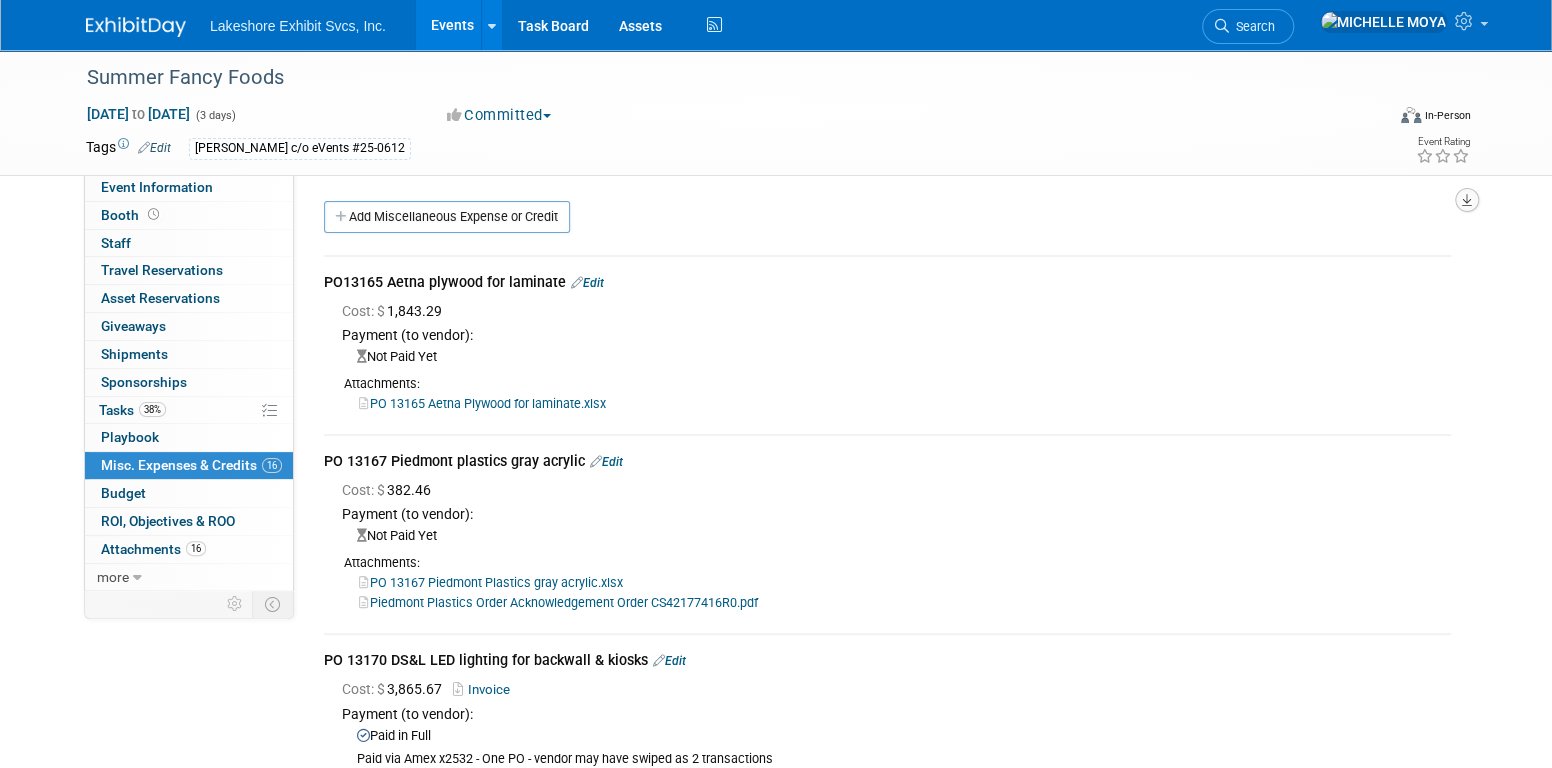 click at bounding box center (1467, 200) 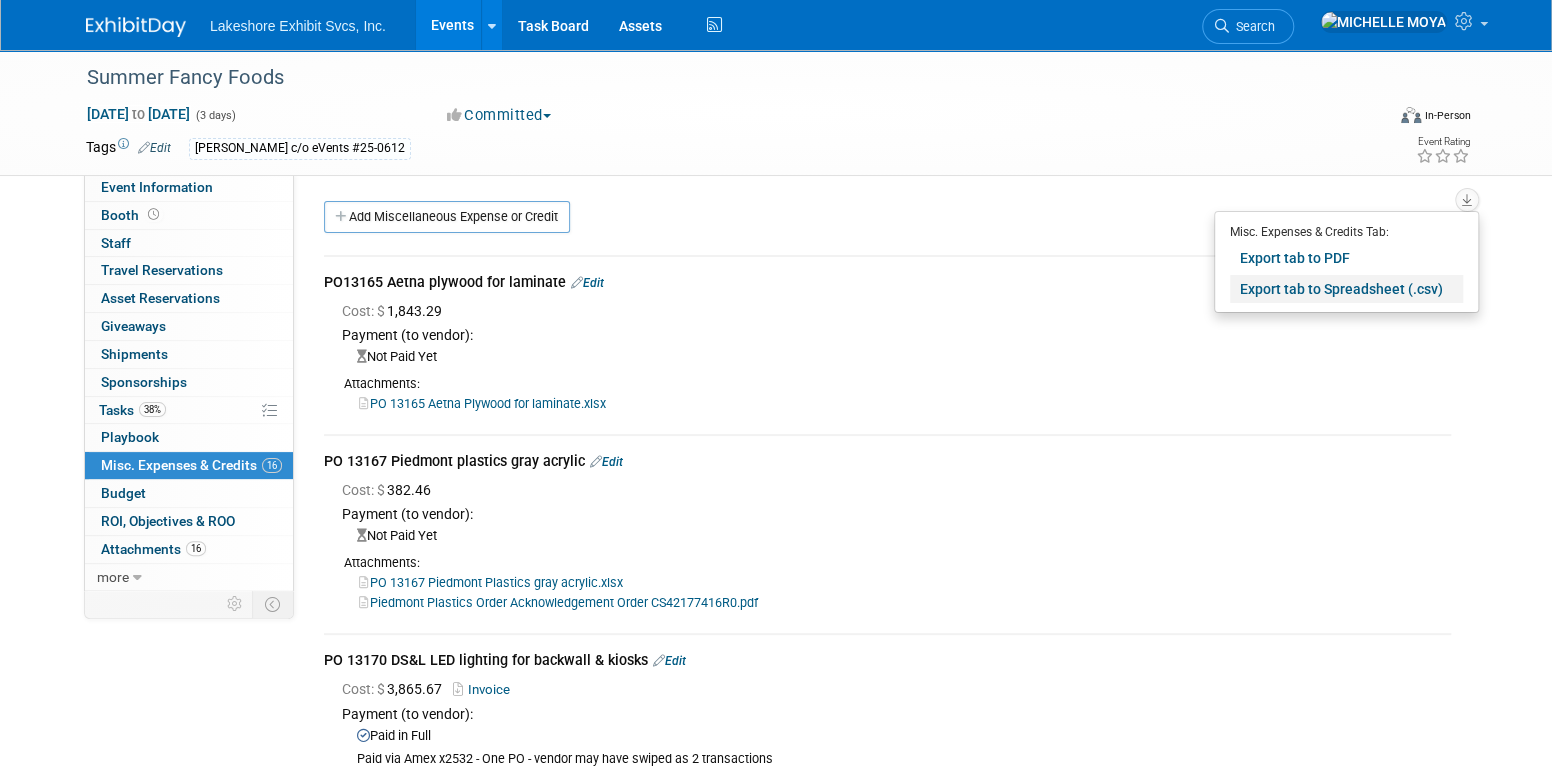 click on "Export tab to Spreadsheet (.csv)" at bounding box center (1346, 289) 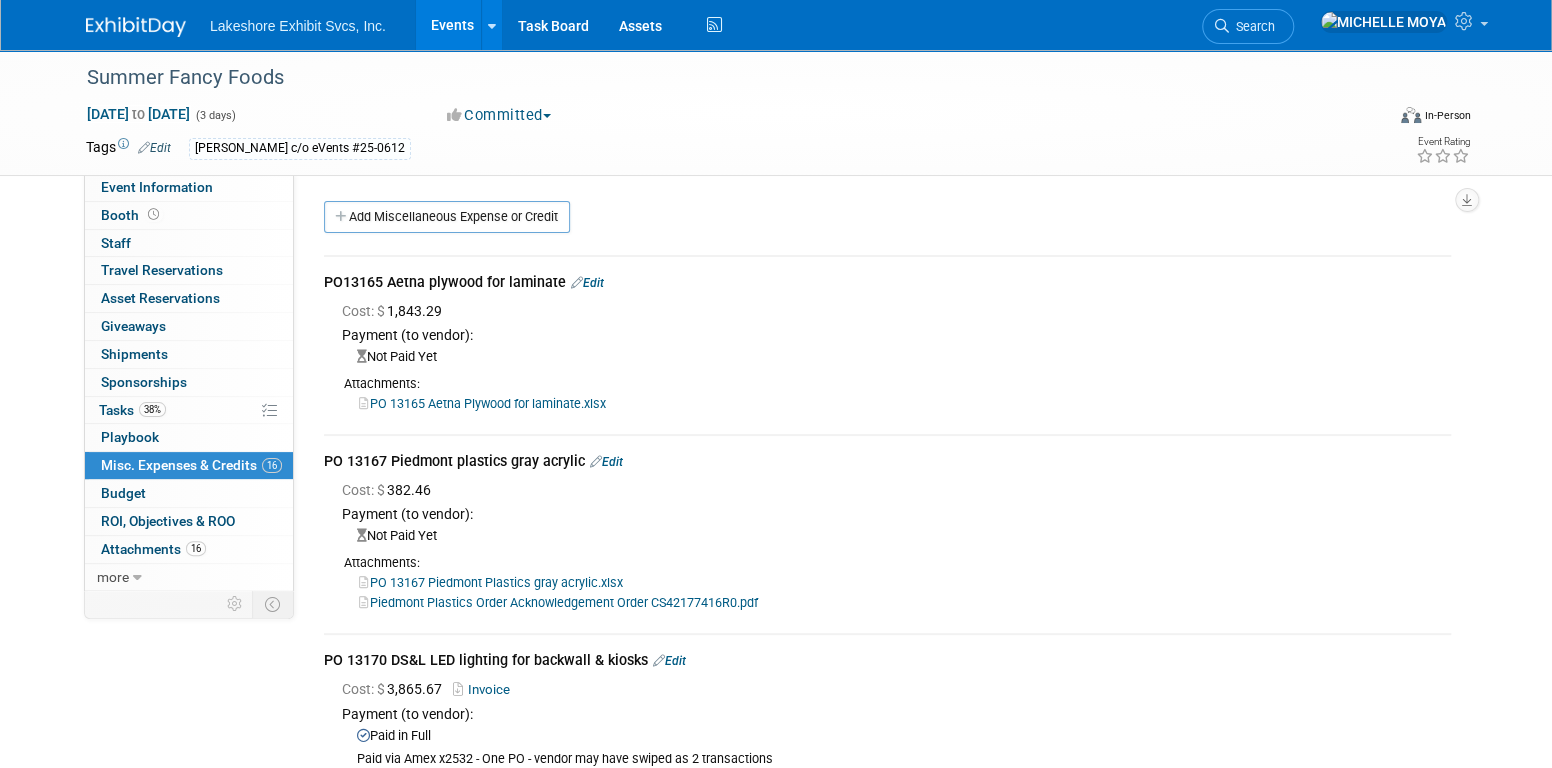 drag, startPoint x: 981, startPoint y: 469, endPoint x: 985, endPoint y: 421, distance: 48.166378 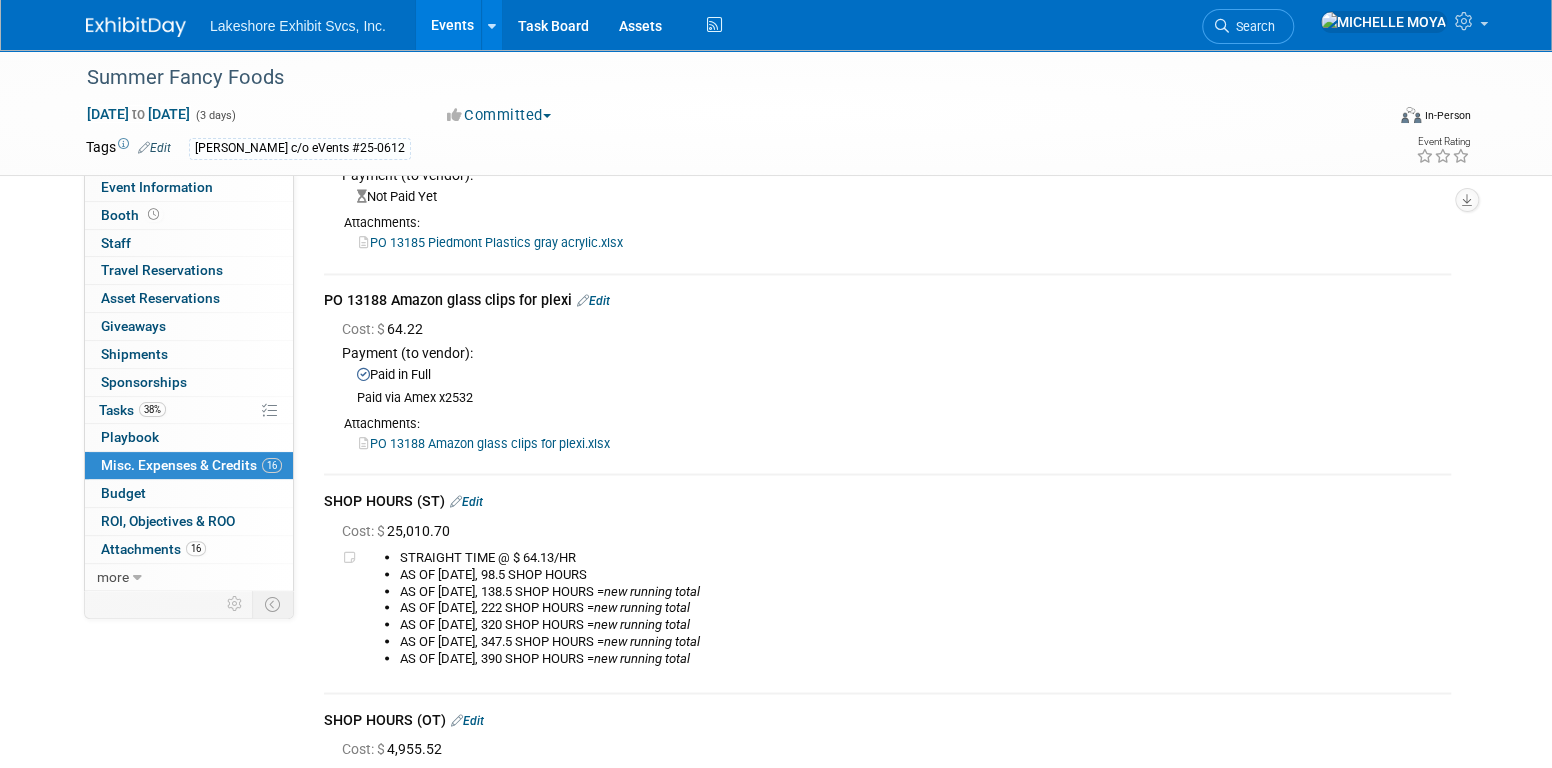 scroll, scrollTop: 1800, scrollLeft: 0, axis: vertical 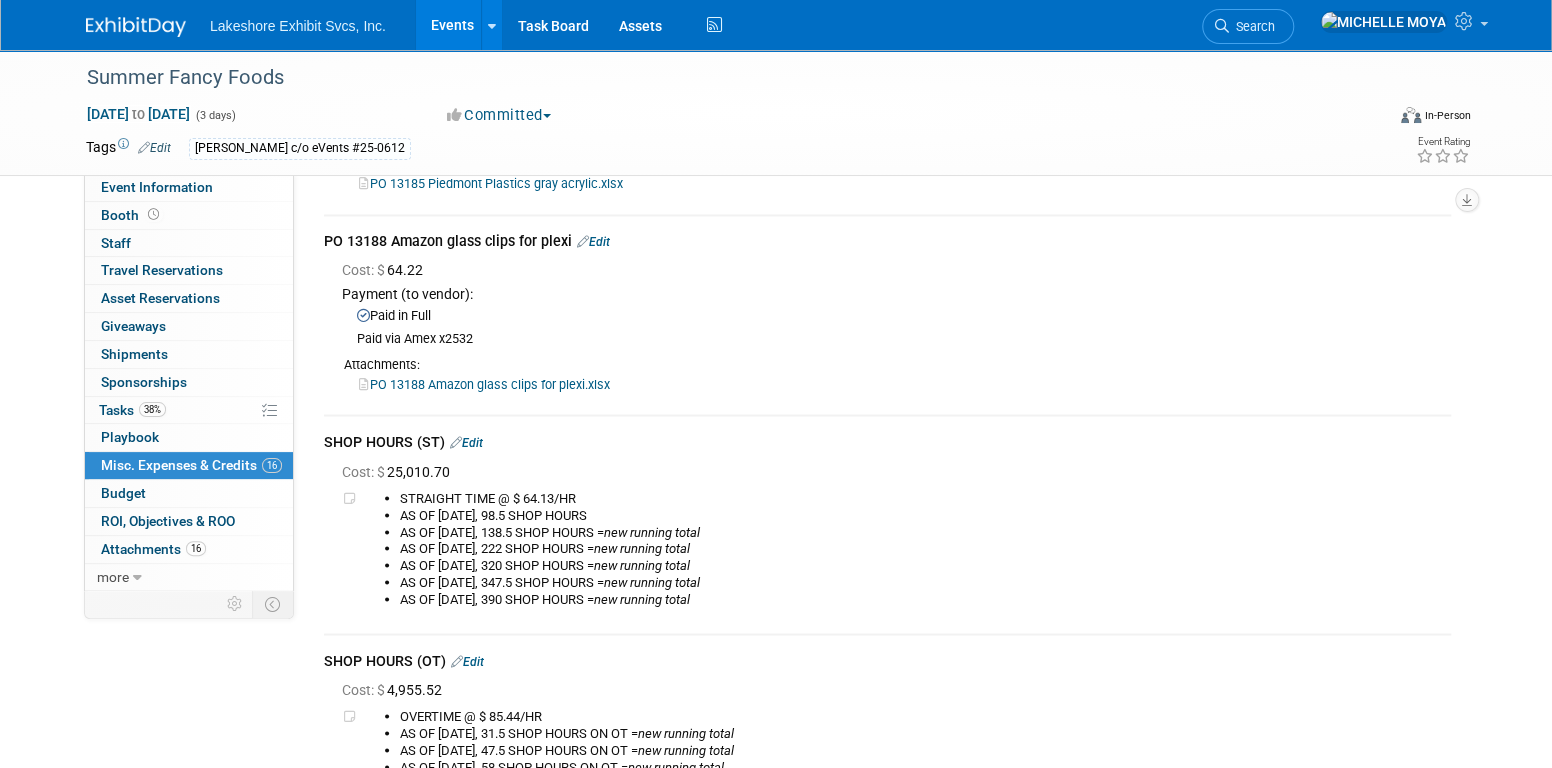 click on "Edit" at bounding box center (466, 442) 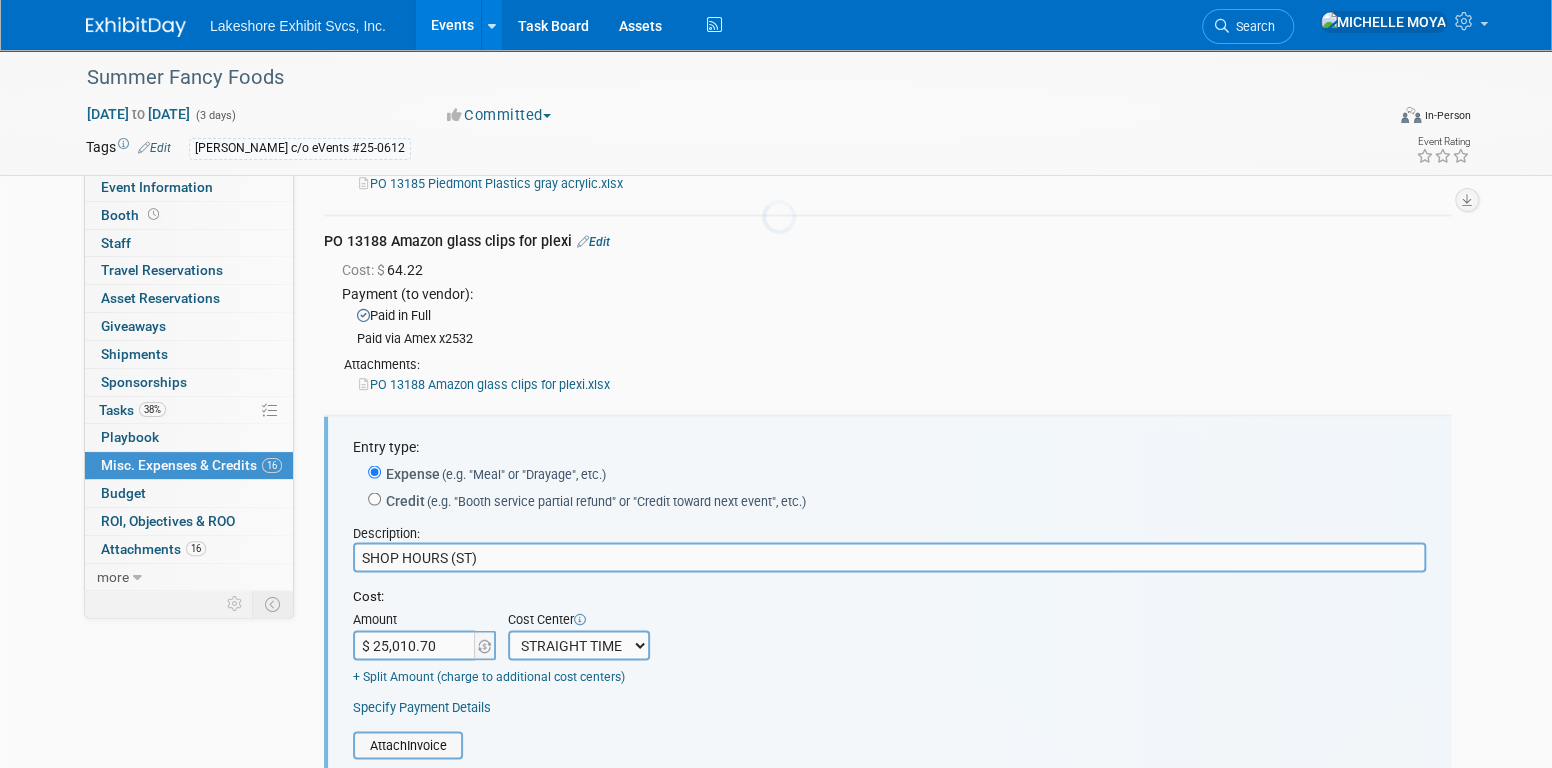 scroll, scrollTop: 1982, scrollLeft: 0, axis: vertical 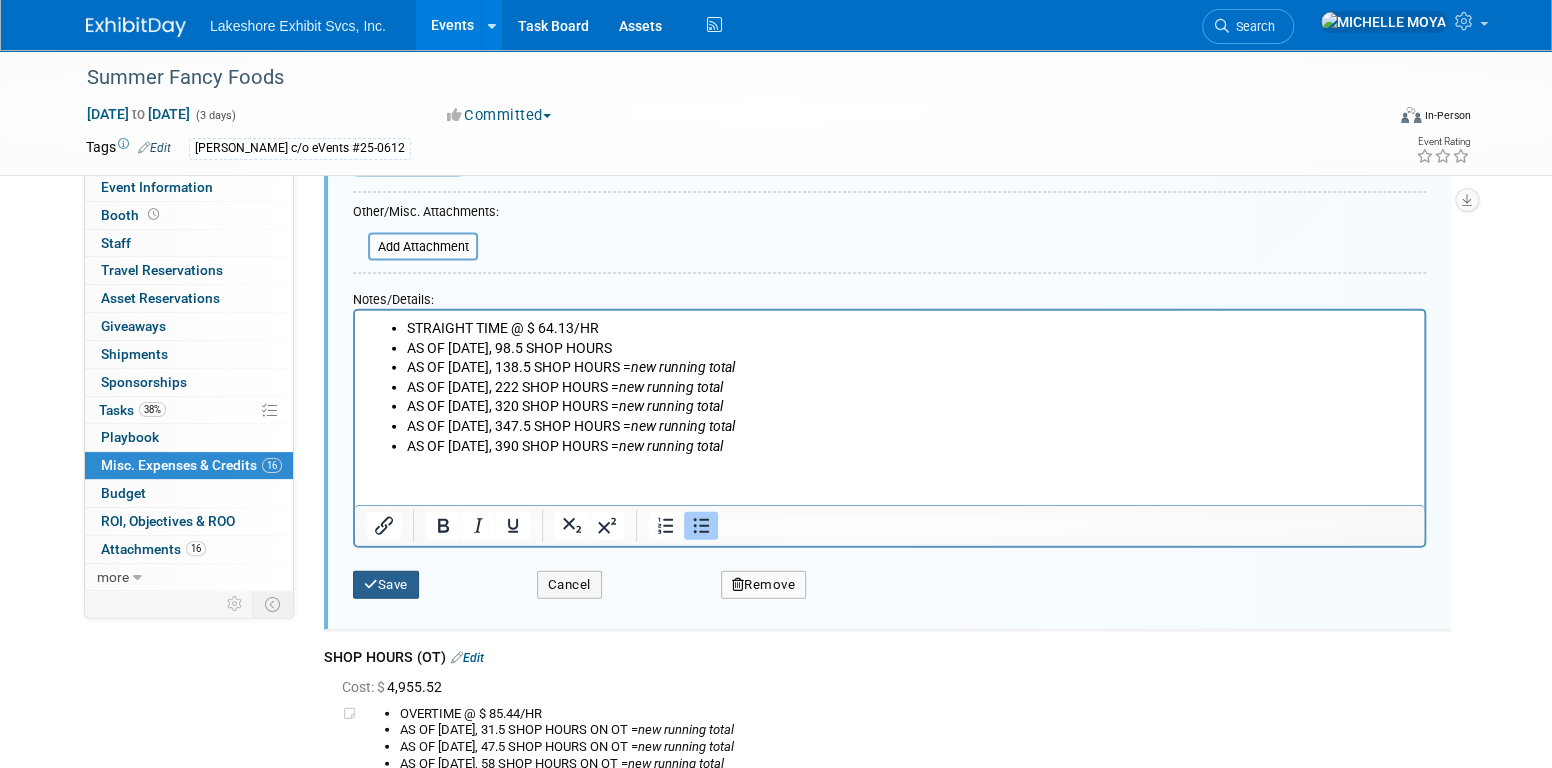 click on "Save" at bounding box center (386, 585) 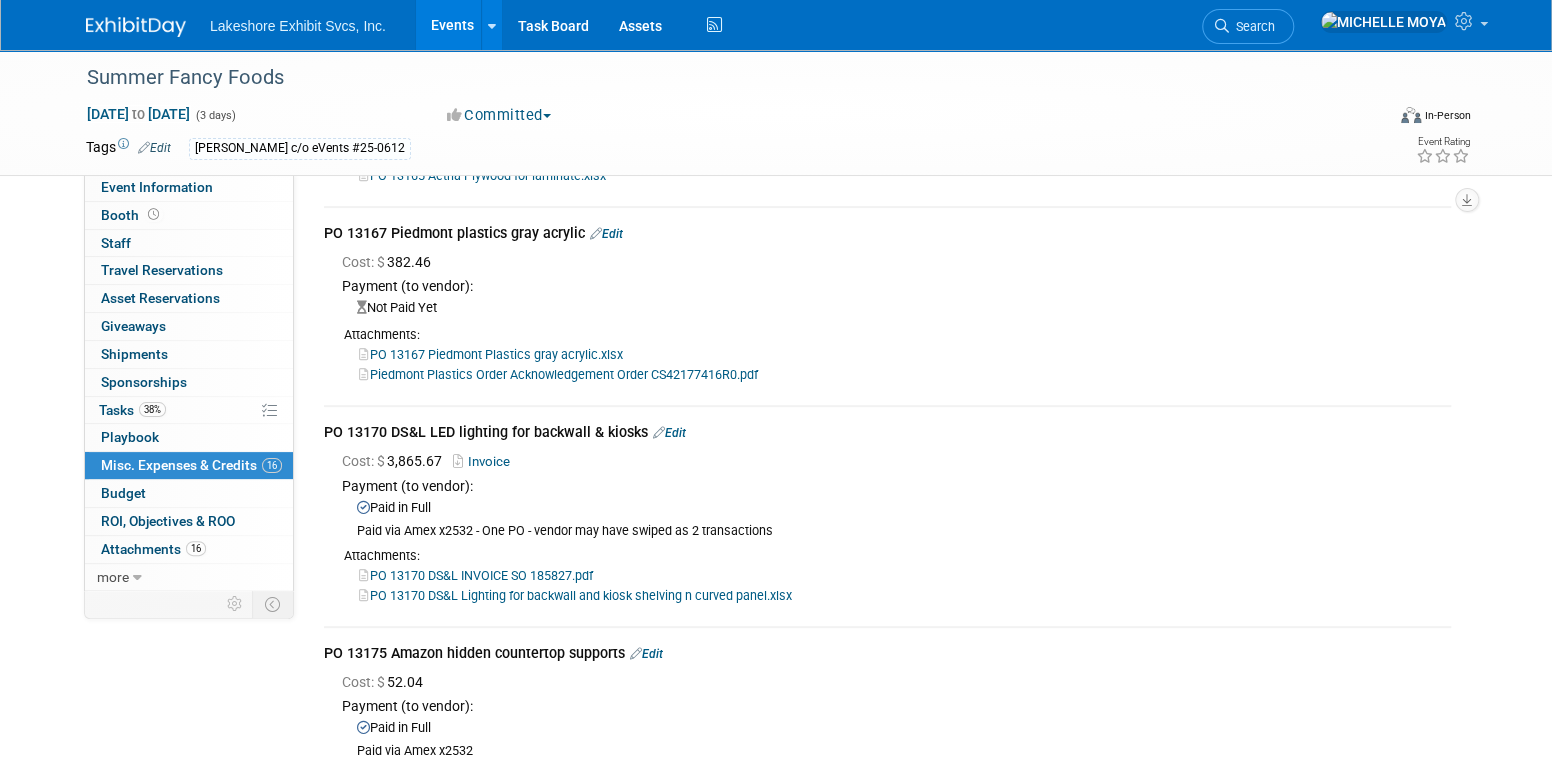 scroll, scrollTop: 0, scrollLeft: 0, axis: both 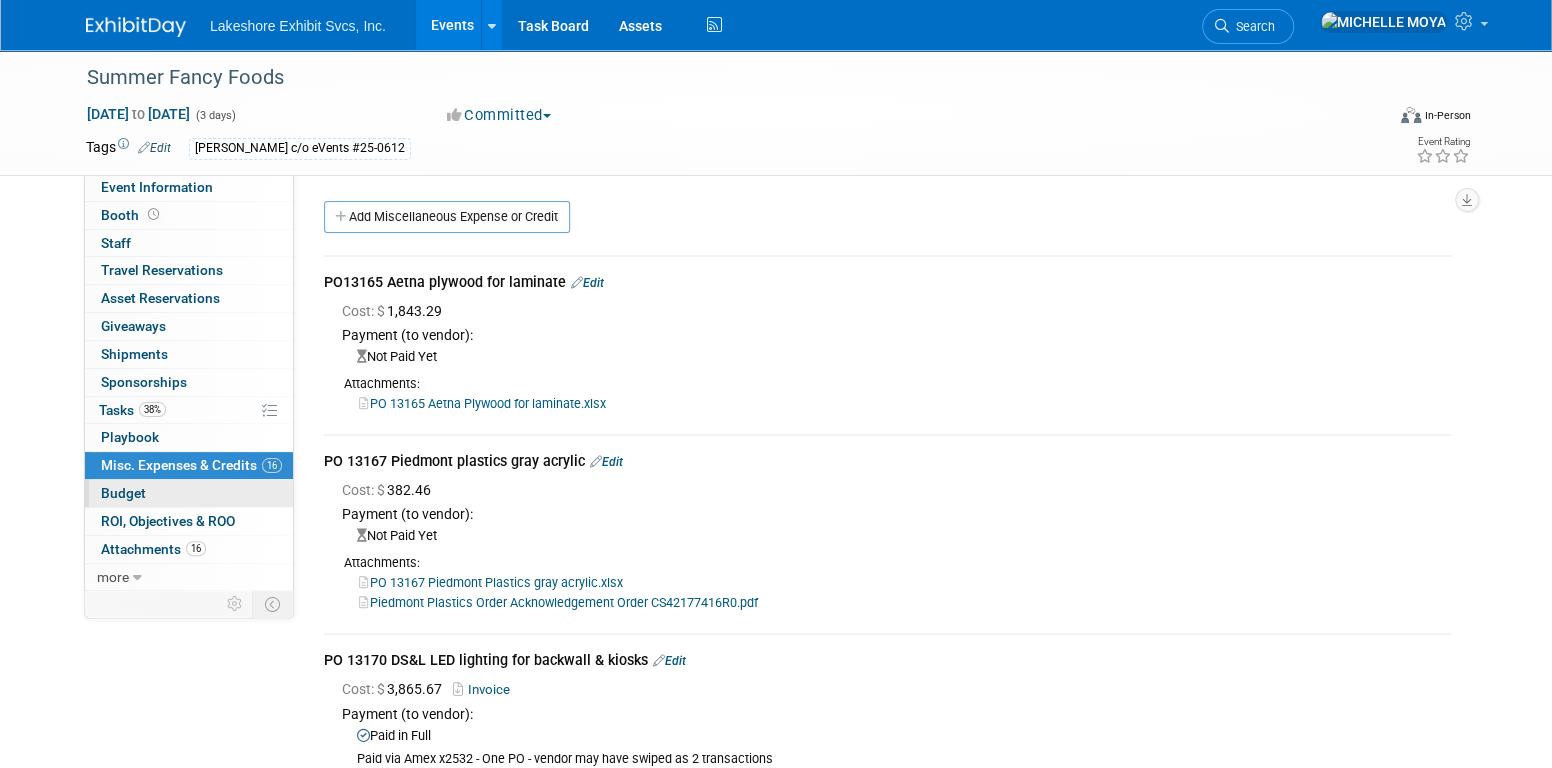 click on "Budget" at bounding box center [189, 493] 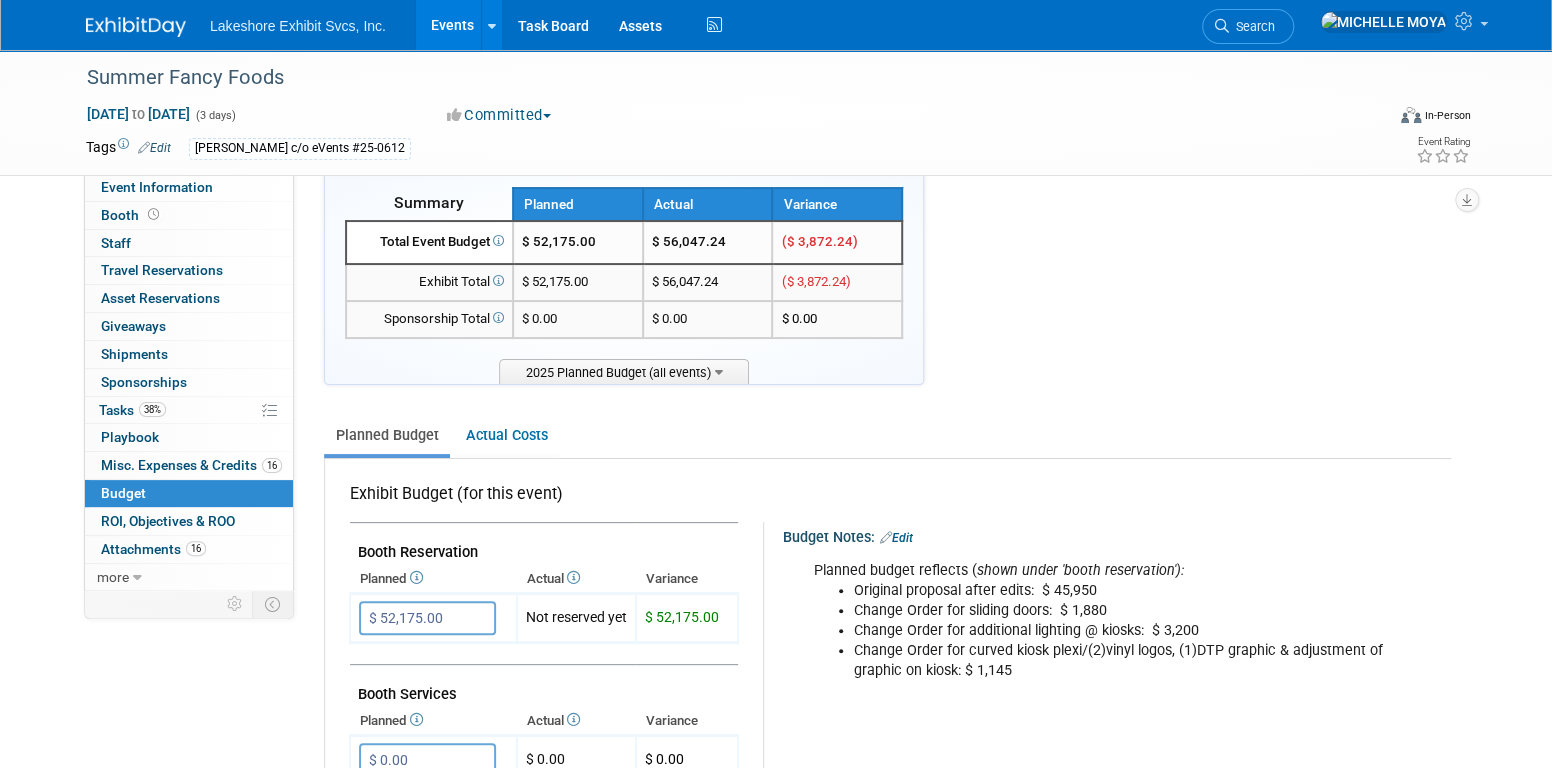 scroll, scrollTop: 0, scrollLeft: 0, axis: both 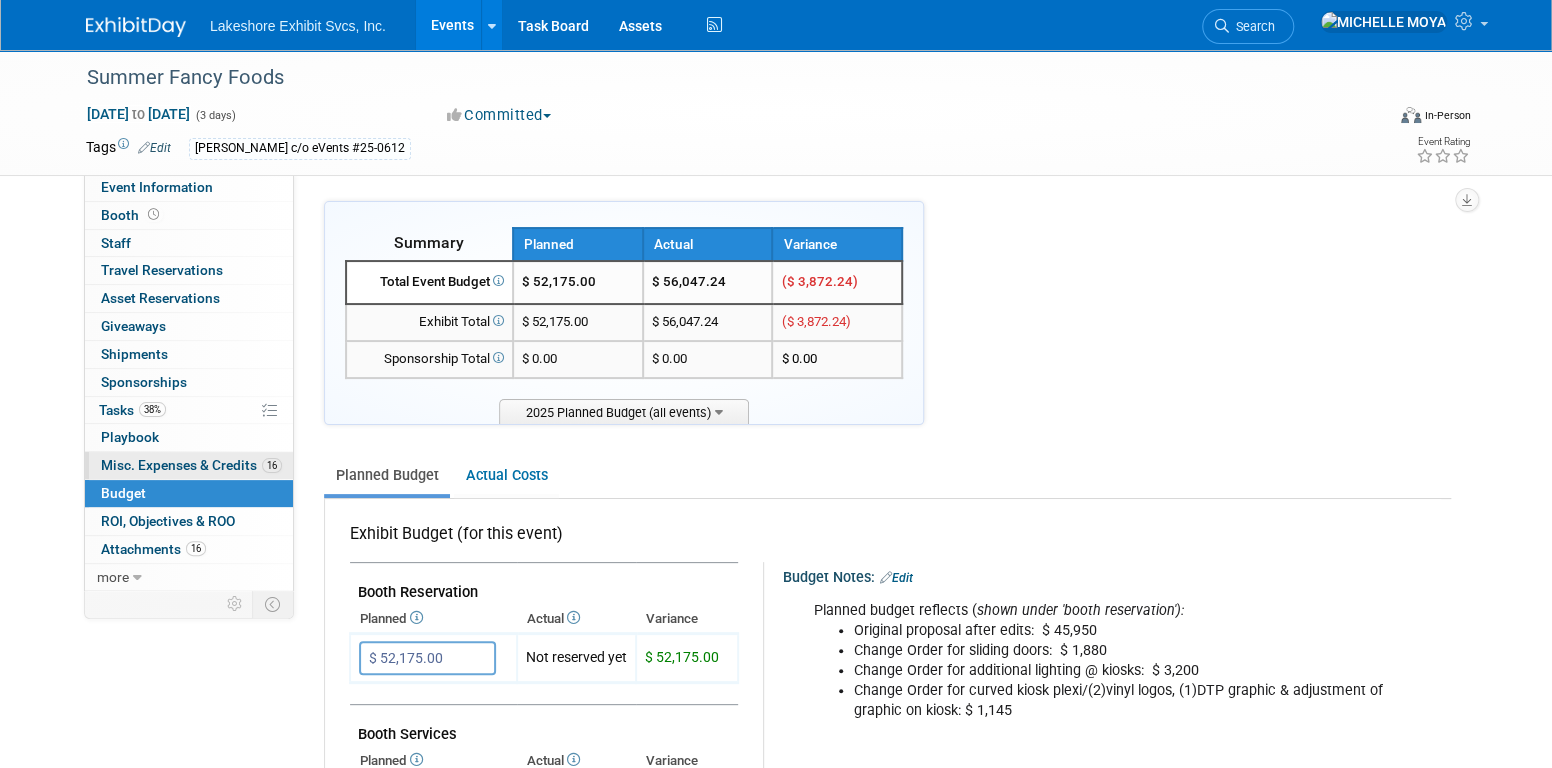 click on "Misc. Expenses & Credits 16" at bounding box center (191, 465) 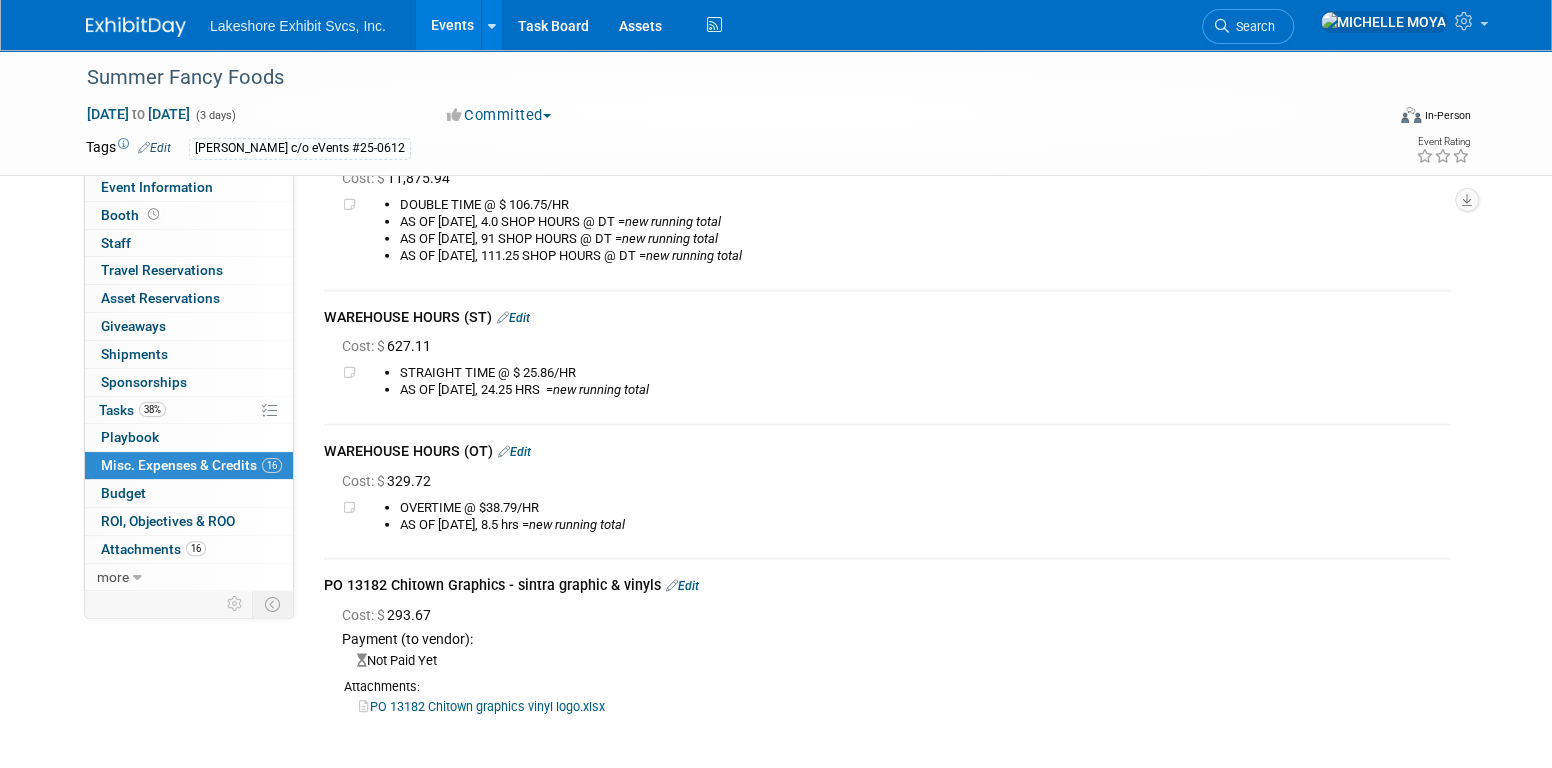 scroll, scrollTop: 2458, scrollLeft: 0, axis: vertical 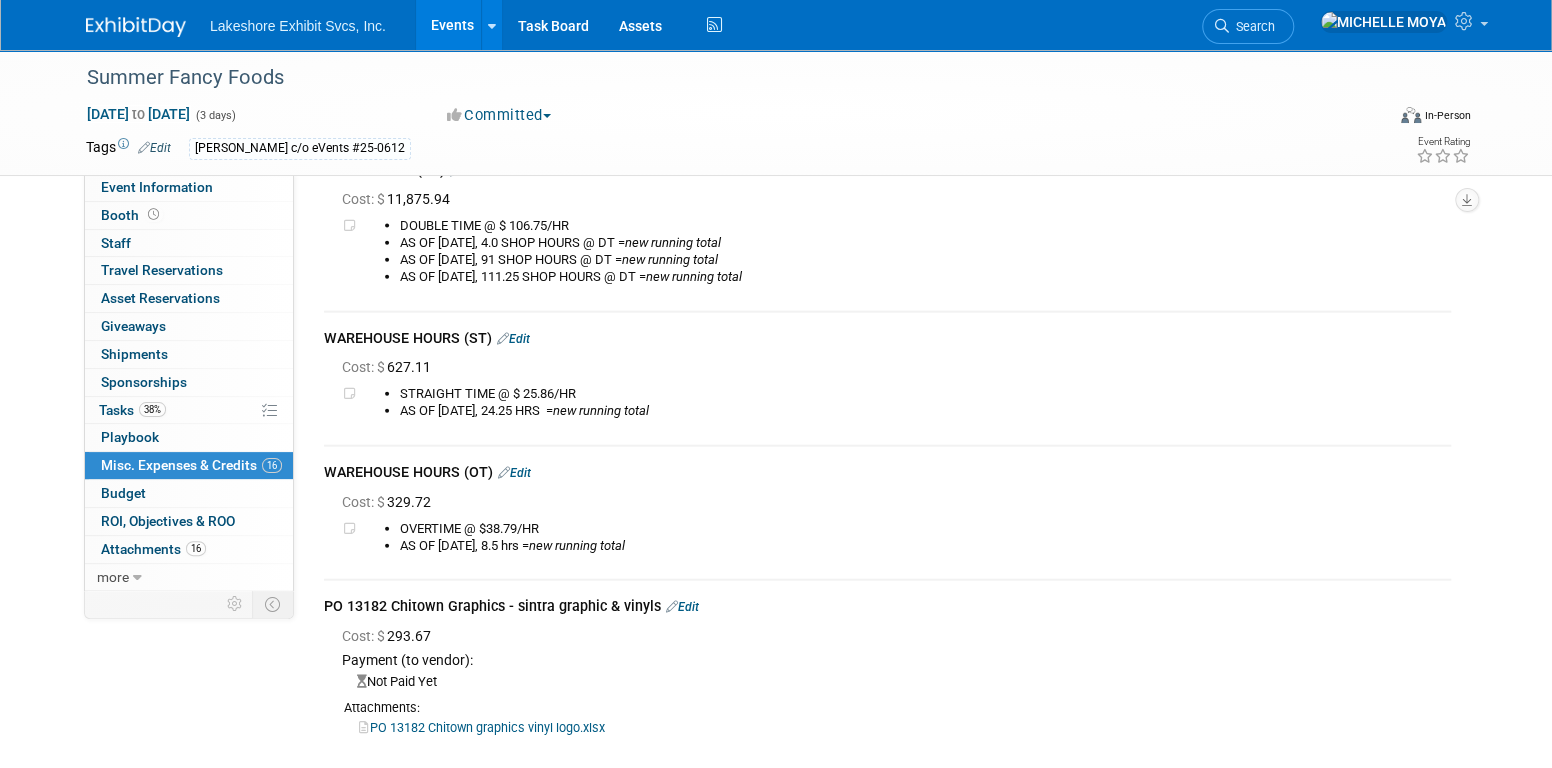 click on "Events" at bounding box center (452, 25) 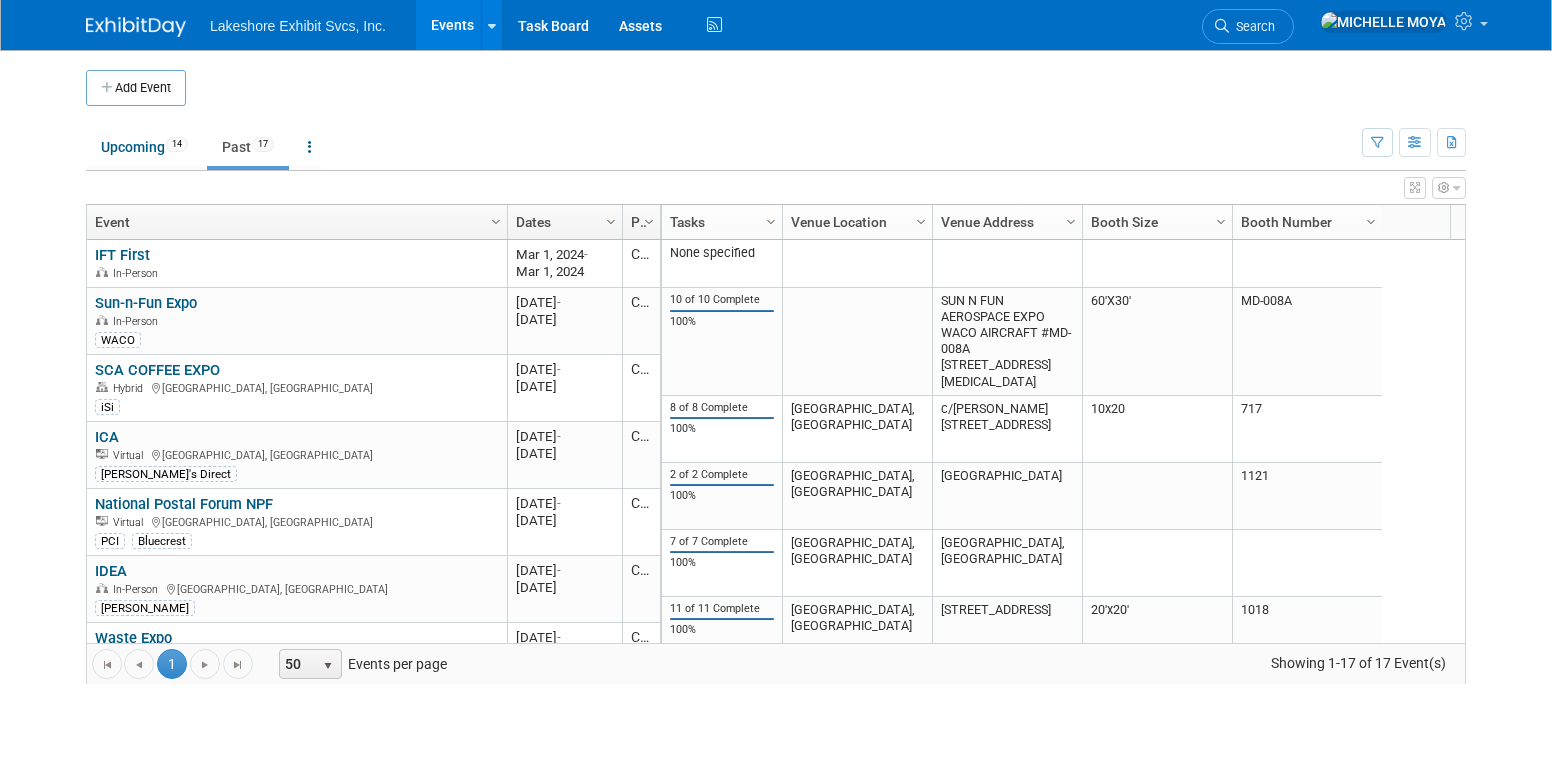 scroll, scrollTop: 0, scrollLeft: 0, axis: both 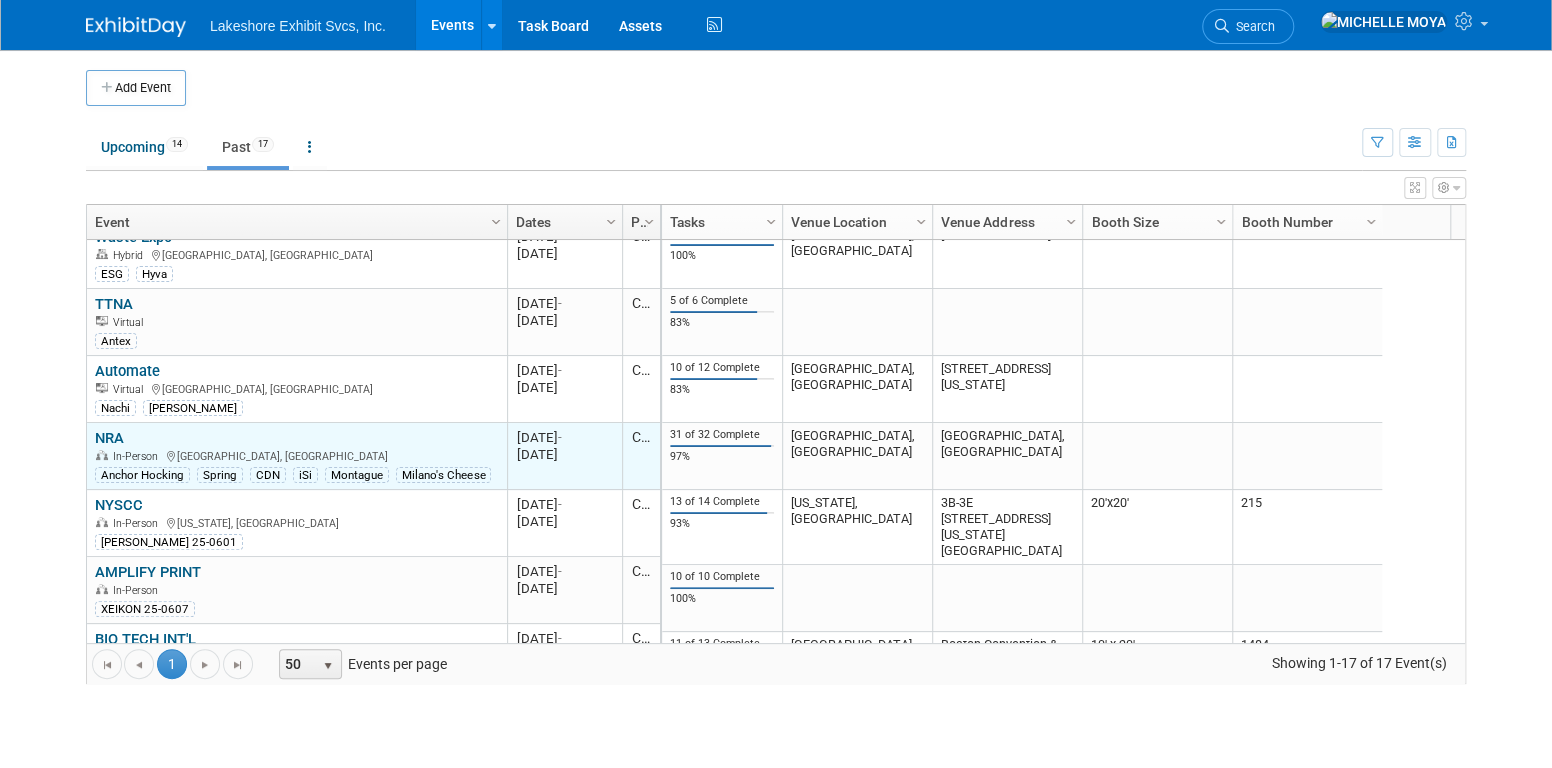 click on "NRA" at bounding box center (109, 438) 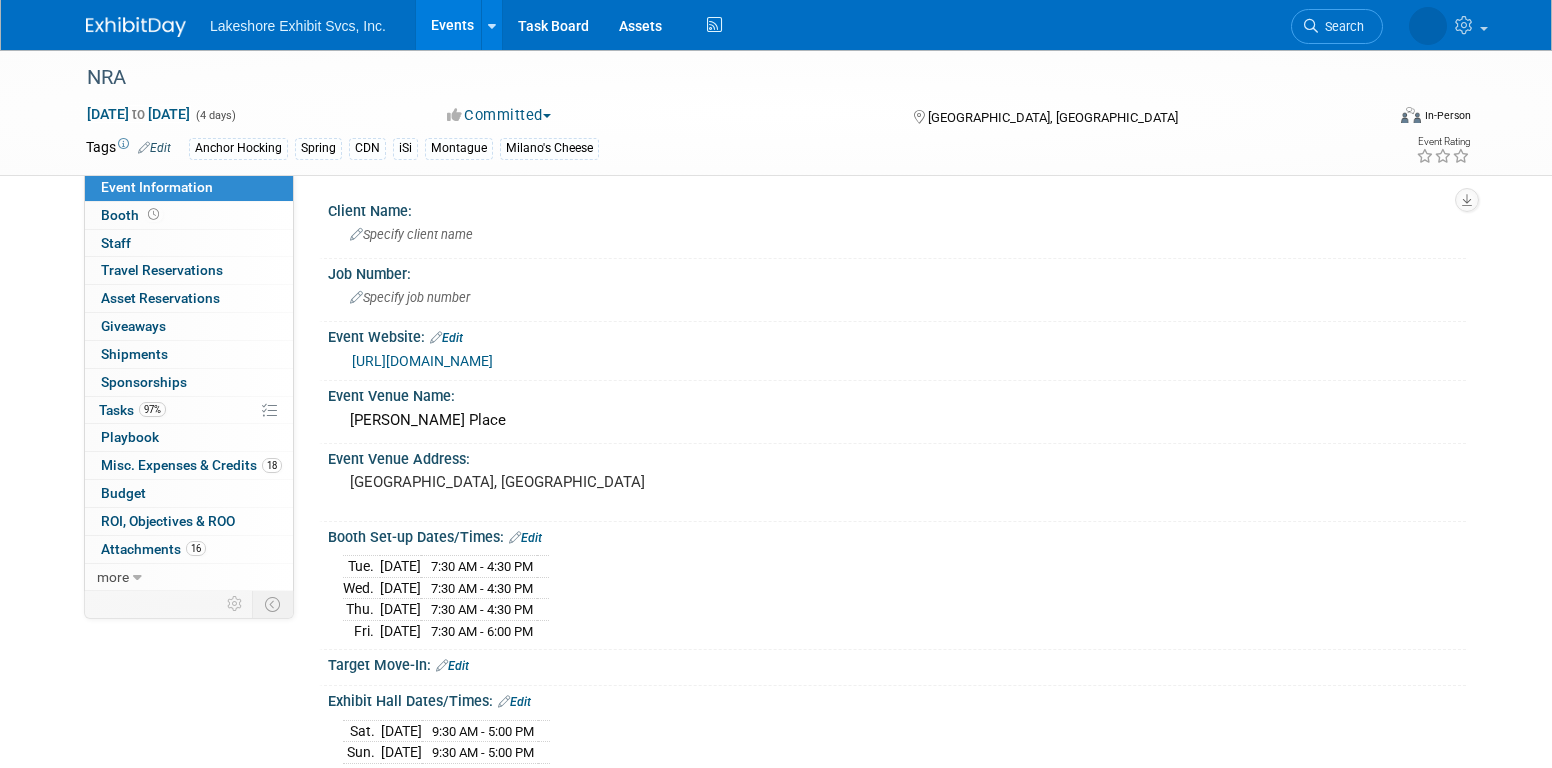 scroll, scrollTop: 0, scrollLeft: 0, axis: both 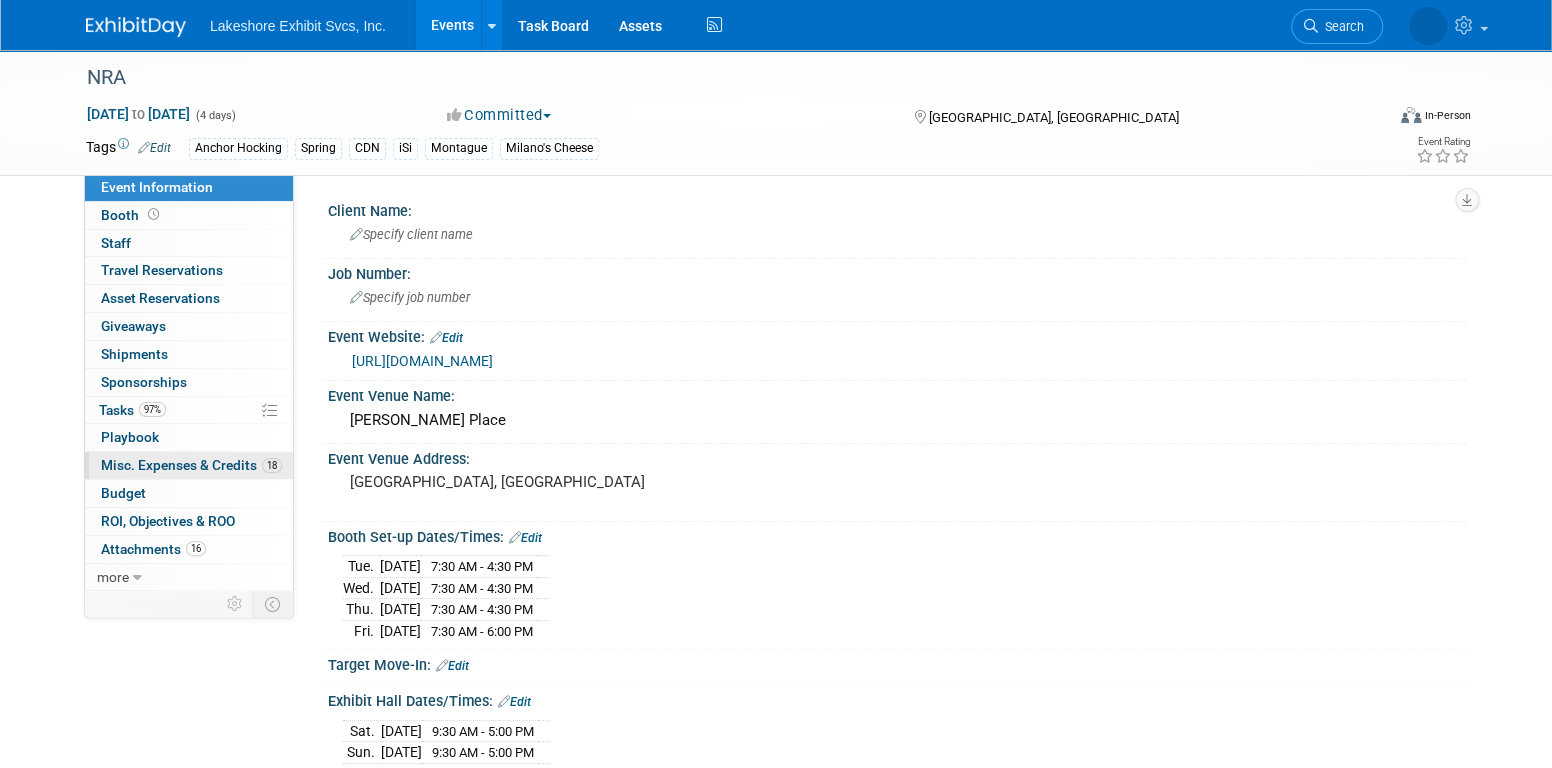 click on "Misc. Expenses & Credits 18" at bounding box center (191, 465) 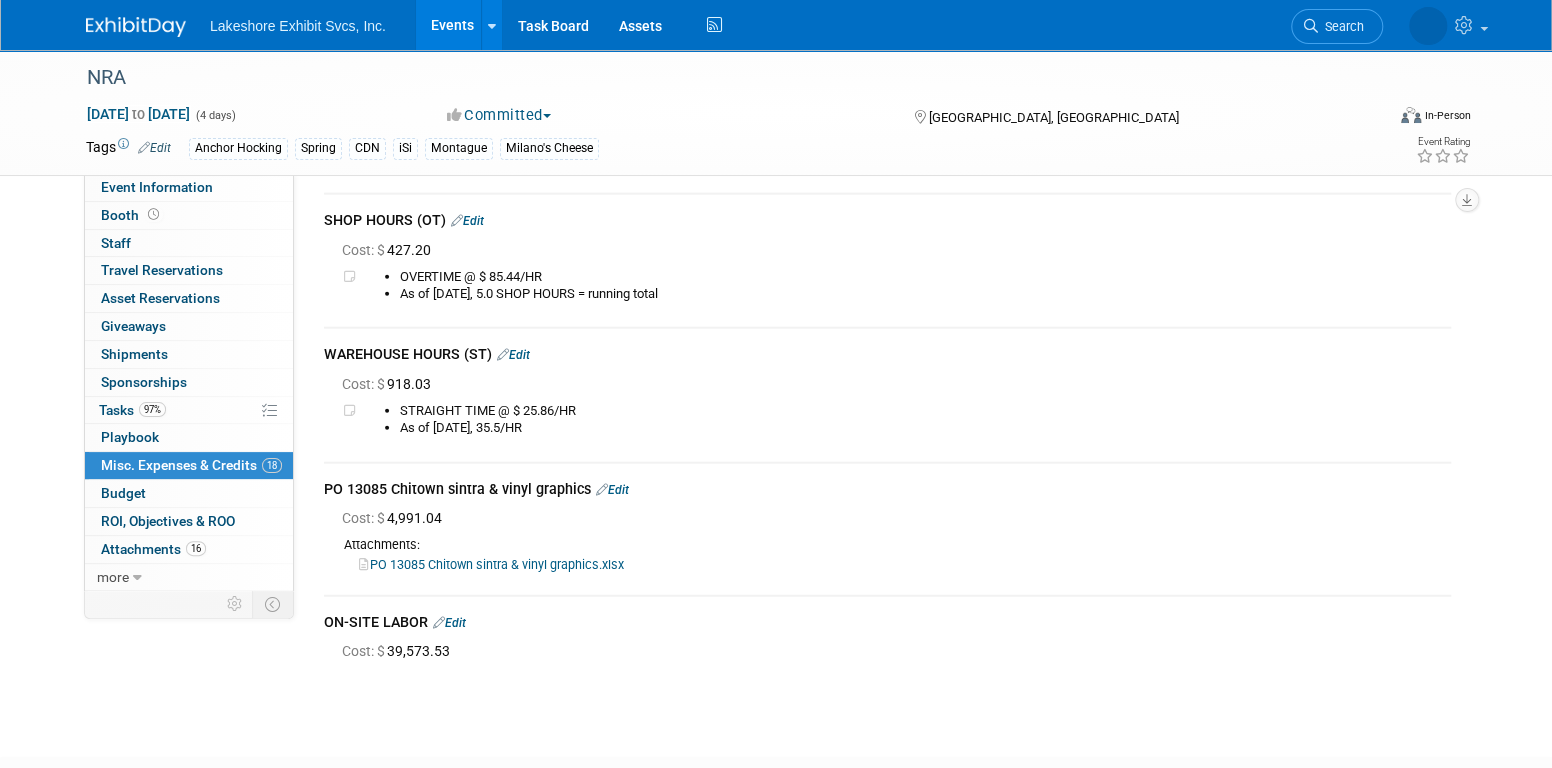 scroll, scrollTop: 2600, scrollLeft: 0, axis: vertical 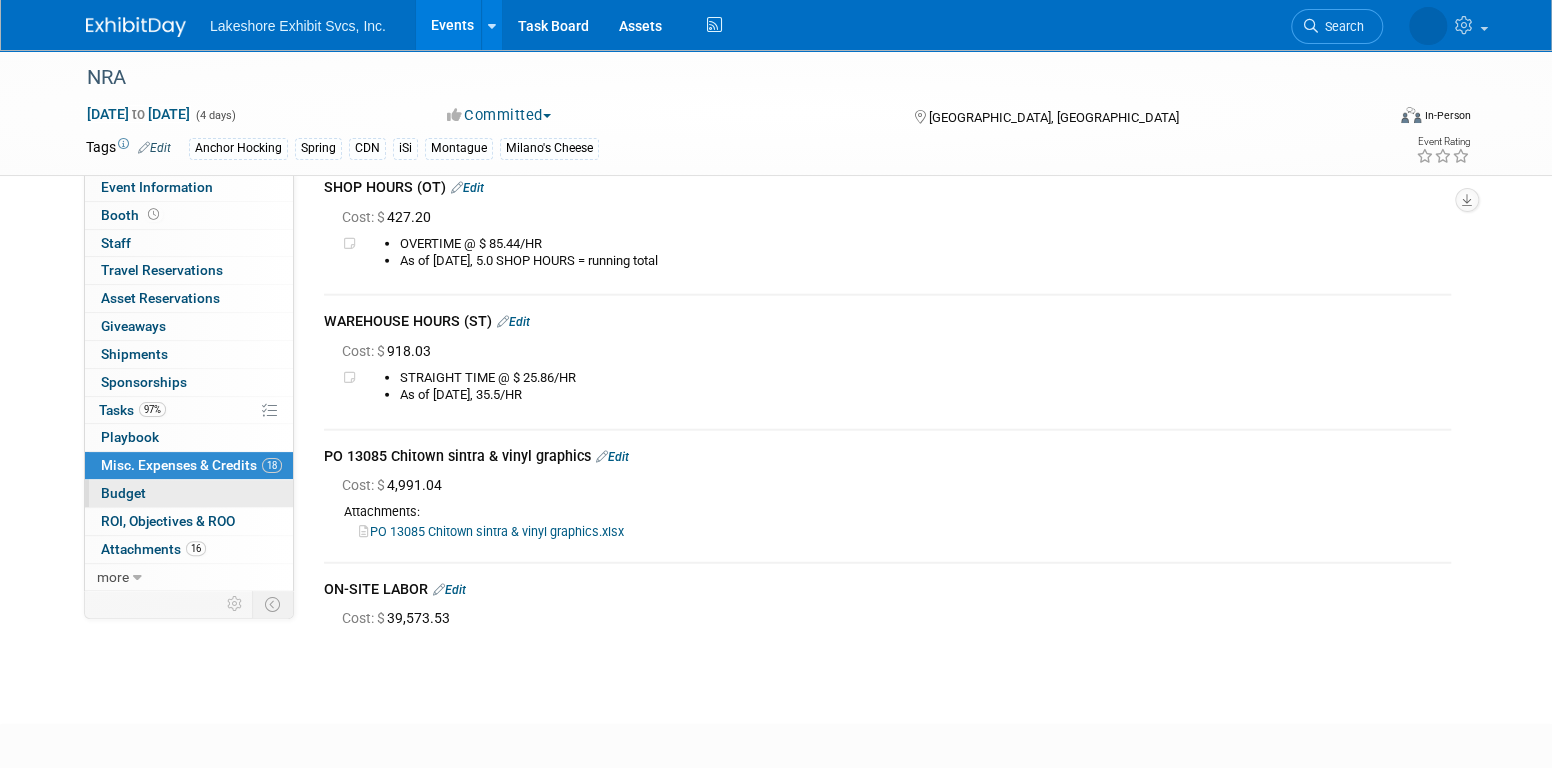 click on "Budget" at bounding box center [189, 493] 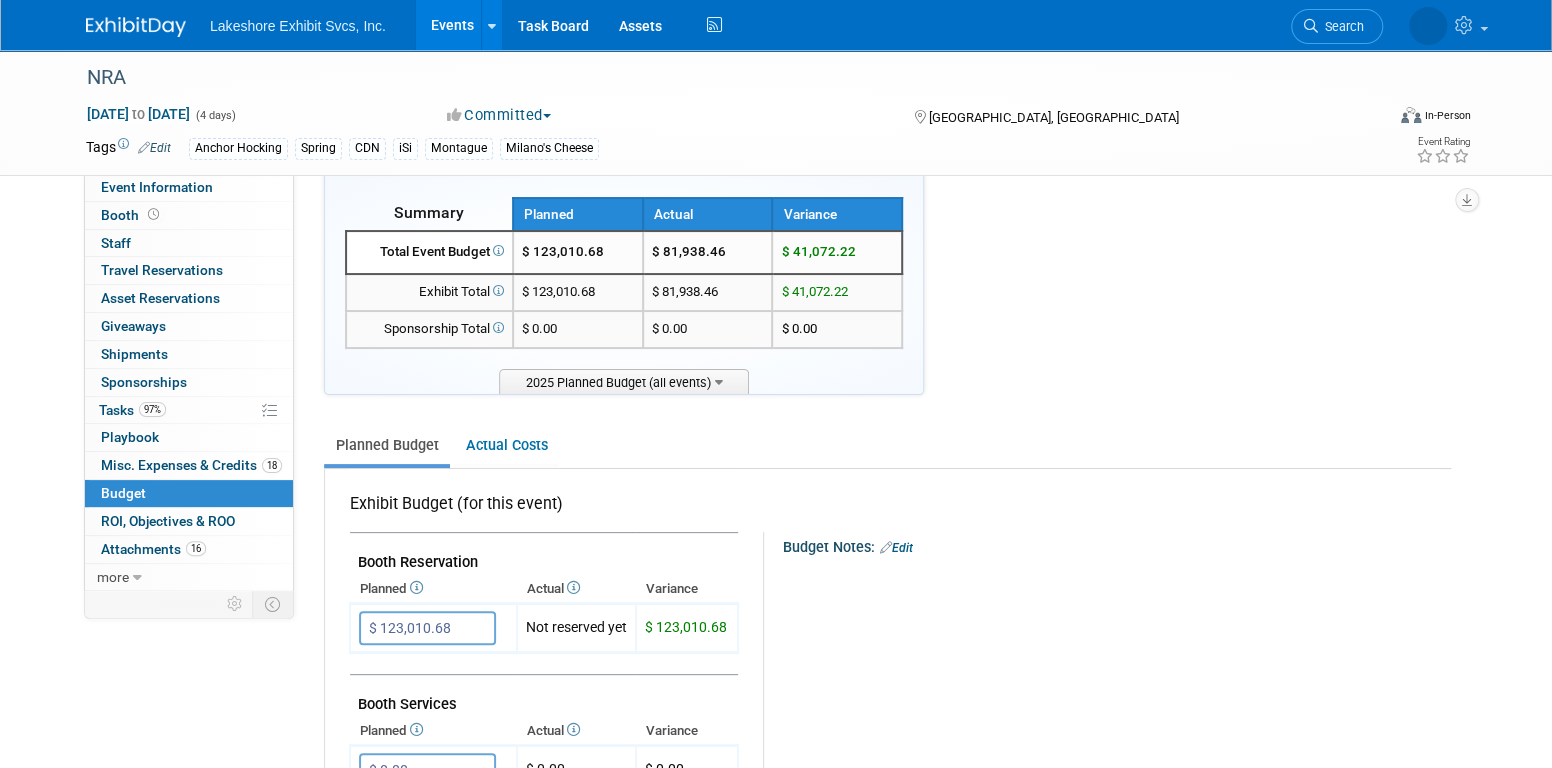 scroll, scrollTop: 0, scrollLeft: 0, axis: both 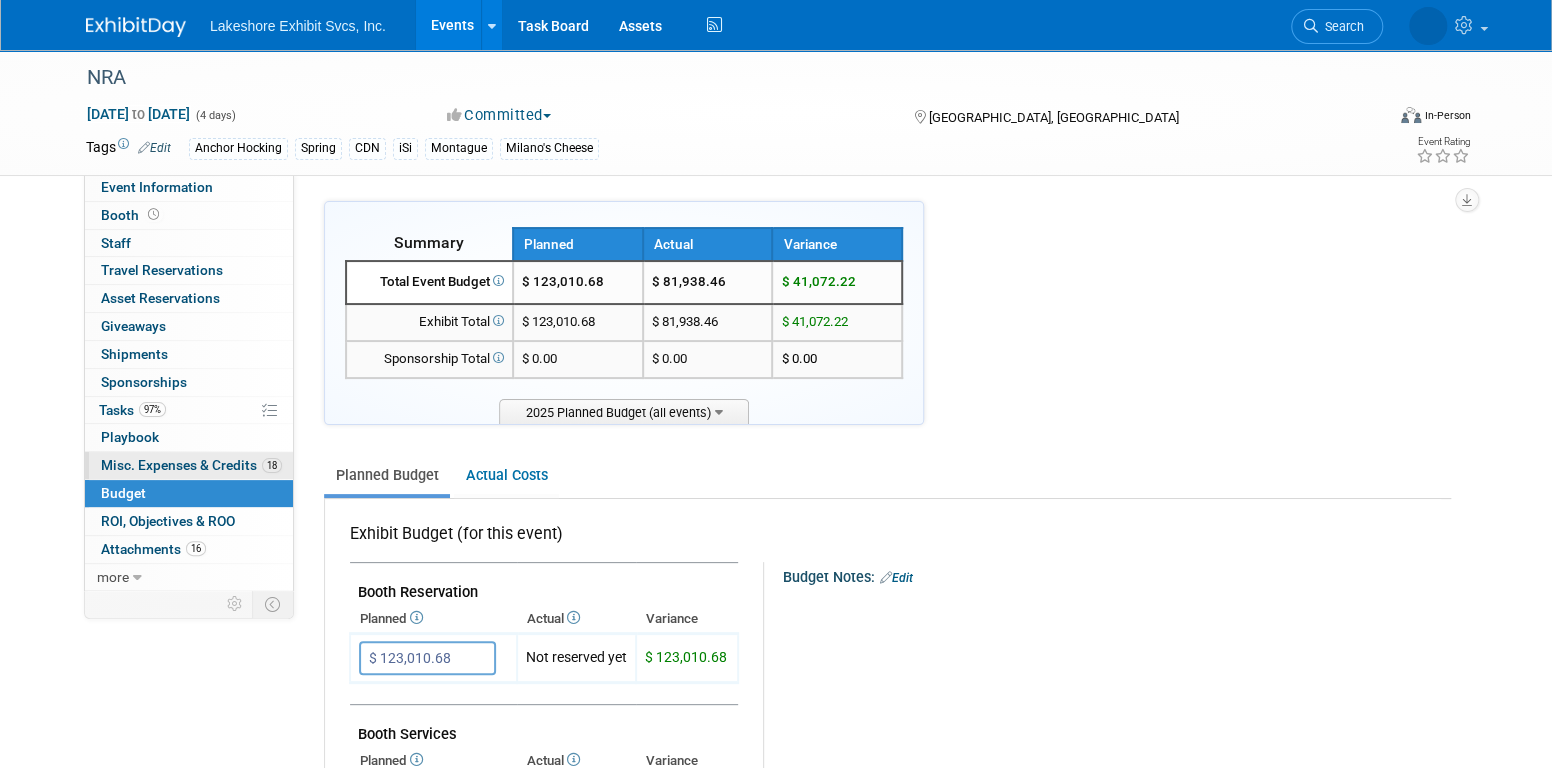 click on "Misc. Expenses & Credits 18" at bounding box center [191, 465] 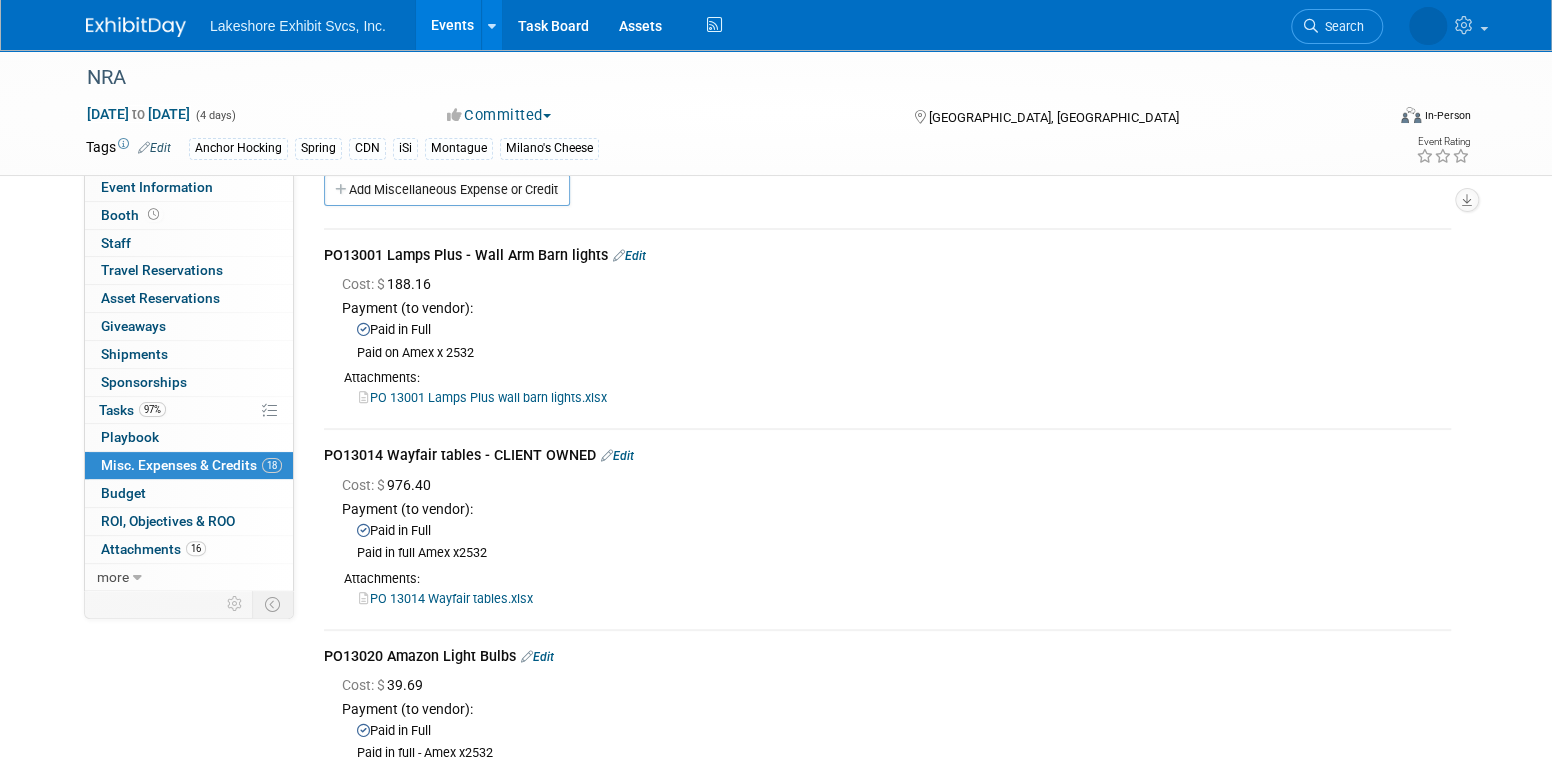 scroll, scrollTop: 0, scrollLeft: 0, axis: both 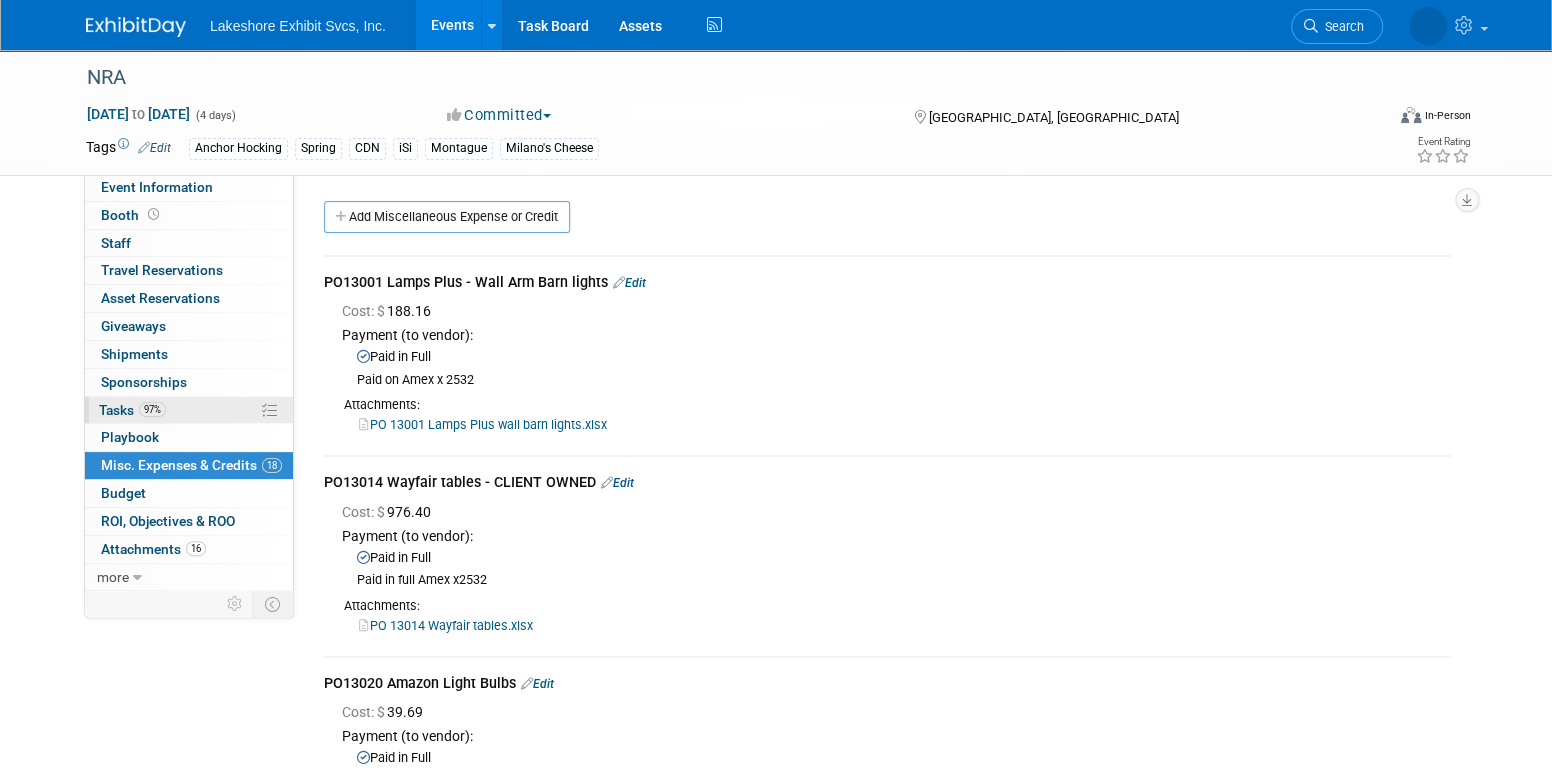 click on "97%
Tasks 97%" at bounding box center [189, 410] 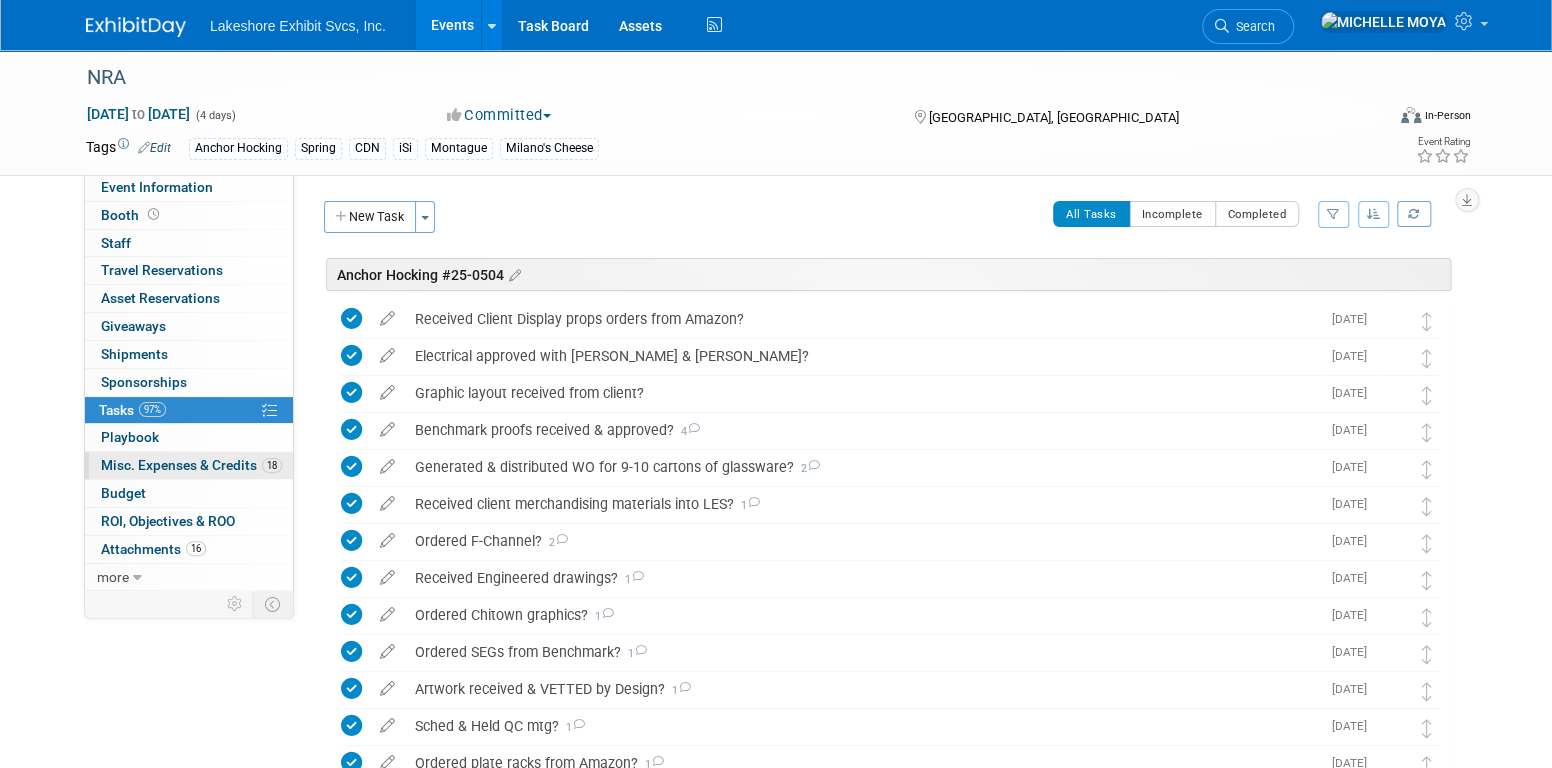 click on "Misc. Expenses & Credits 18" at bounding box center [191, 465] 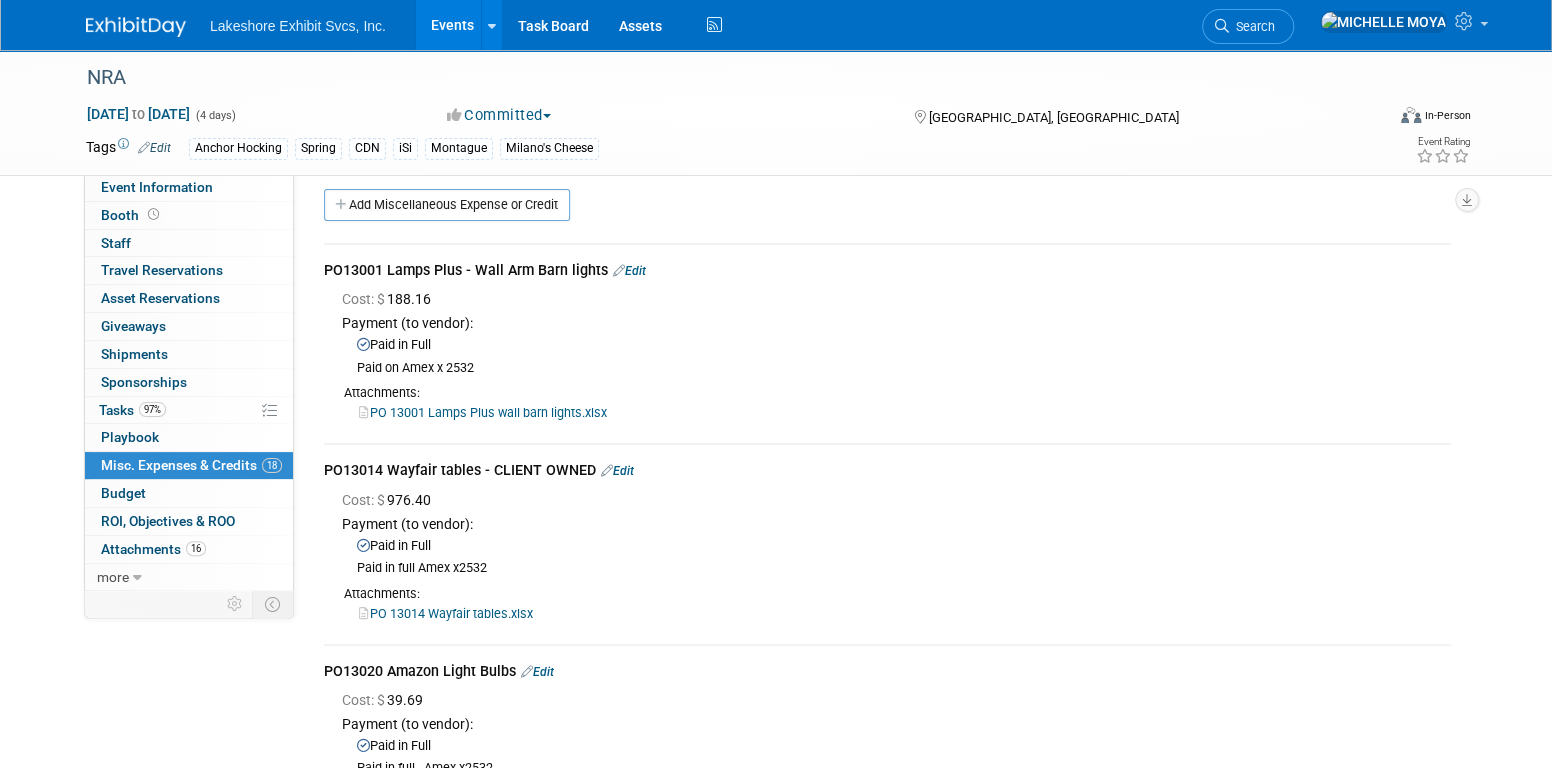 scroll, scrollTop: 0, scrollLeft: 0, axis: both 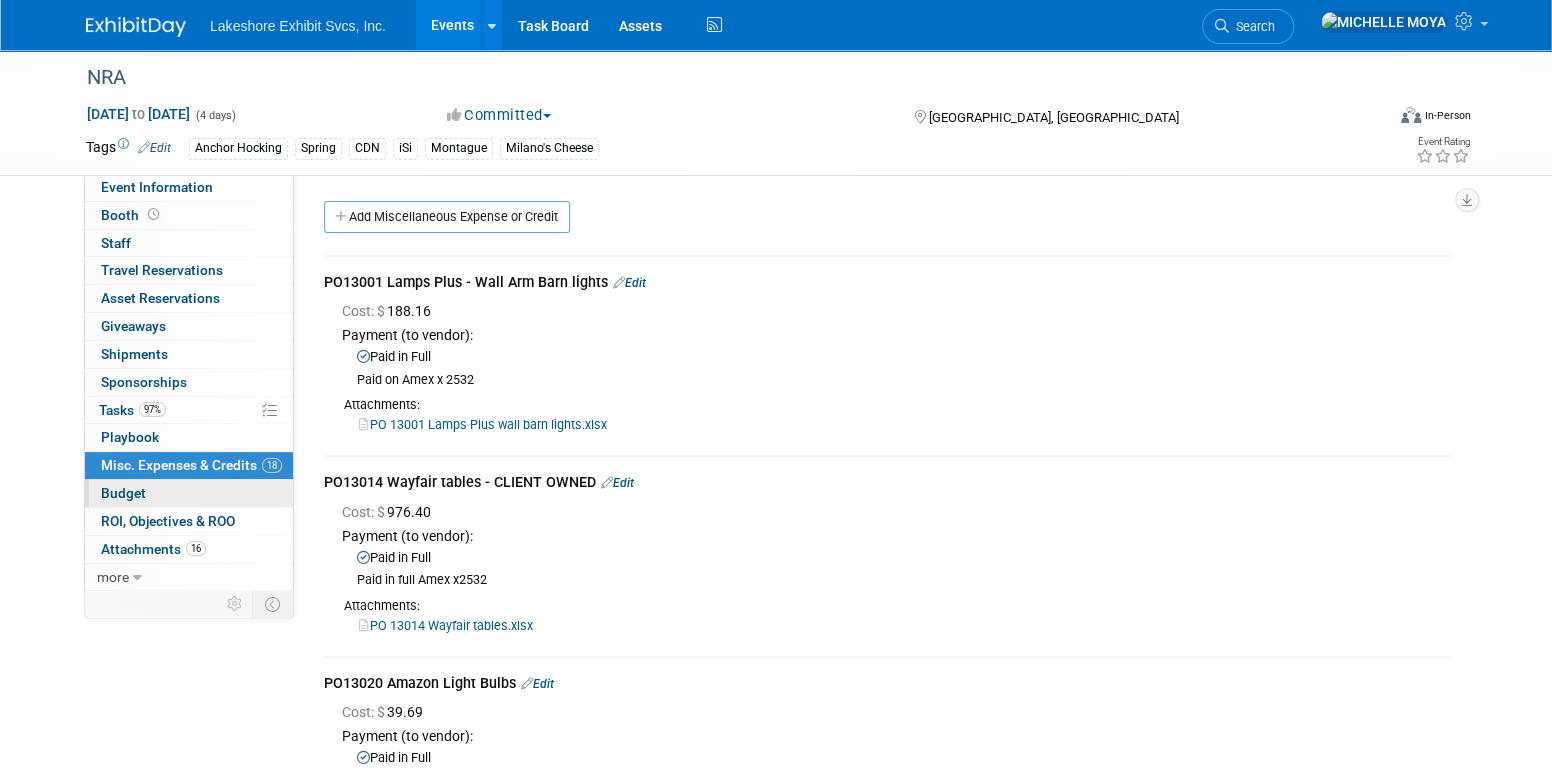 click on "Budget" at bounding box center (189, 493) 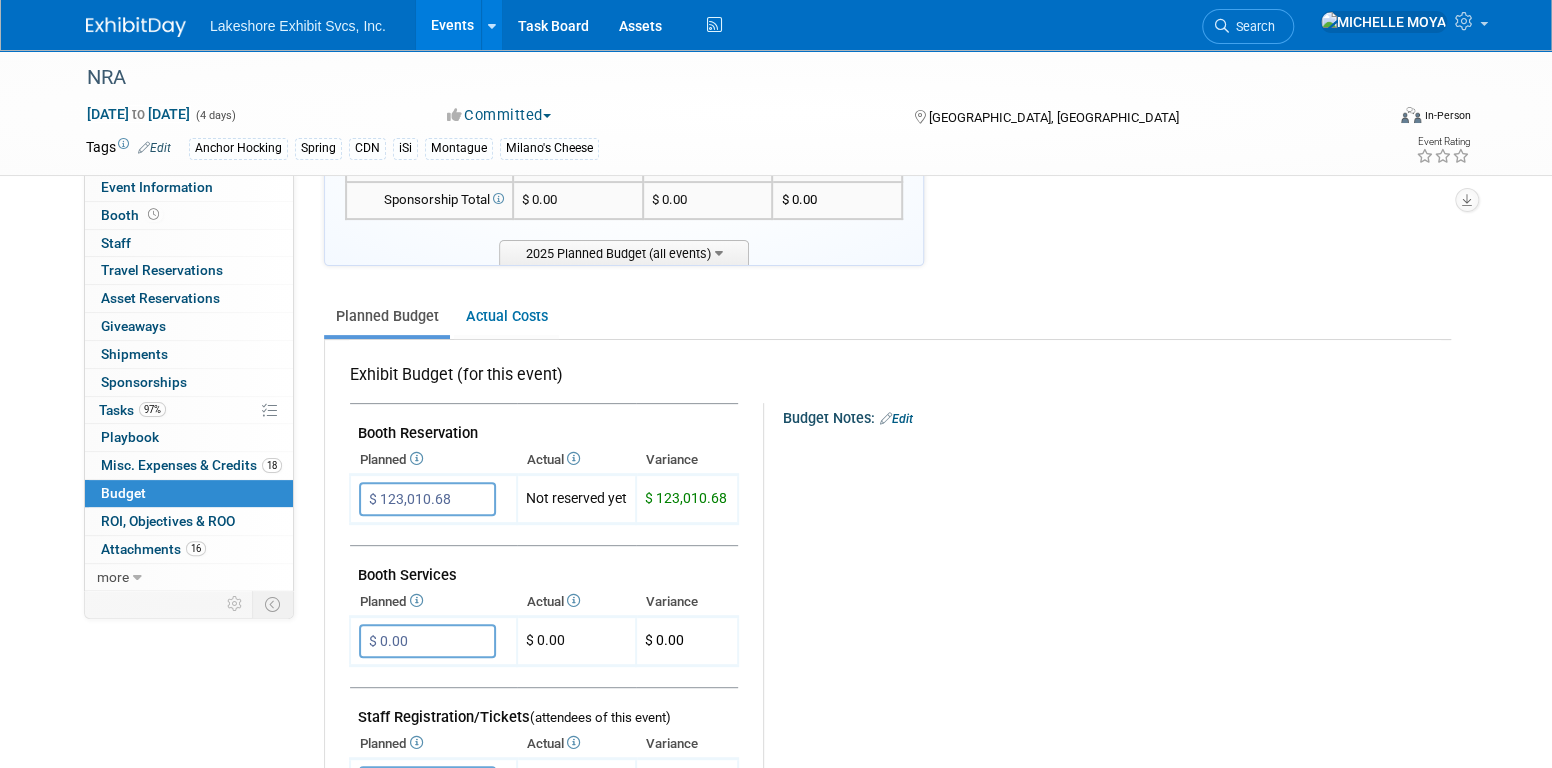 scroll, scrollTop: 0, scrollLeft: 0, axis: both 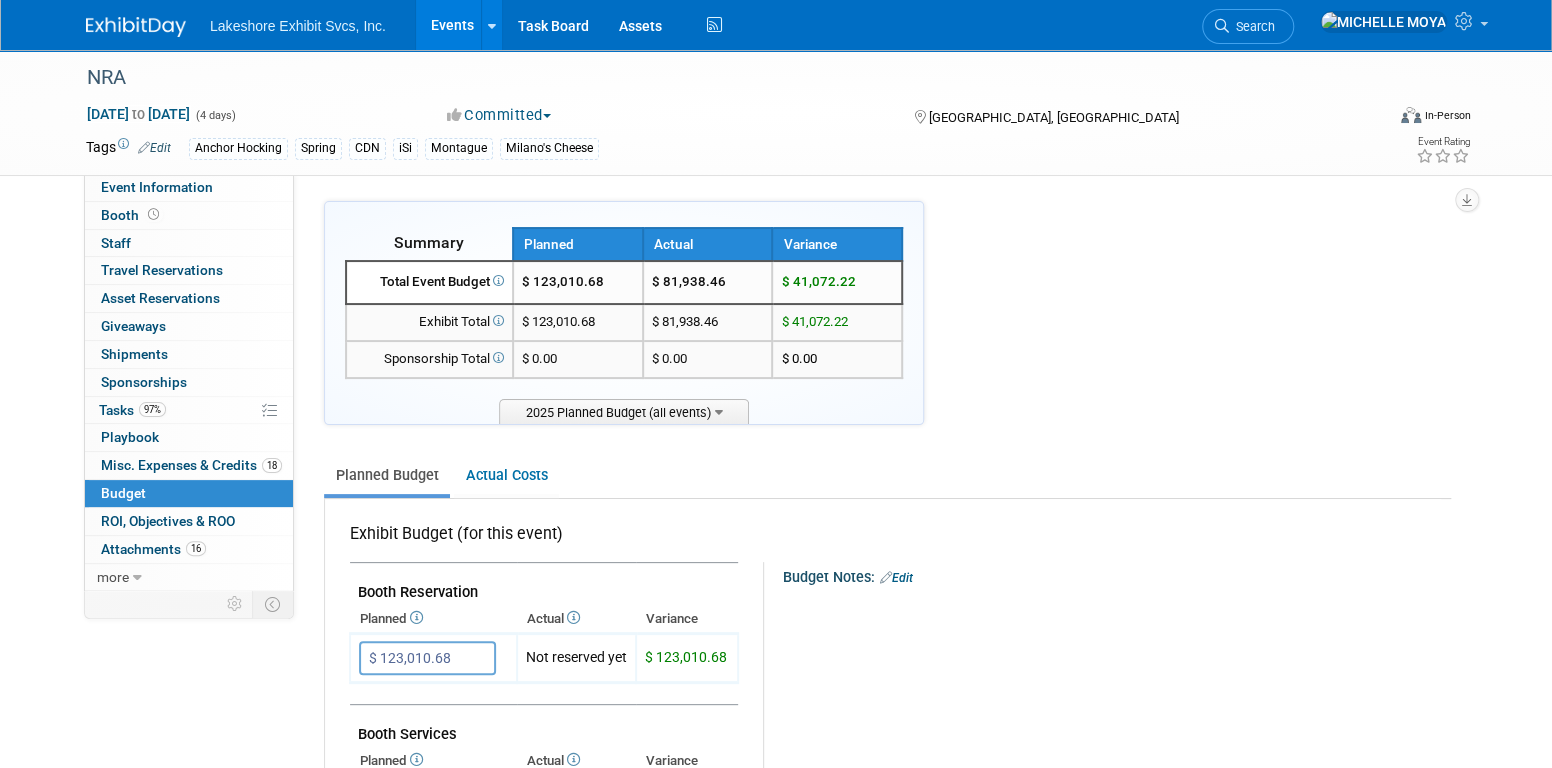 click on "Events" at bounding box center [452, 25] 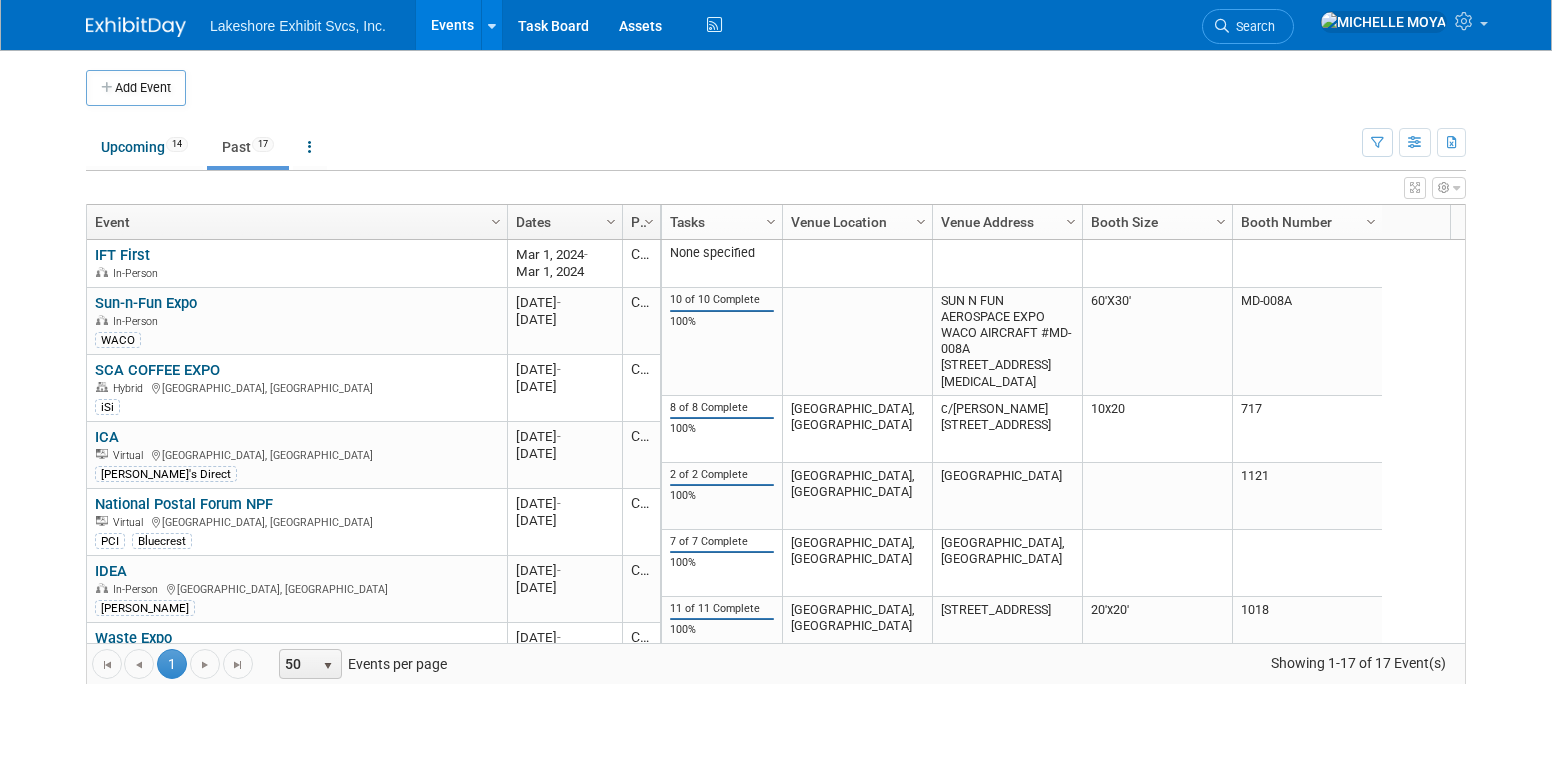 scroll, scrollTop: 0, scrollLeft: 0, axis: both 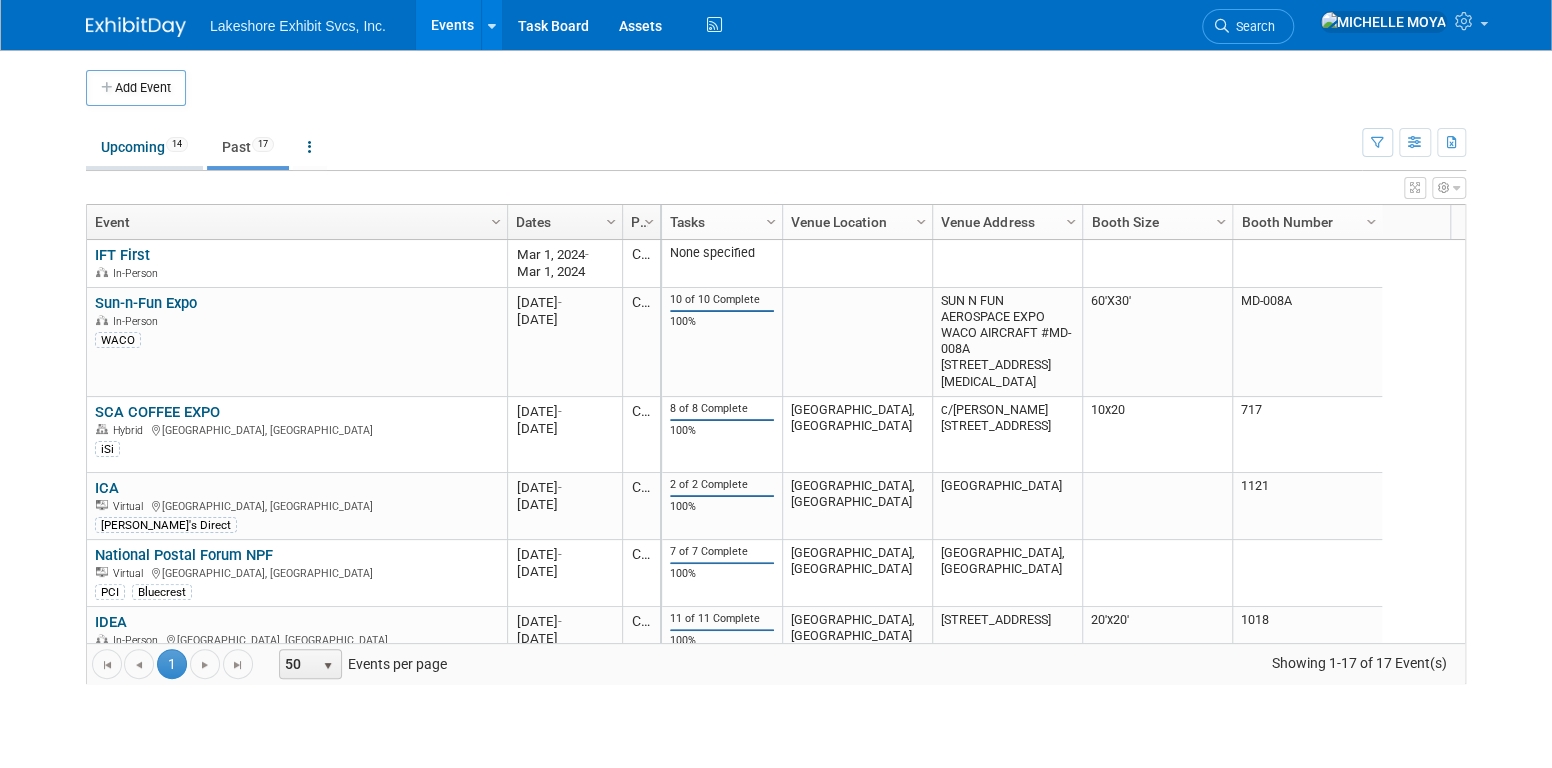 click on "Upcoming
14" at bounding box center (144, 147) 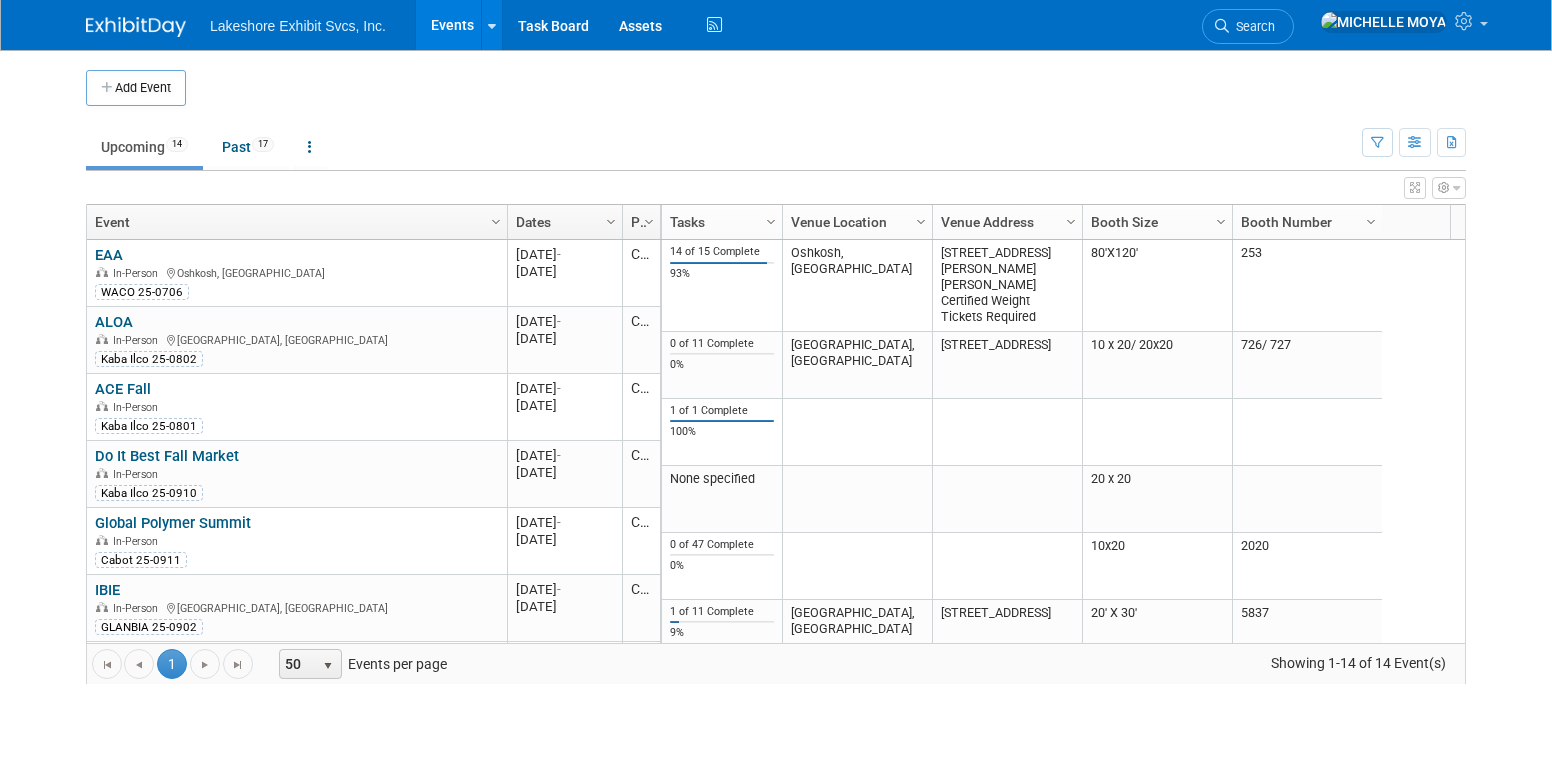 scroll, scrollTop: 0, scrollLeft: 0, axis: both 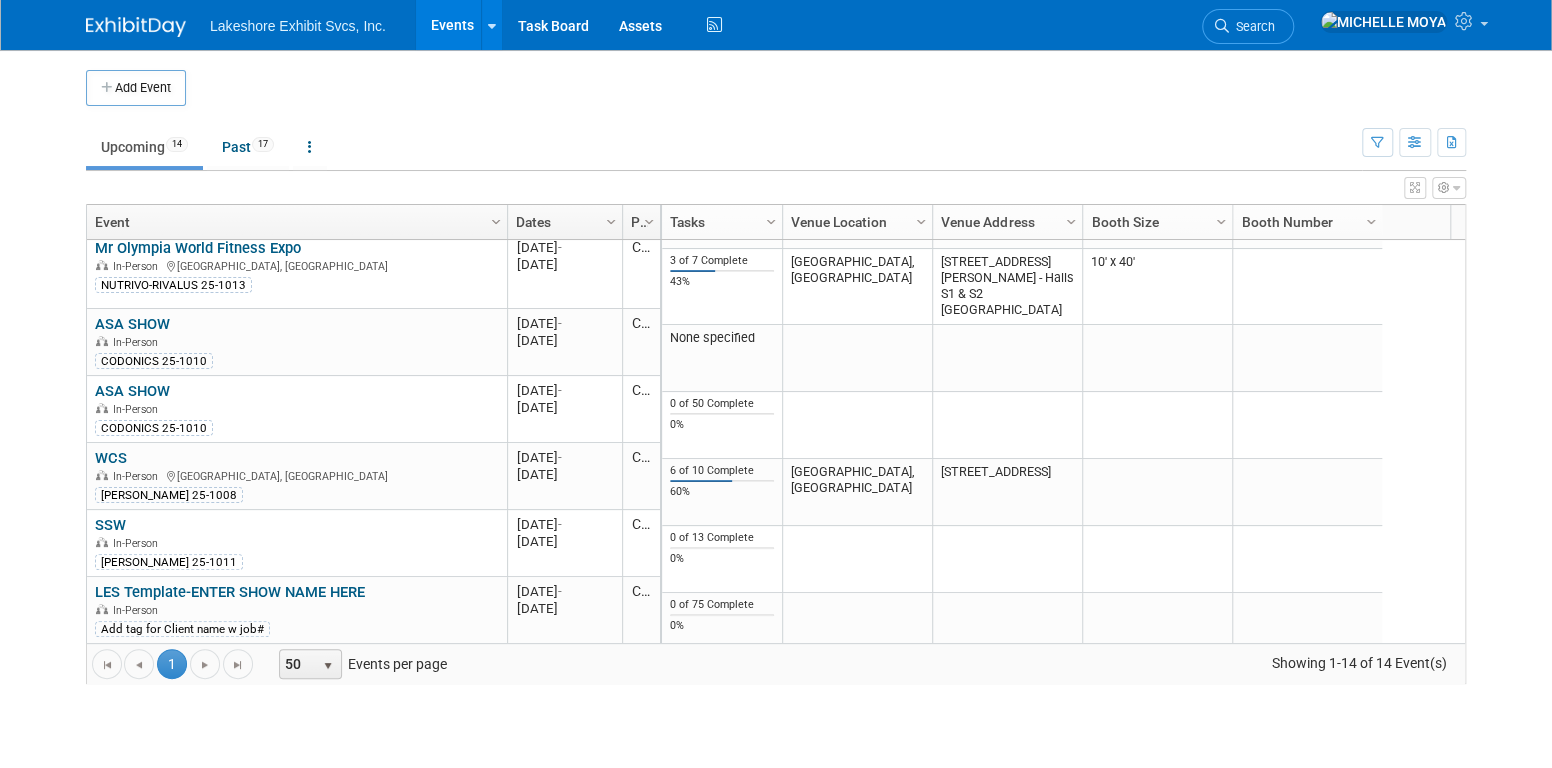 click on "LES Template-ENTER SHOW NAME HERE" at bounding box center [230, 592] 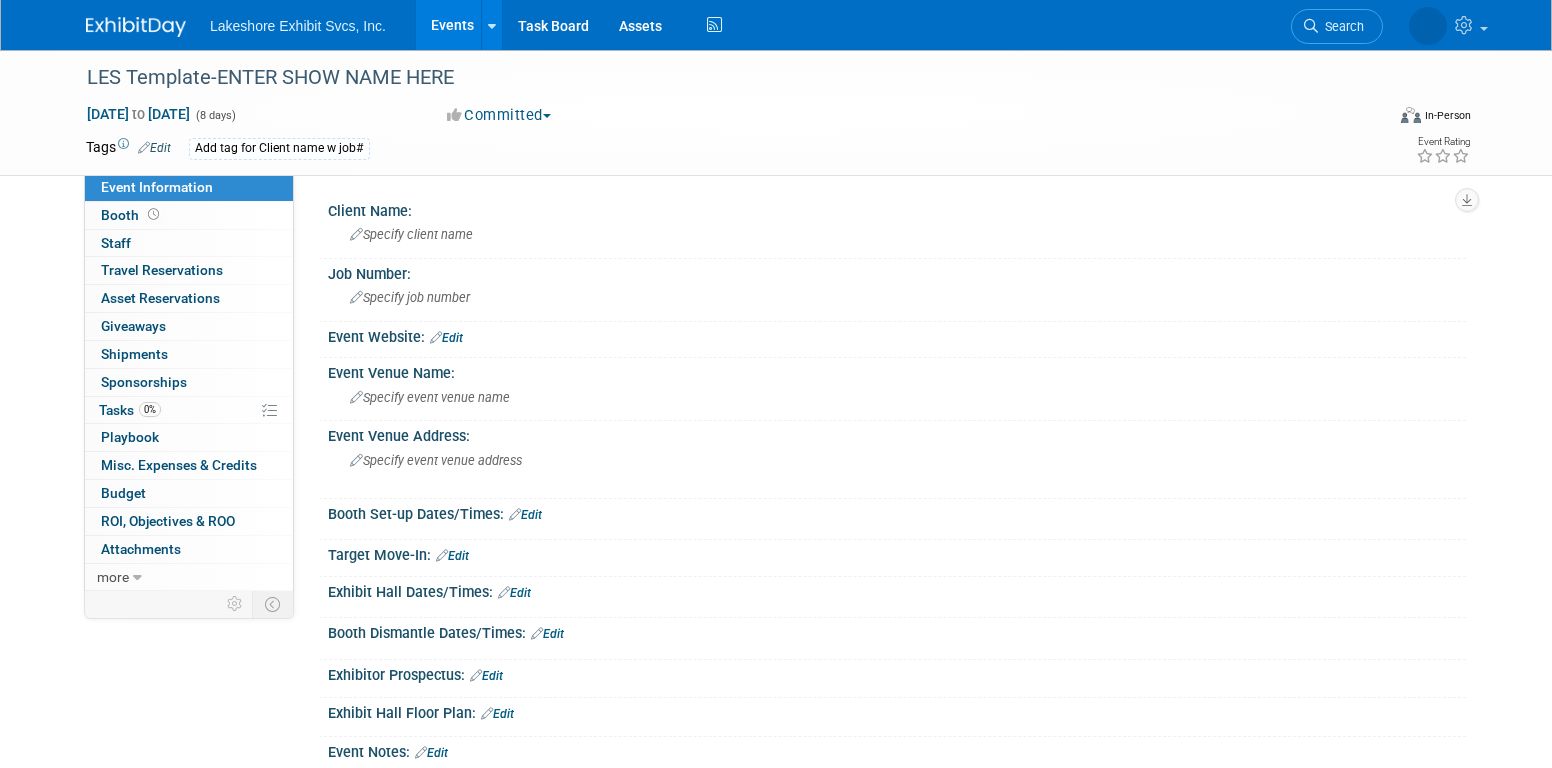 scroll, scrollTop: 0, scrollLeft: 0, axis: both 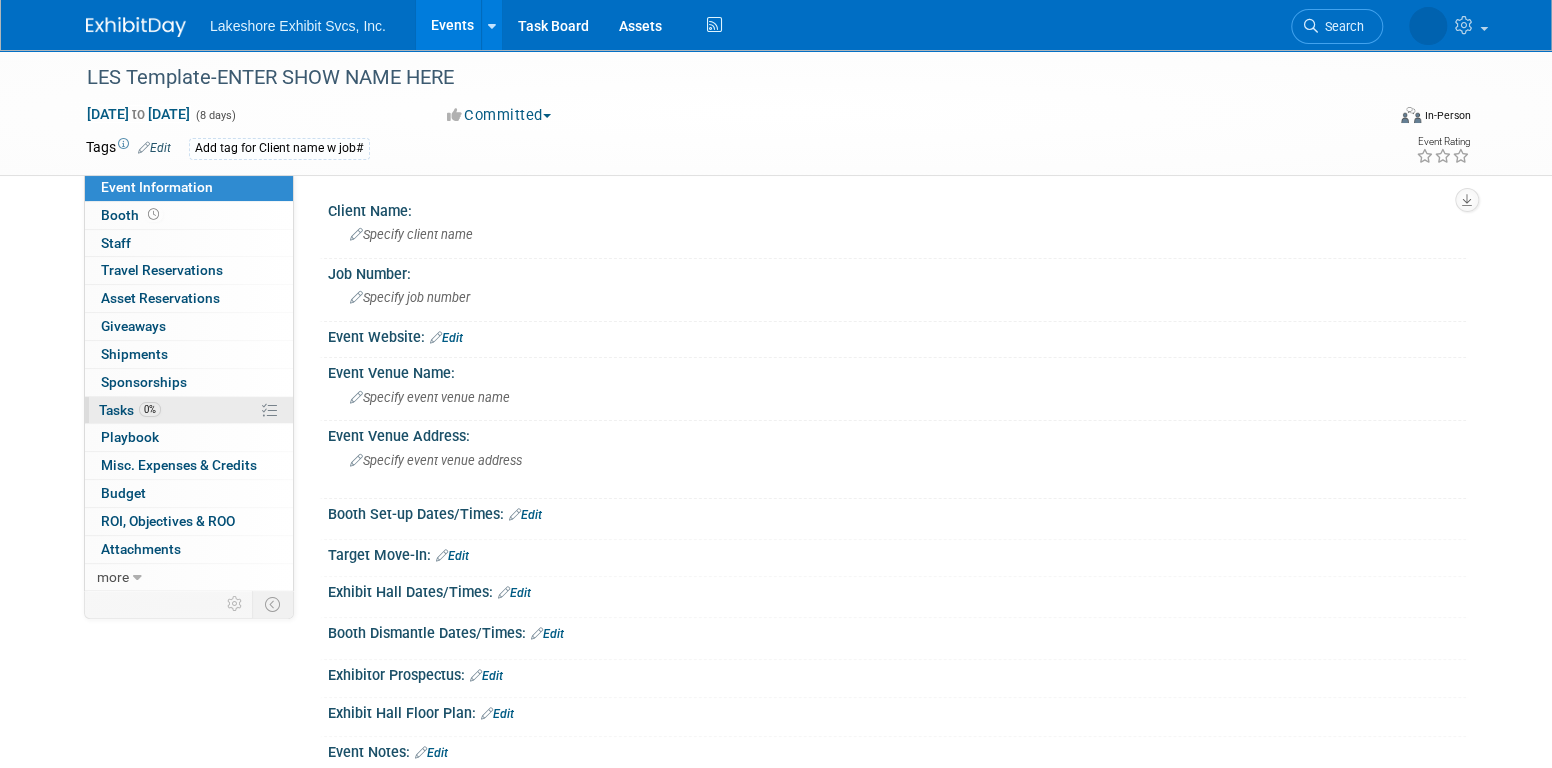 click on "0%
Tasks 0%" at bounding box center (189, 410) 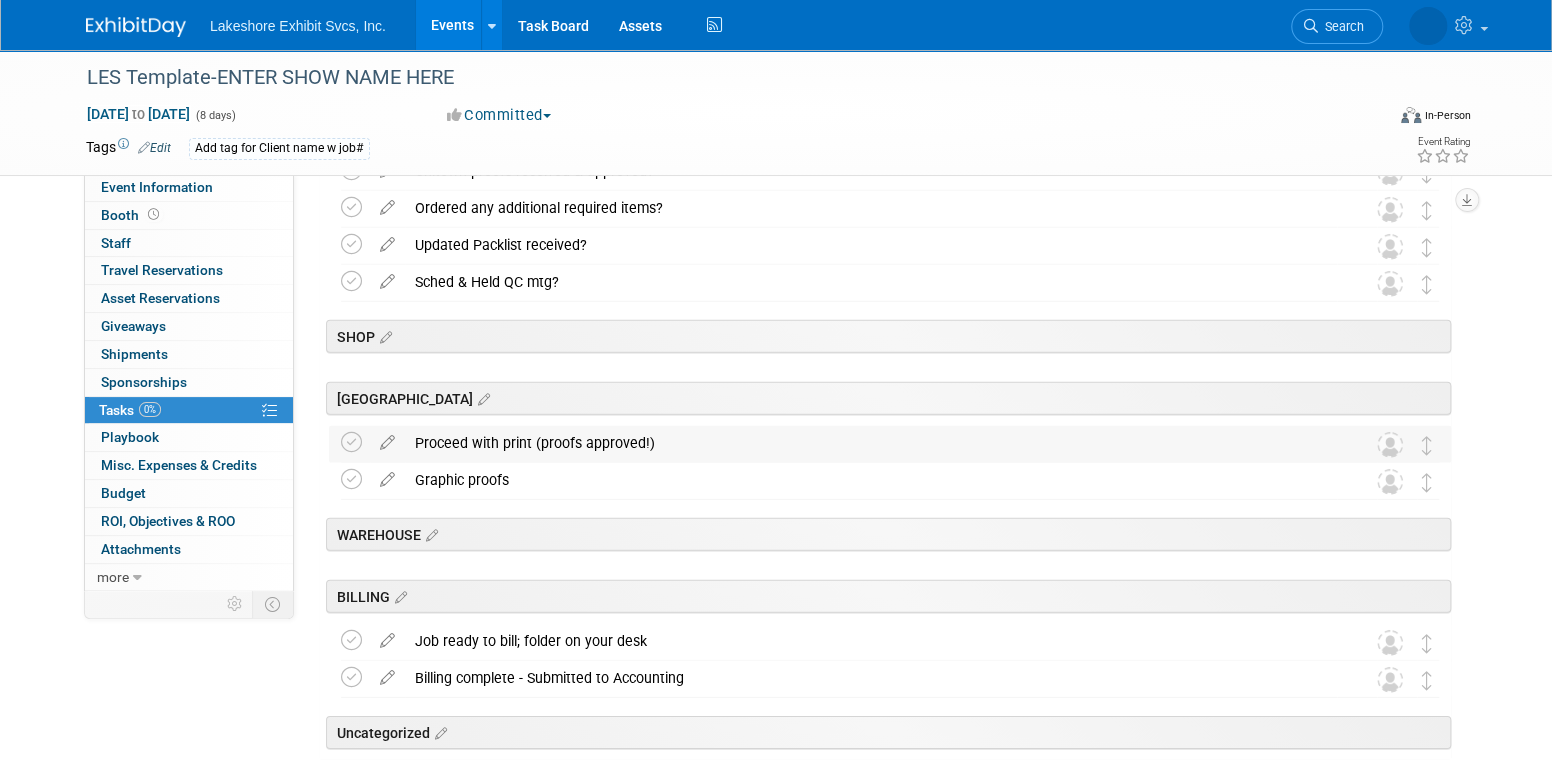 scroll, scrollTop: 3174, scrollLeft: 0, axis: vertical 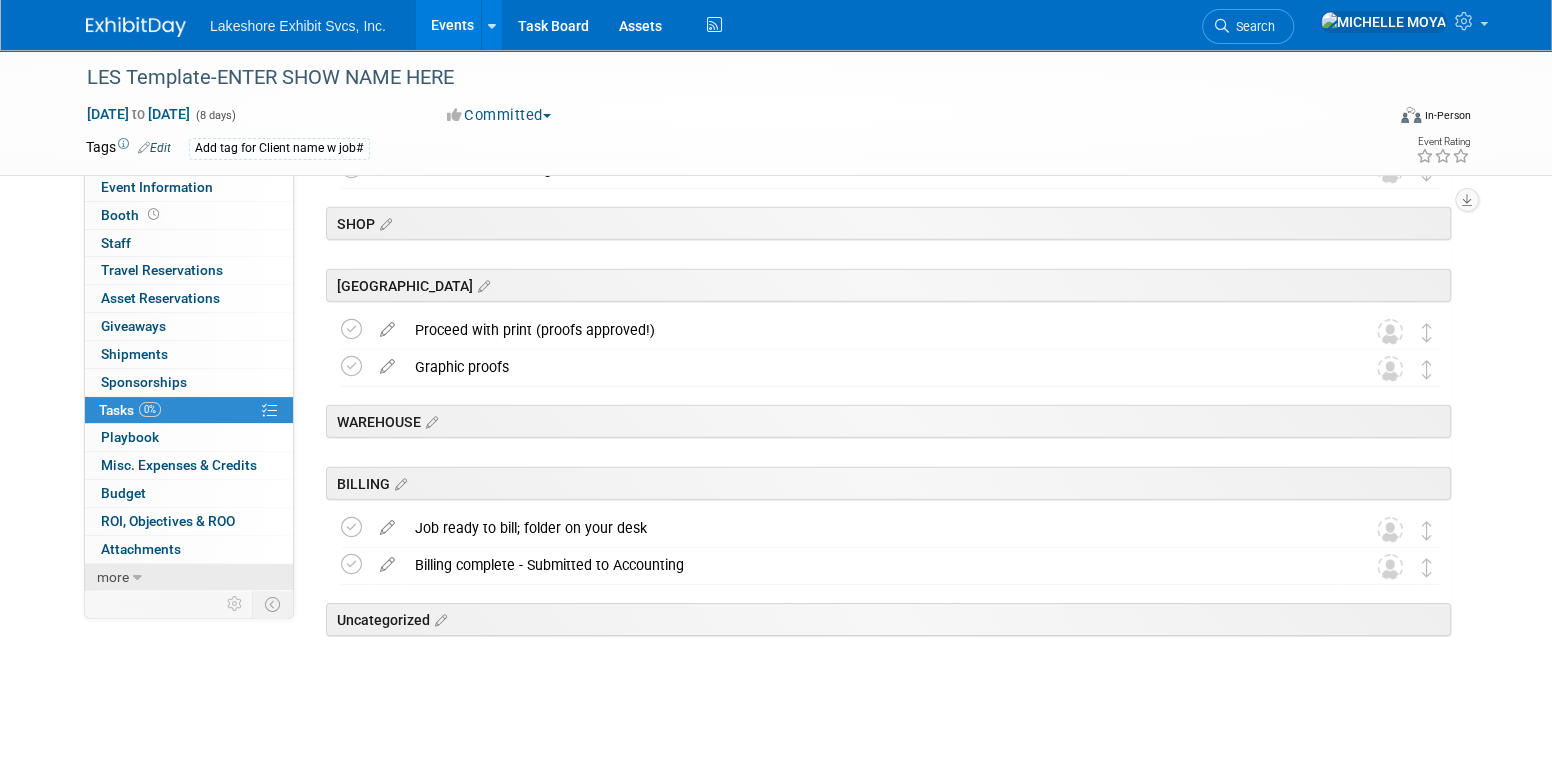 click at bounding box center (137, 578) 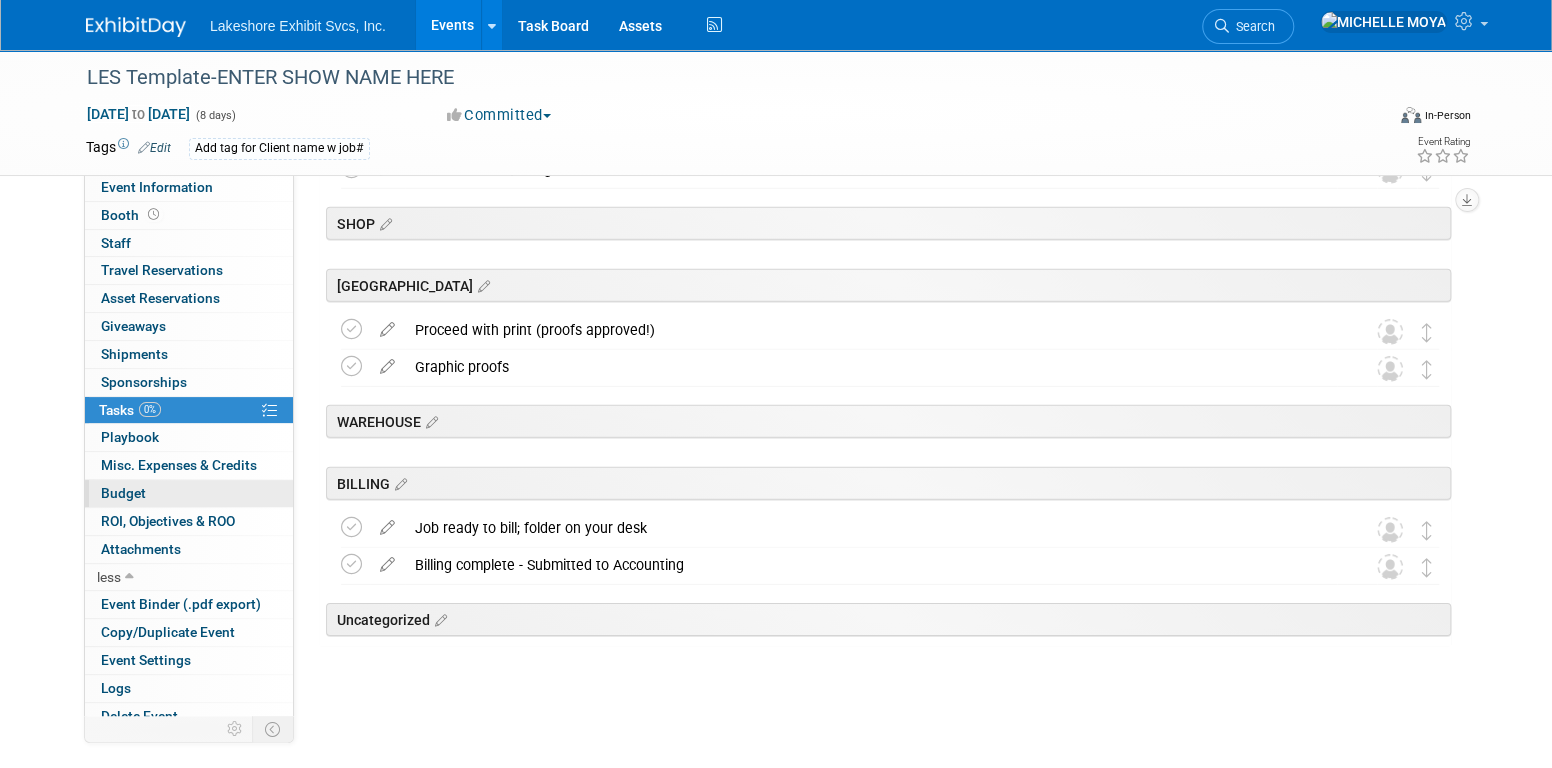 scroll, scrollTop: 10, scrollLeft: 0, axis: vertical 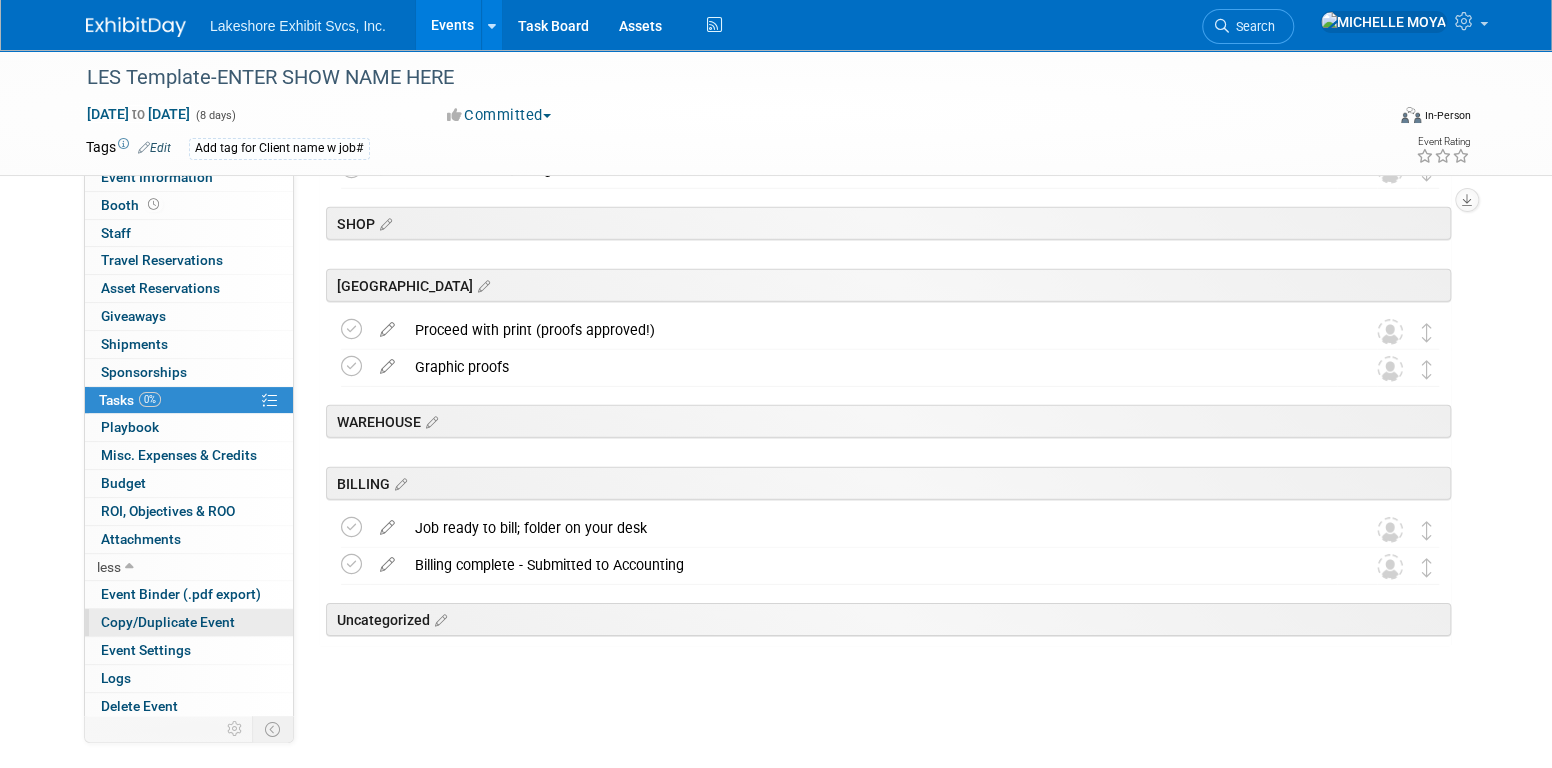 click on "Copy/Duplicate Event" at bounding box center (168, 622) 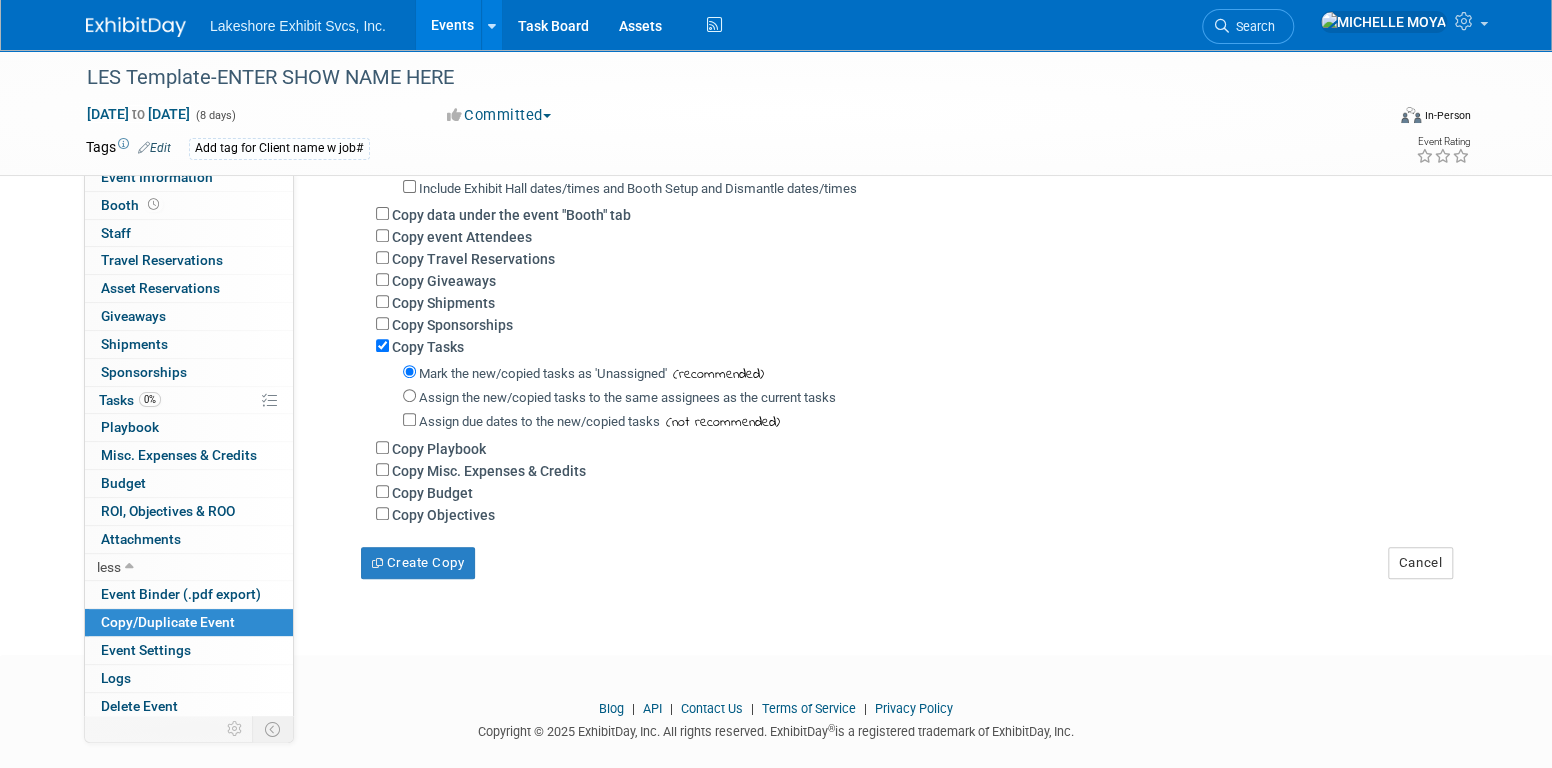 scroll, scrollTop: 353, scrollLeft: 0, axis: vertical 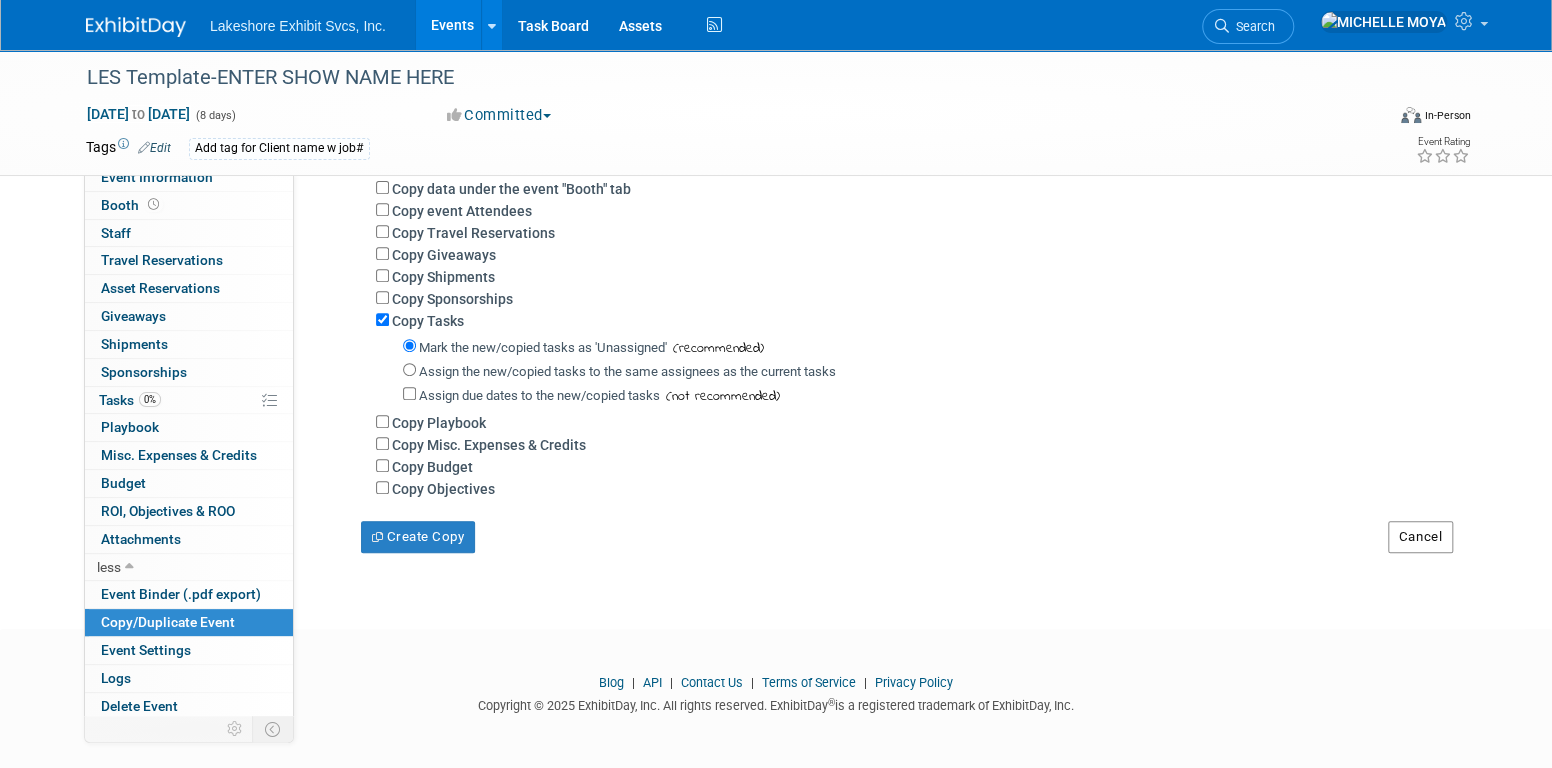 click on "Cancel" at bounding box center (1420, 537) 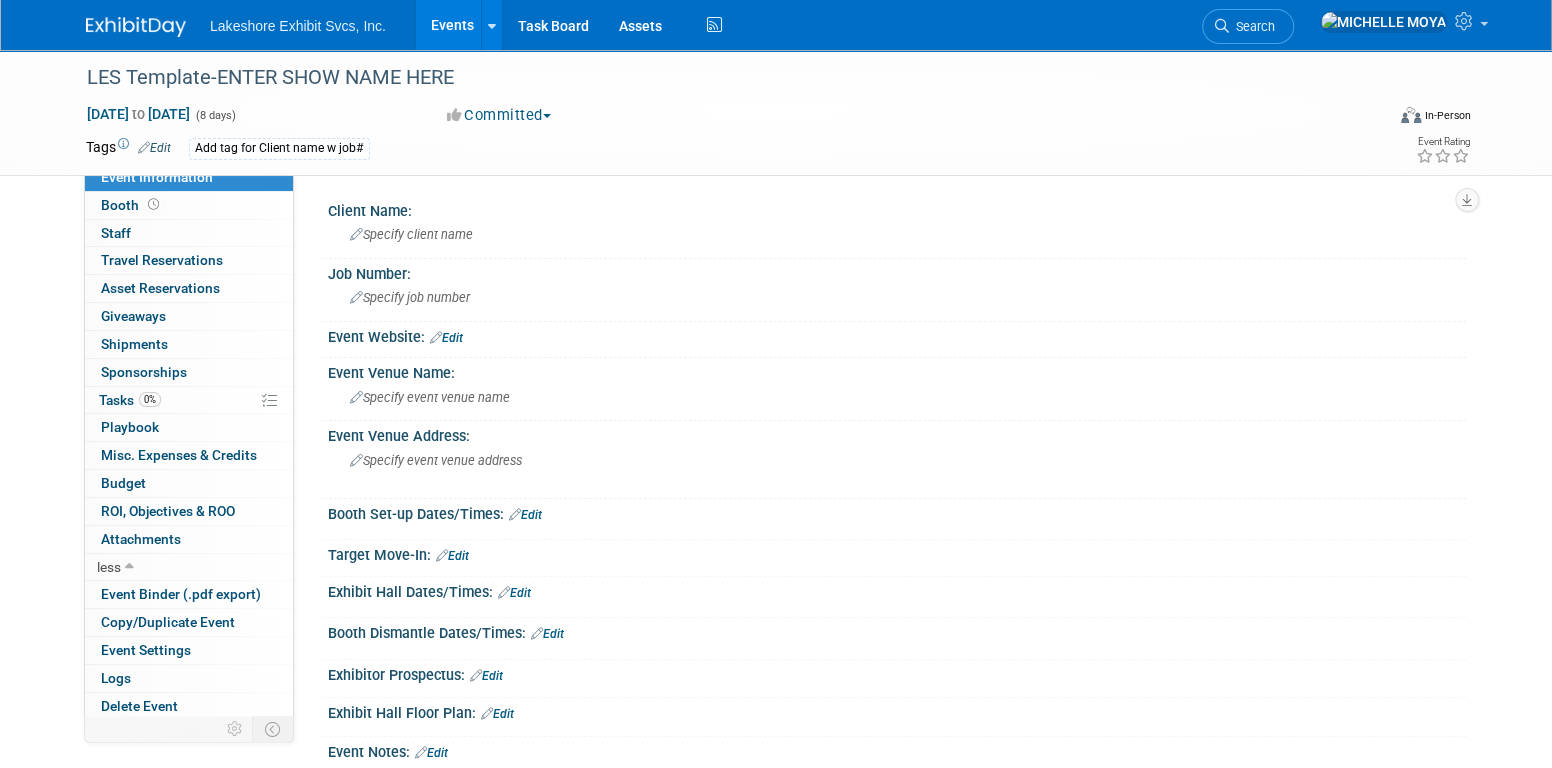 click on "Events" at bounding box center (452, 25) 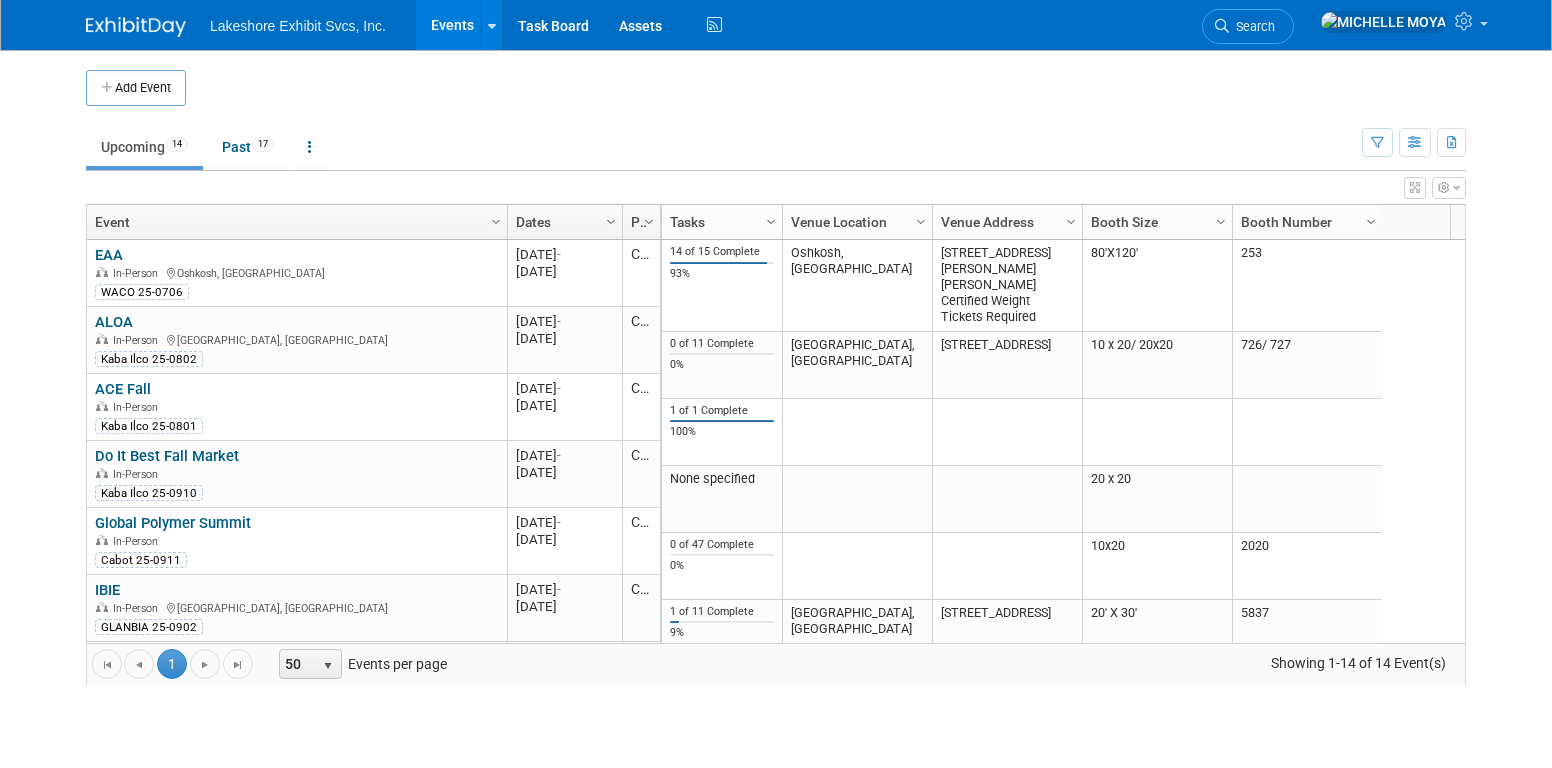 scroll, scrollTop: 0, scrollLeft: 0, axis: both 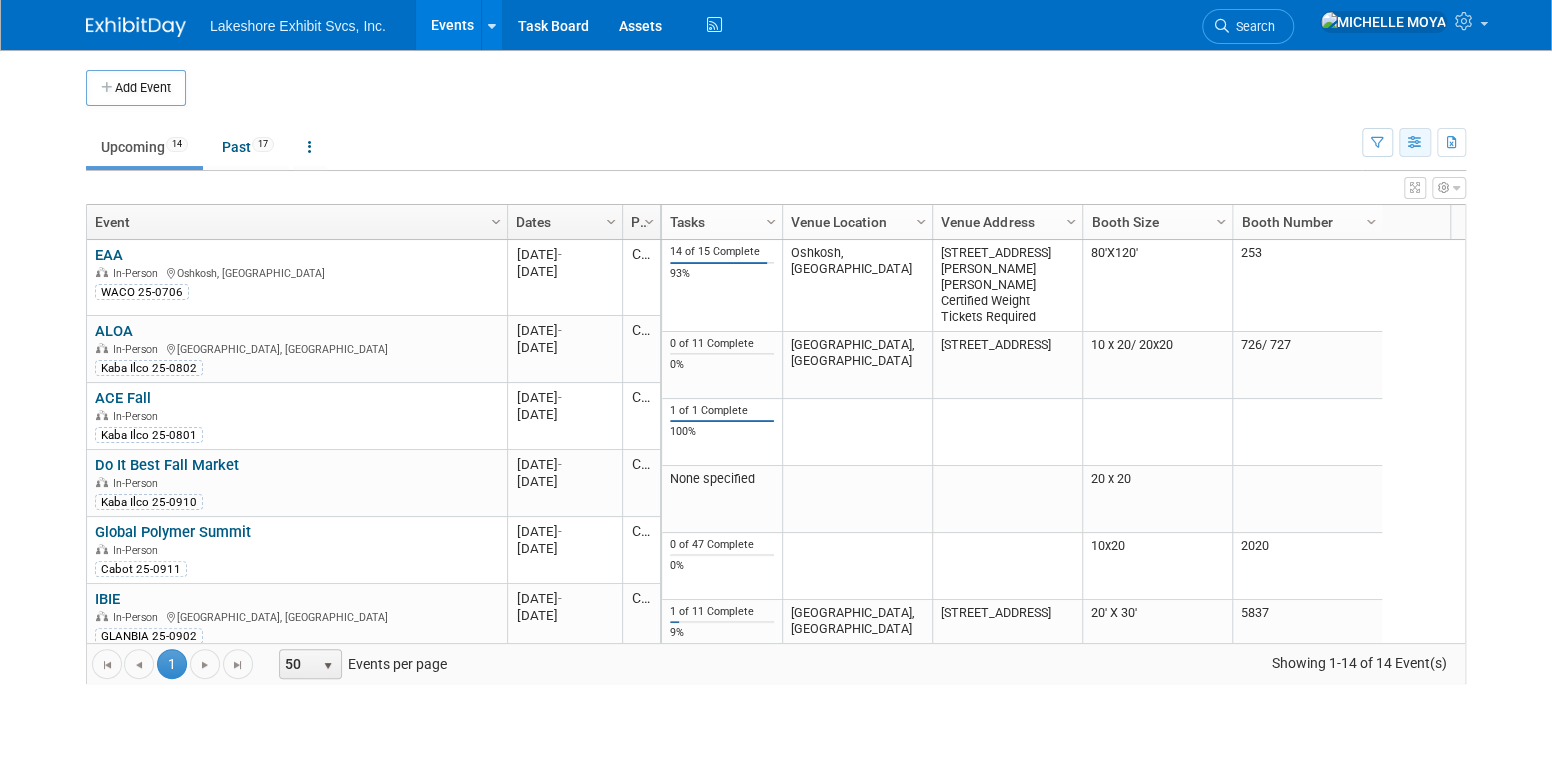click at bounding box center [1415, 143] 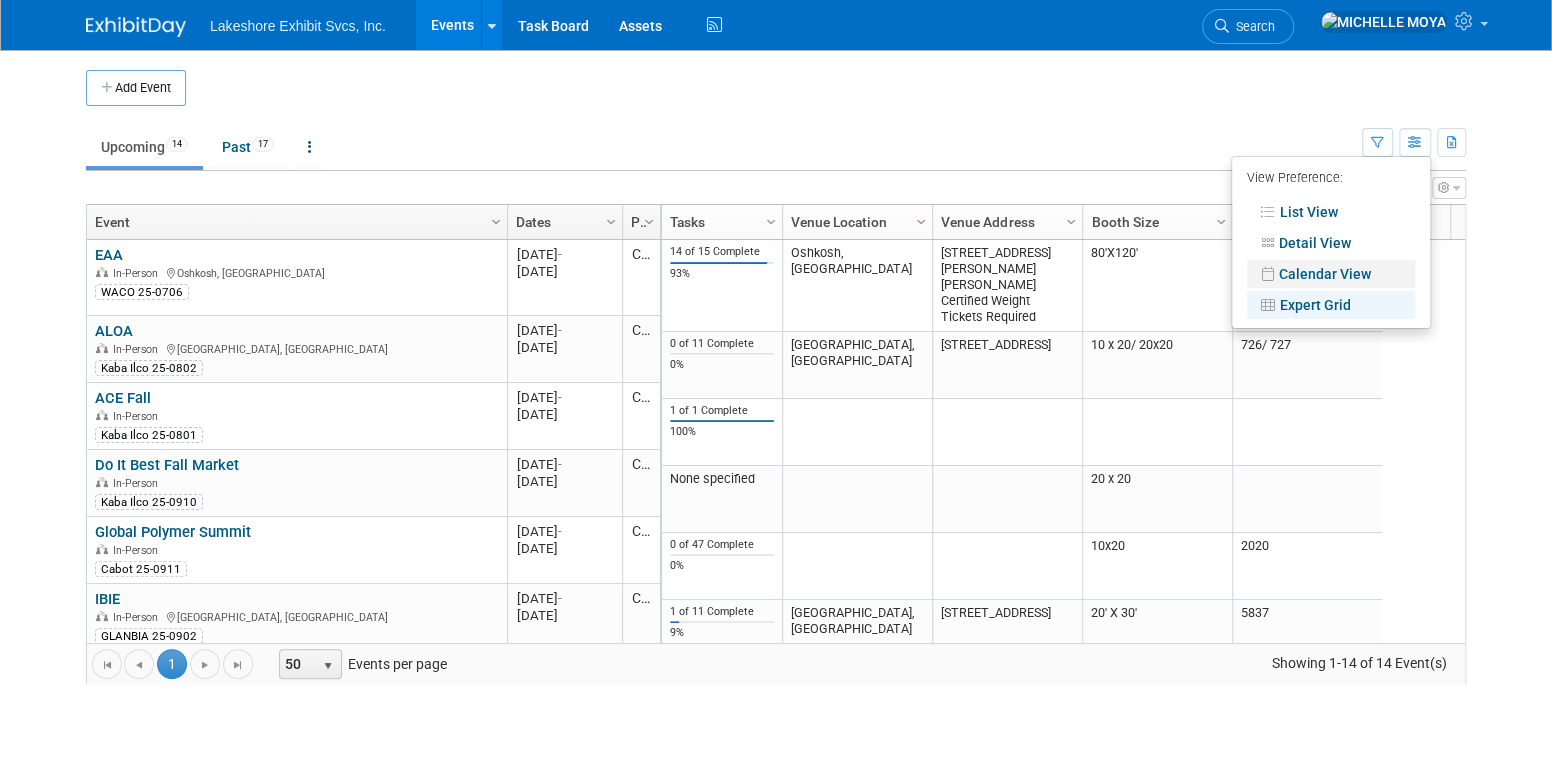 click on "Calendar View" at bounding box center [1331, 274] 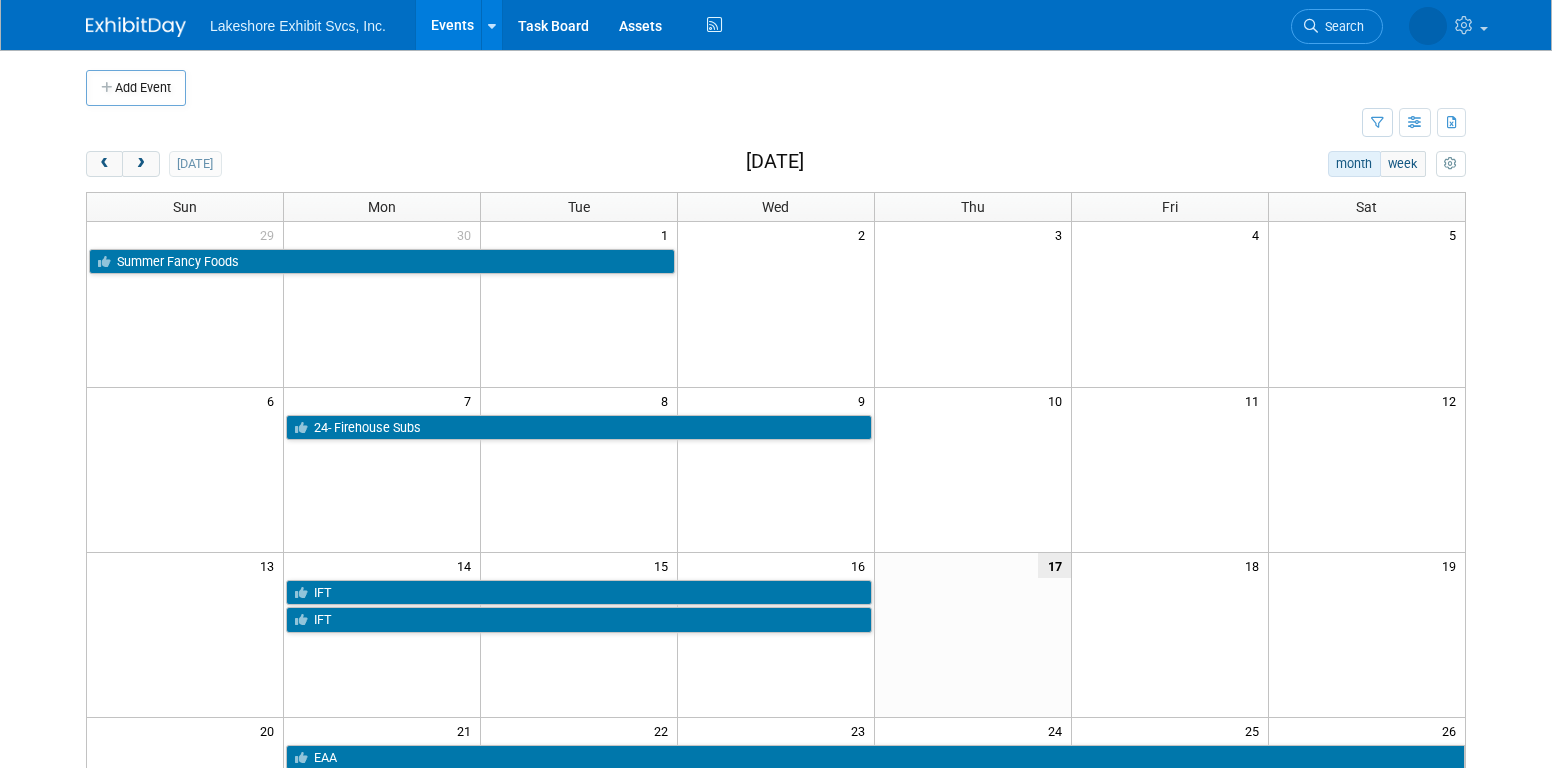 scroll, scrollTop: 0, scrollLeft: 0, axis: both 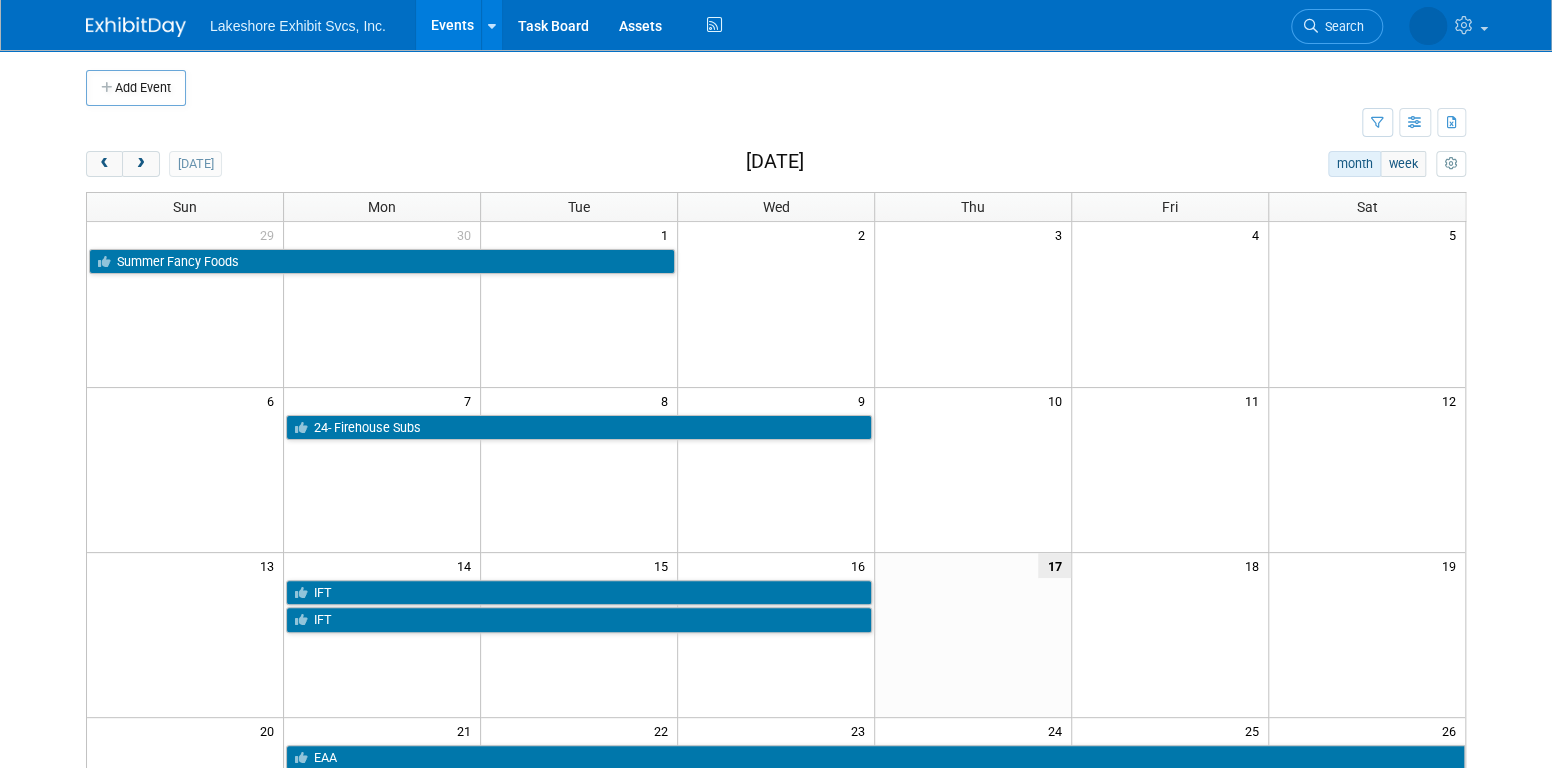click on "Events" at bounding box center (452, 25) 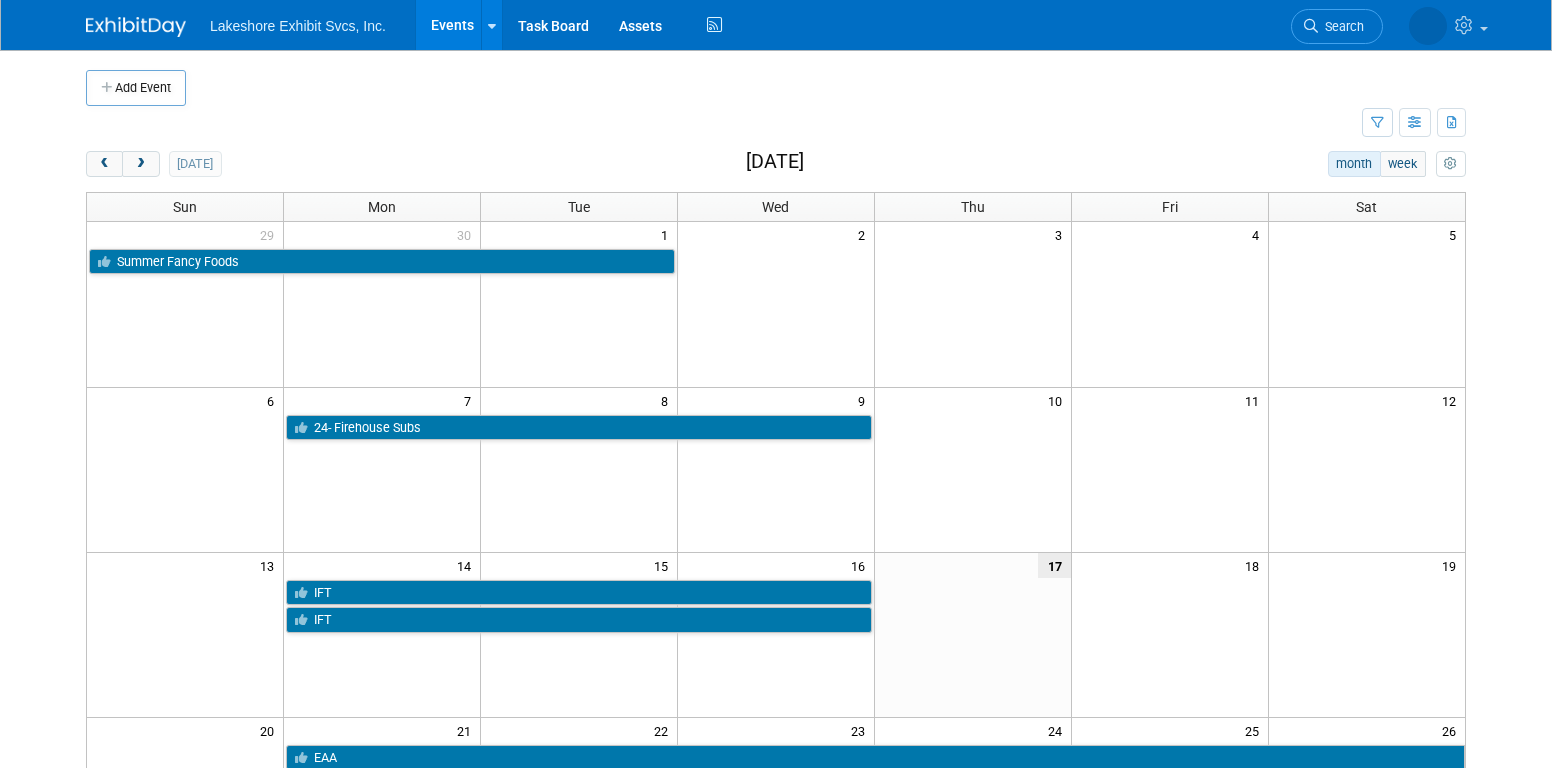 scroll, scrollTop: 0, scrollLeft: 0, axis: both 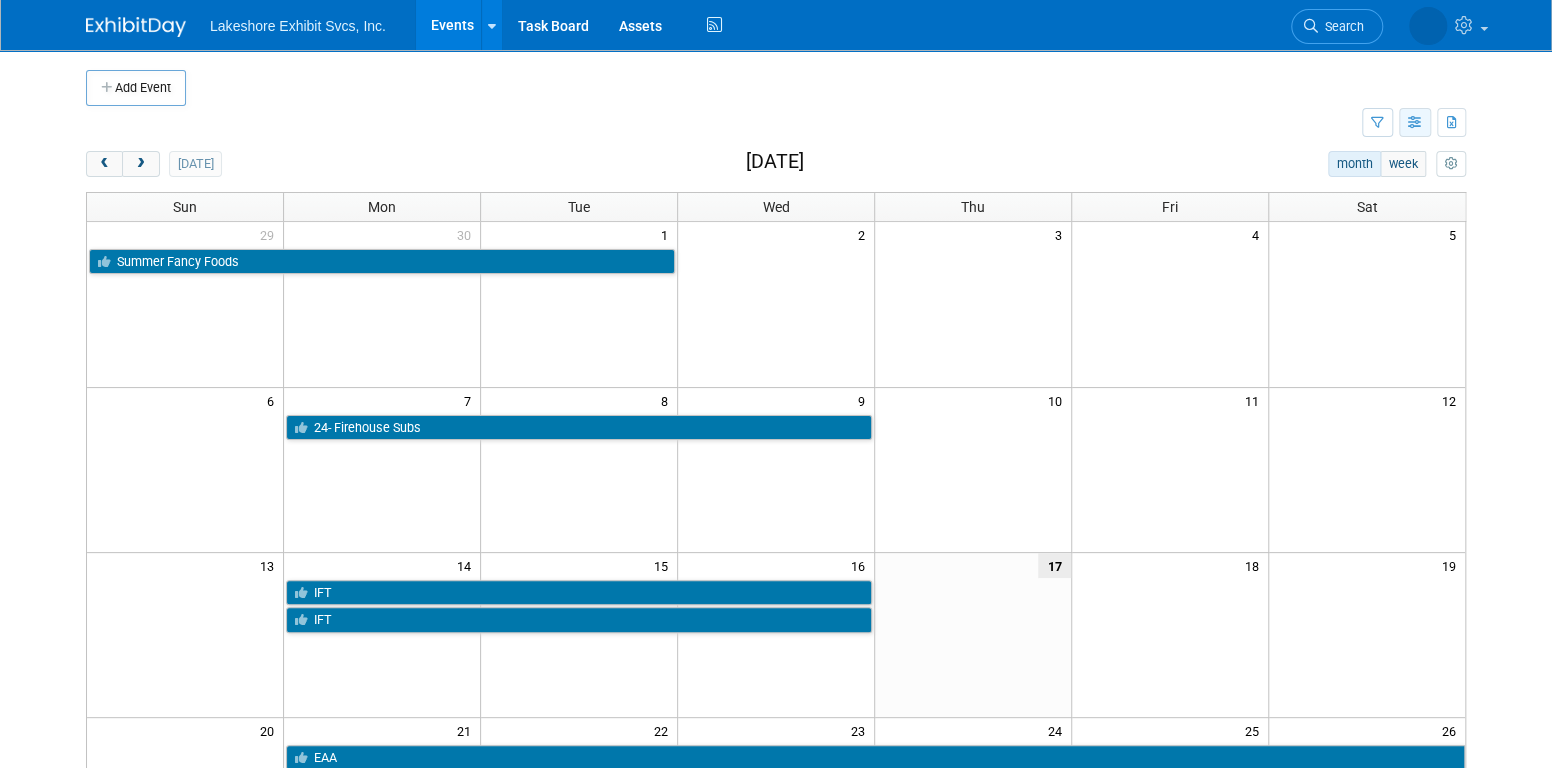 click at bounding box center (1415, 123) 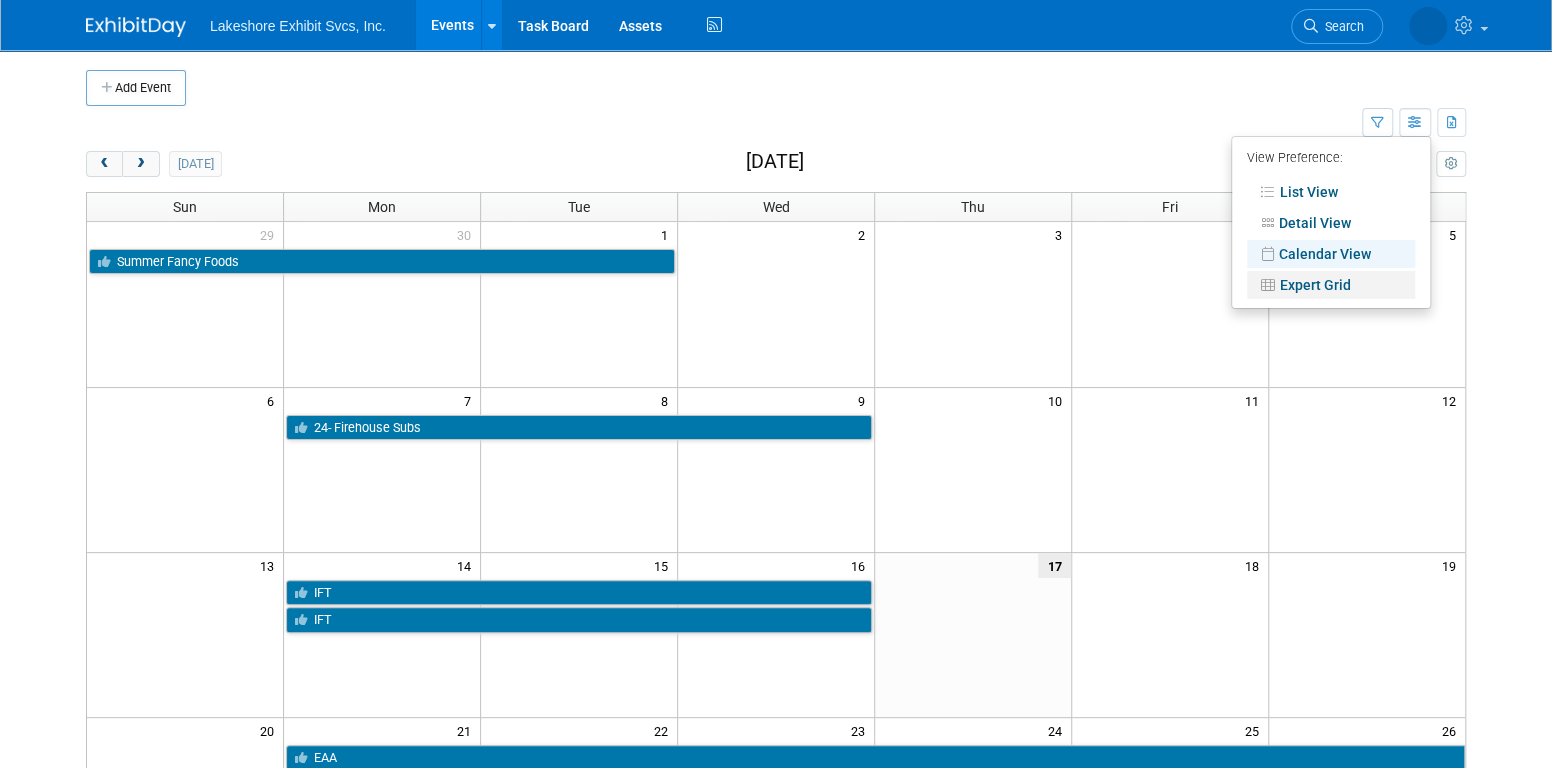 click on "Expert Grid" at bounding box center (1331, 285) 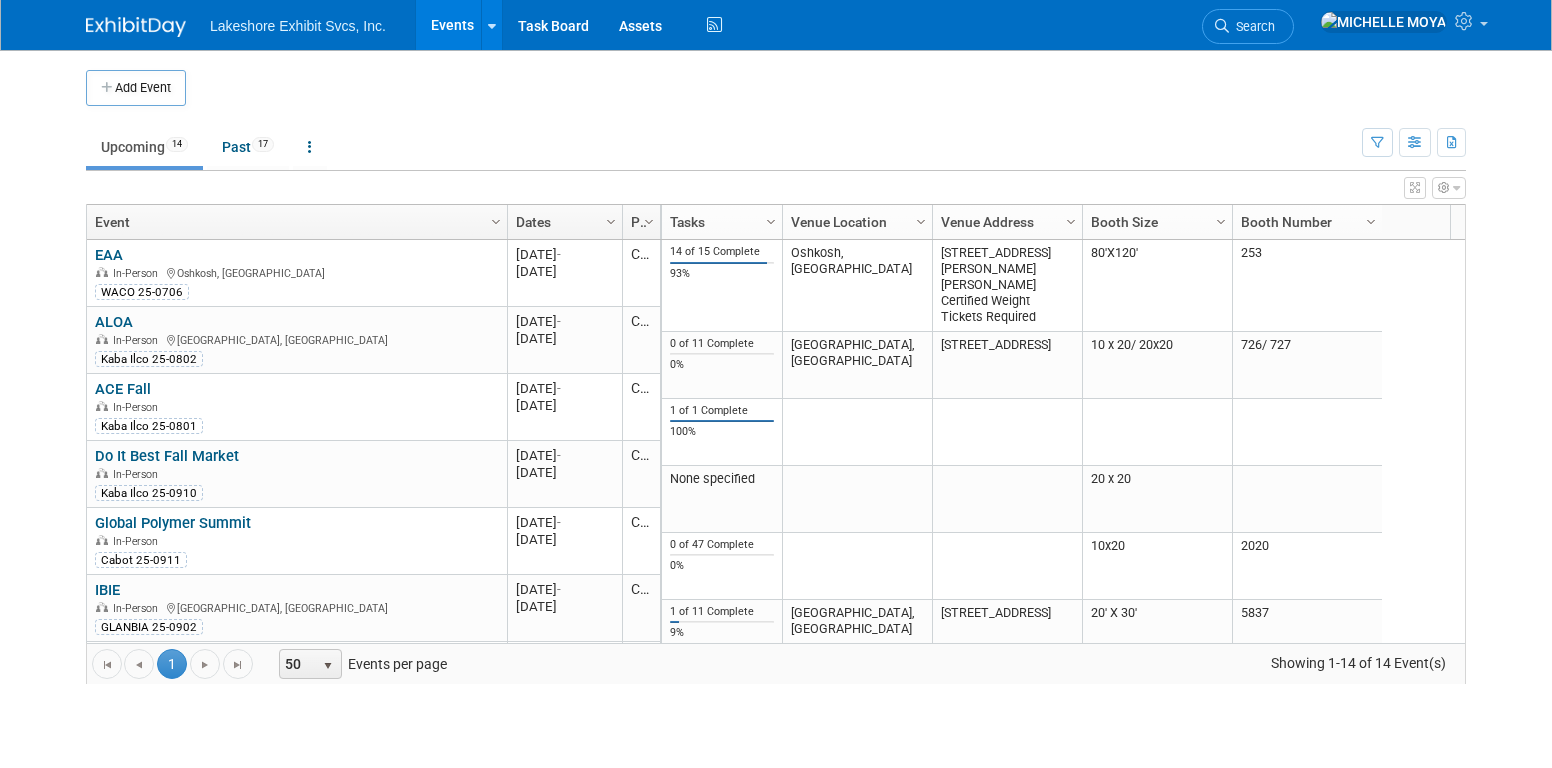 scroll, scrollTop: 0, scrollLeft: 0, axis: both 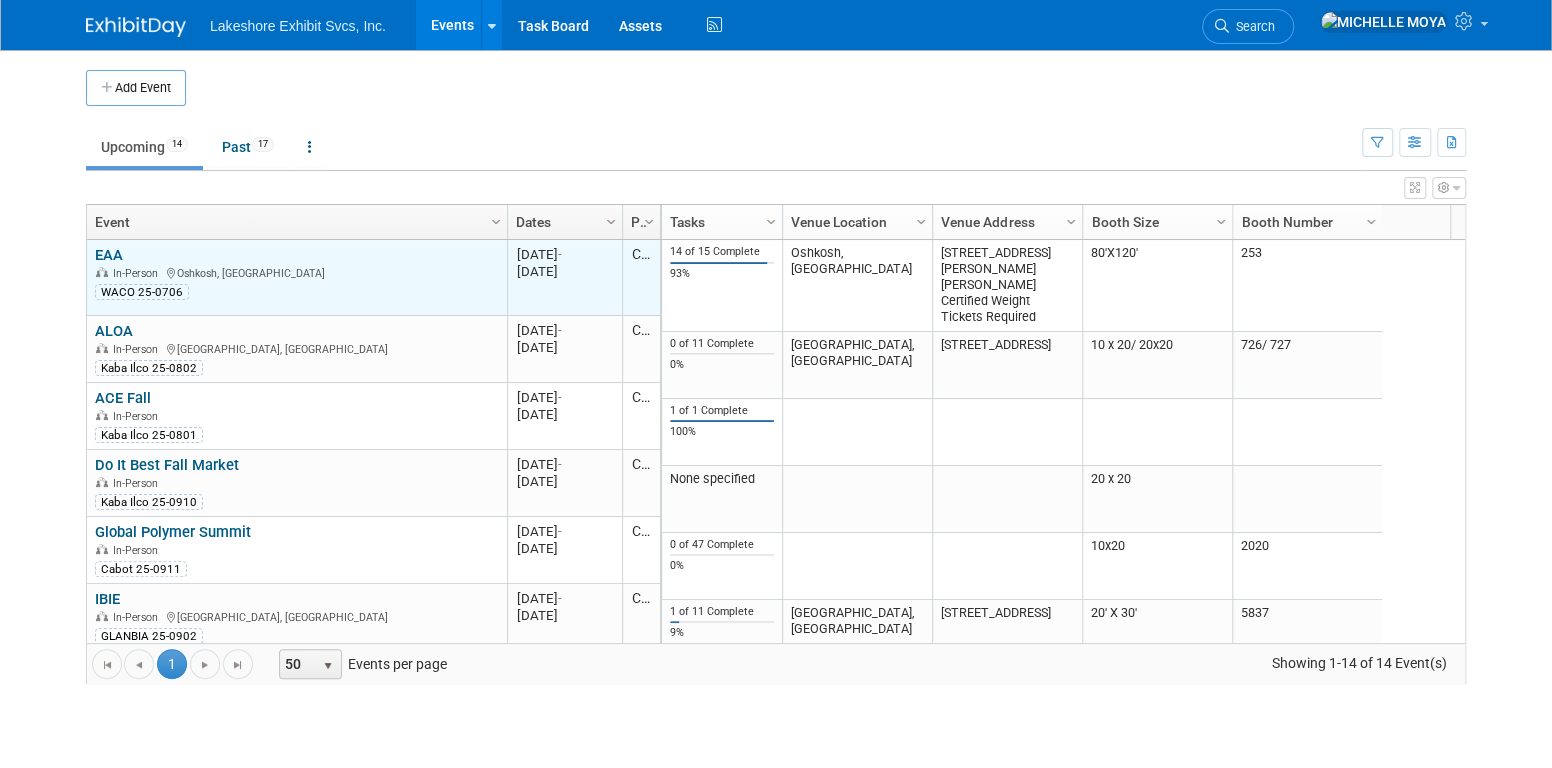 click on "EAA" at bounding box center (109, 255) 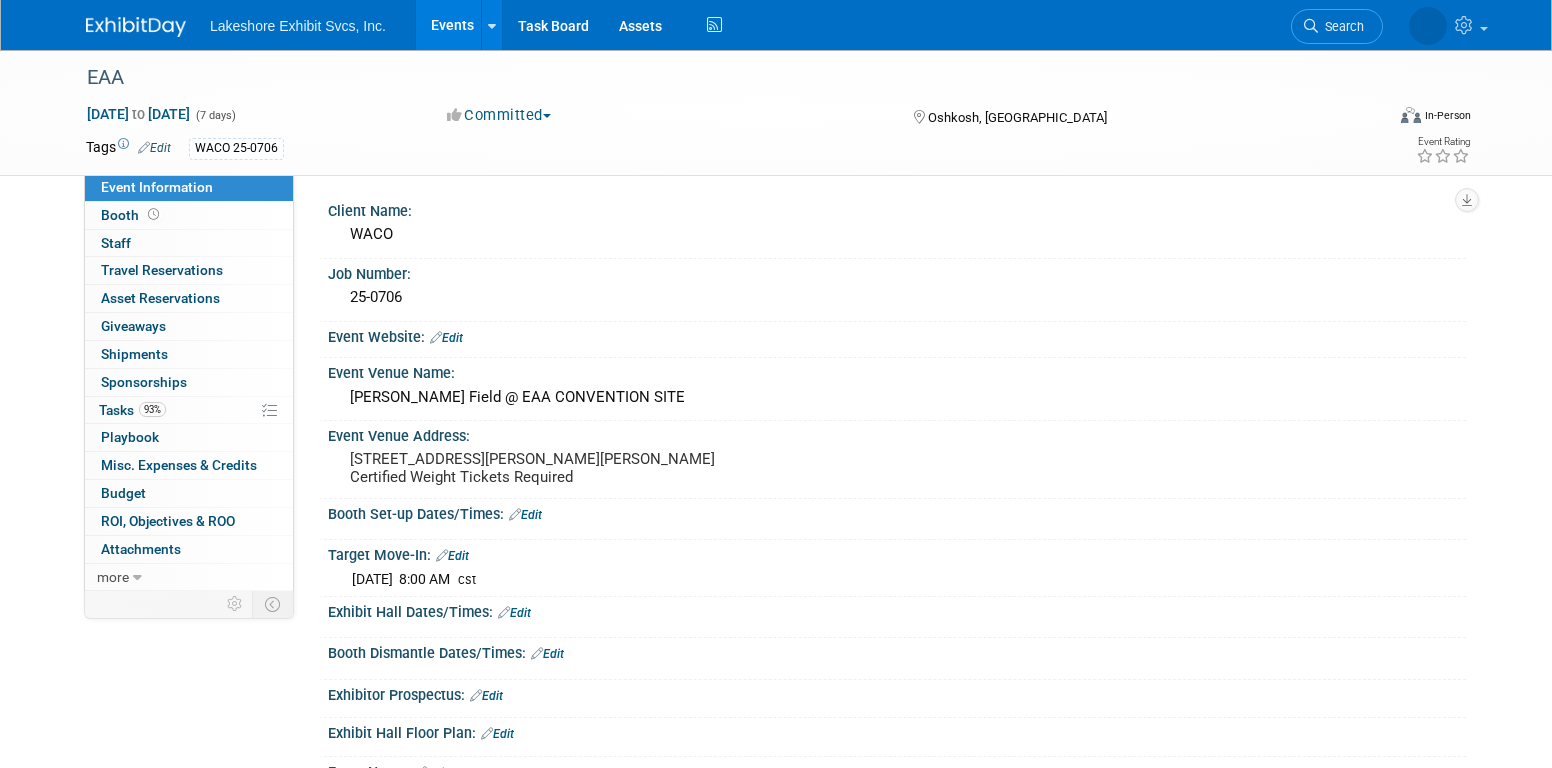 scroll, scrollTop: 0, scrollLeft: 0, axis: both 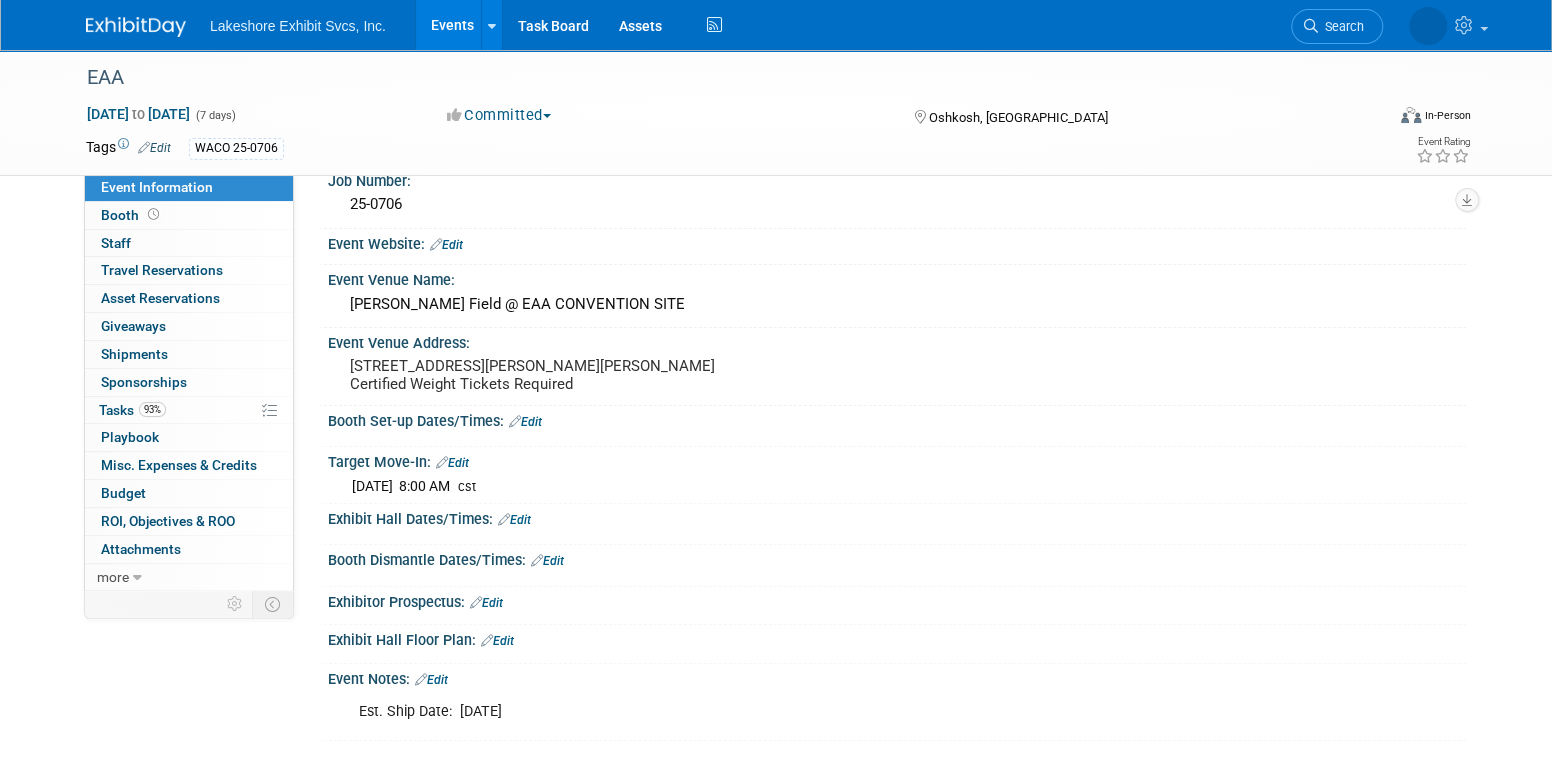 click on "Events" at bounding box center [452, 25] 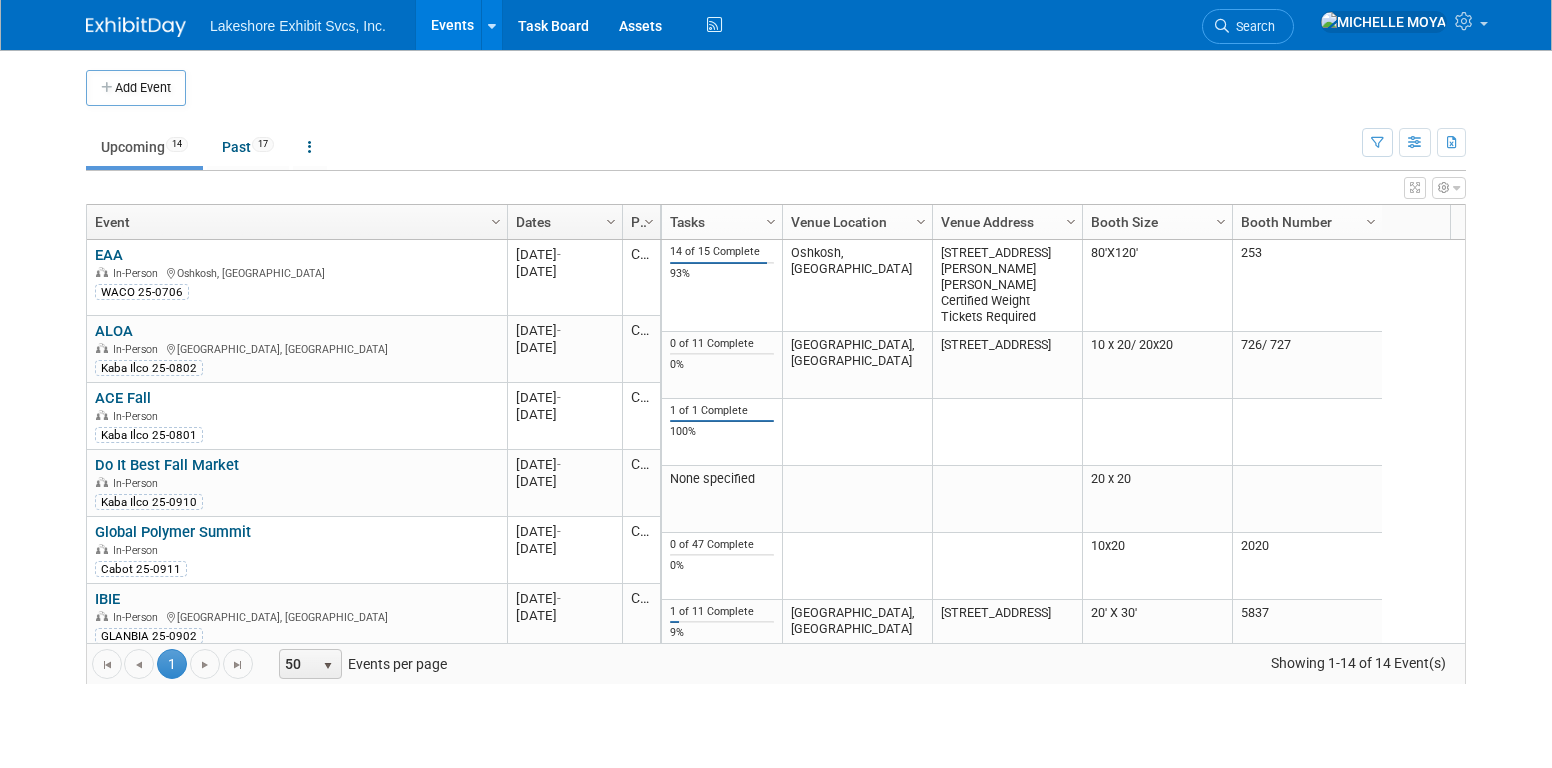 scroll, scrollTop: 0, scrollLeft: 0, axis: both 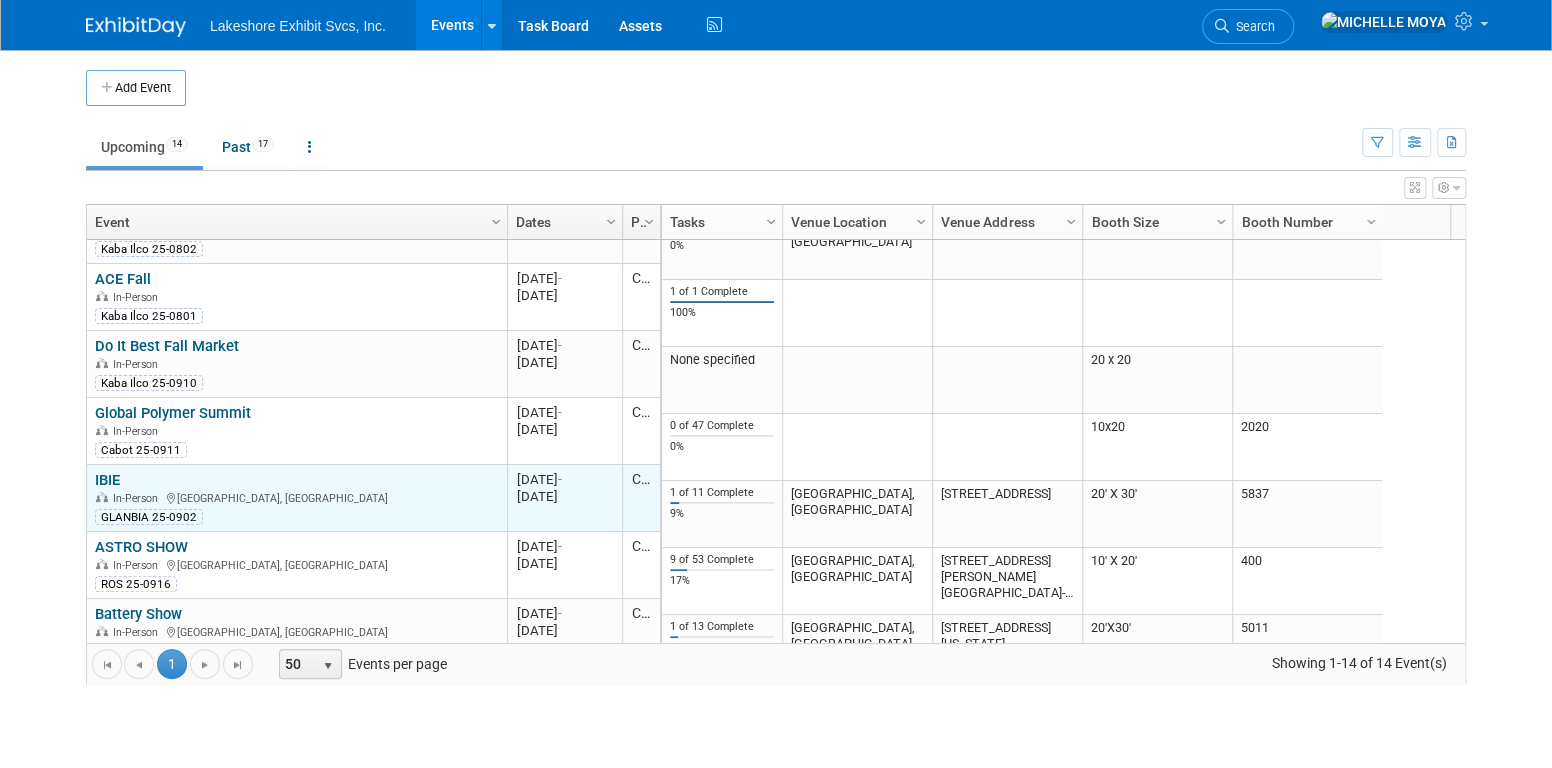 click on "IBIE" at bounding box center (107, 480) 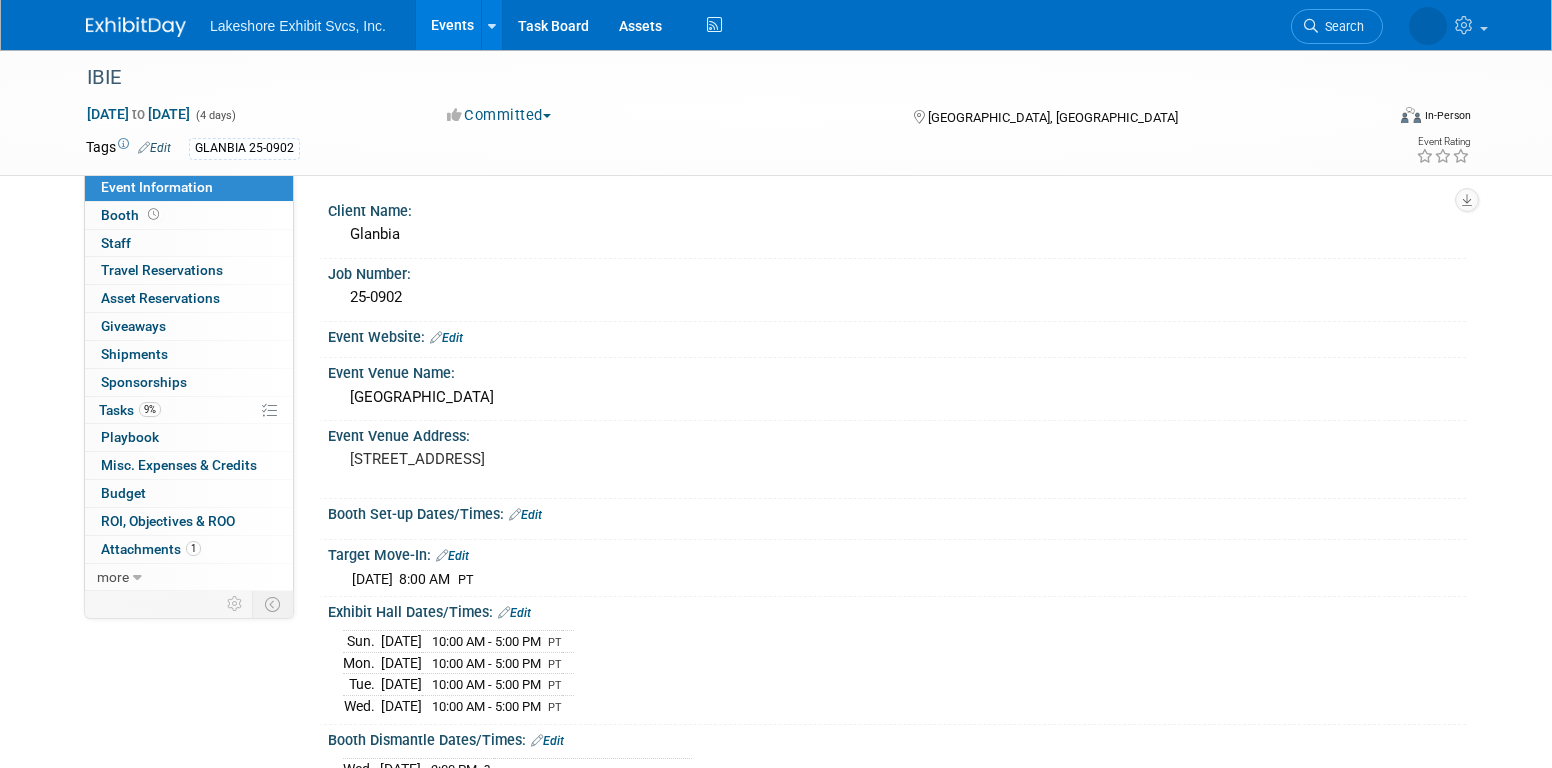 scroll, scrollTop: 0, scrollLeft: 0, axis: both 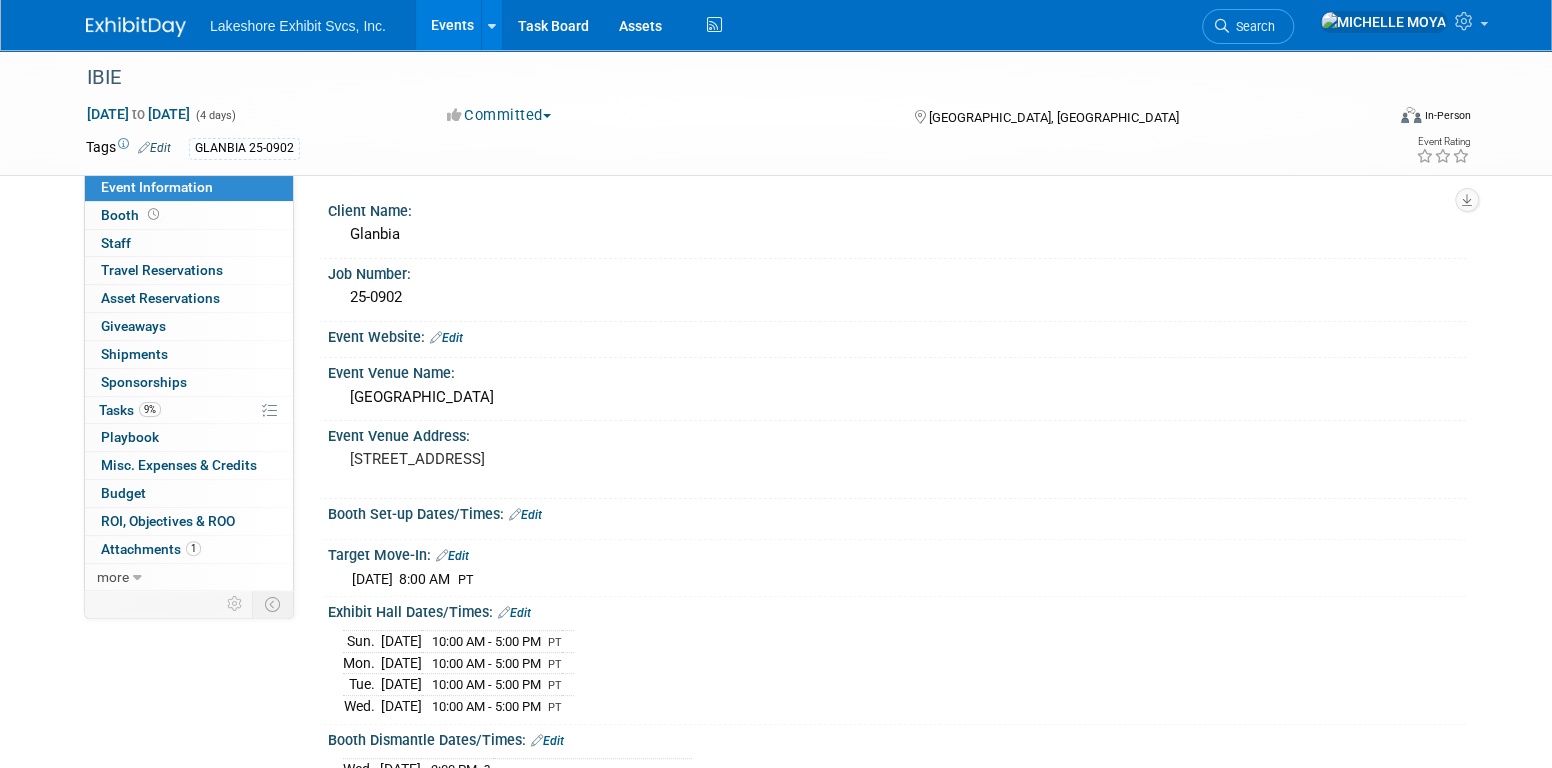 click on "Events" at bounding box center [452, 25] 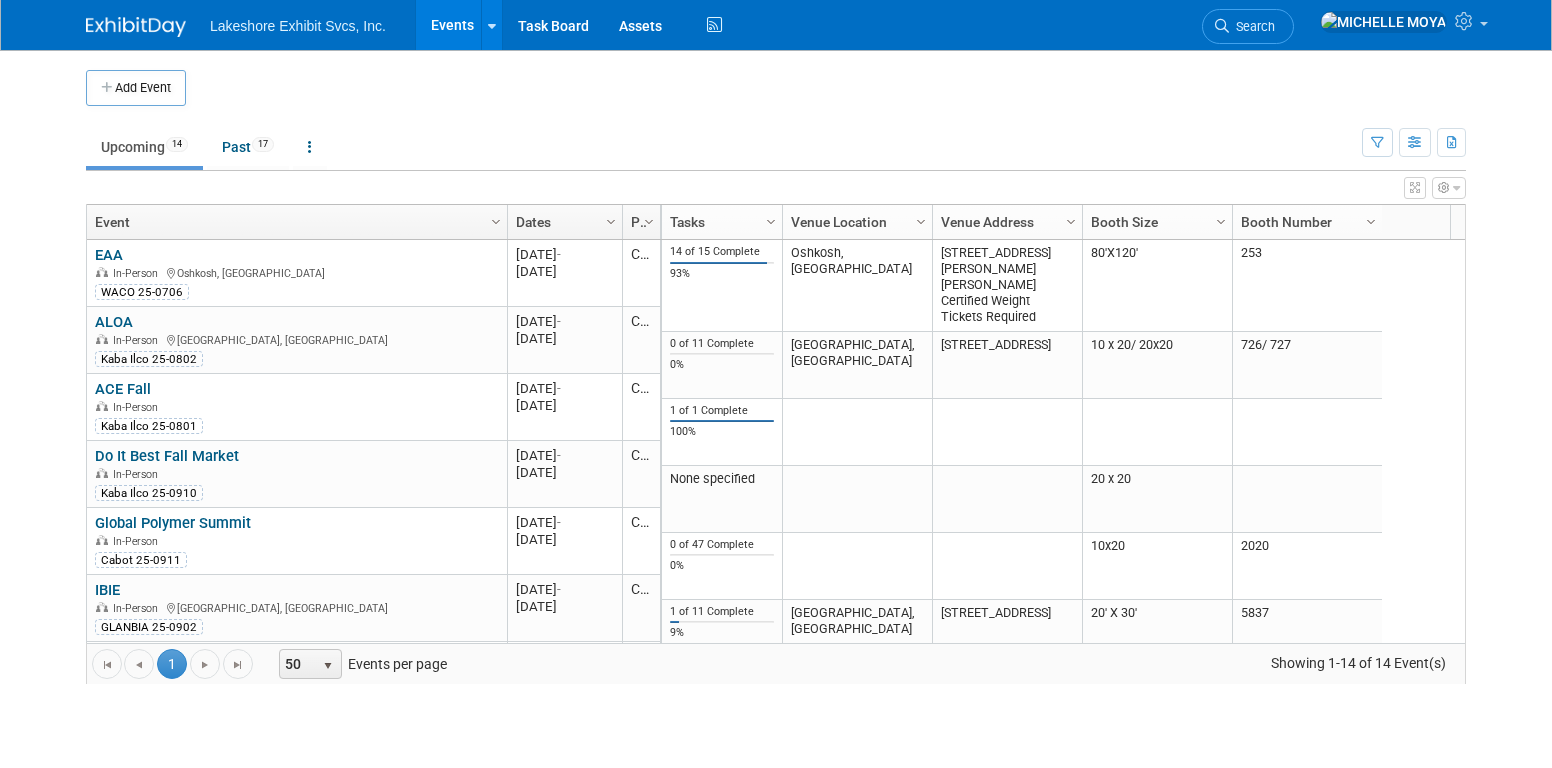scroll, scrollTop: 0, scrollLeft: 0, axis: both 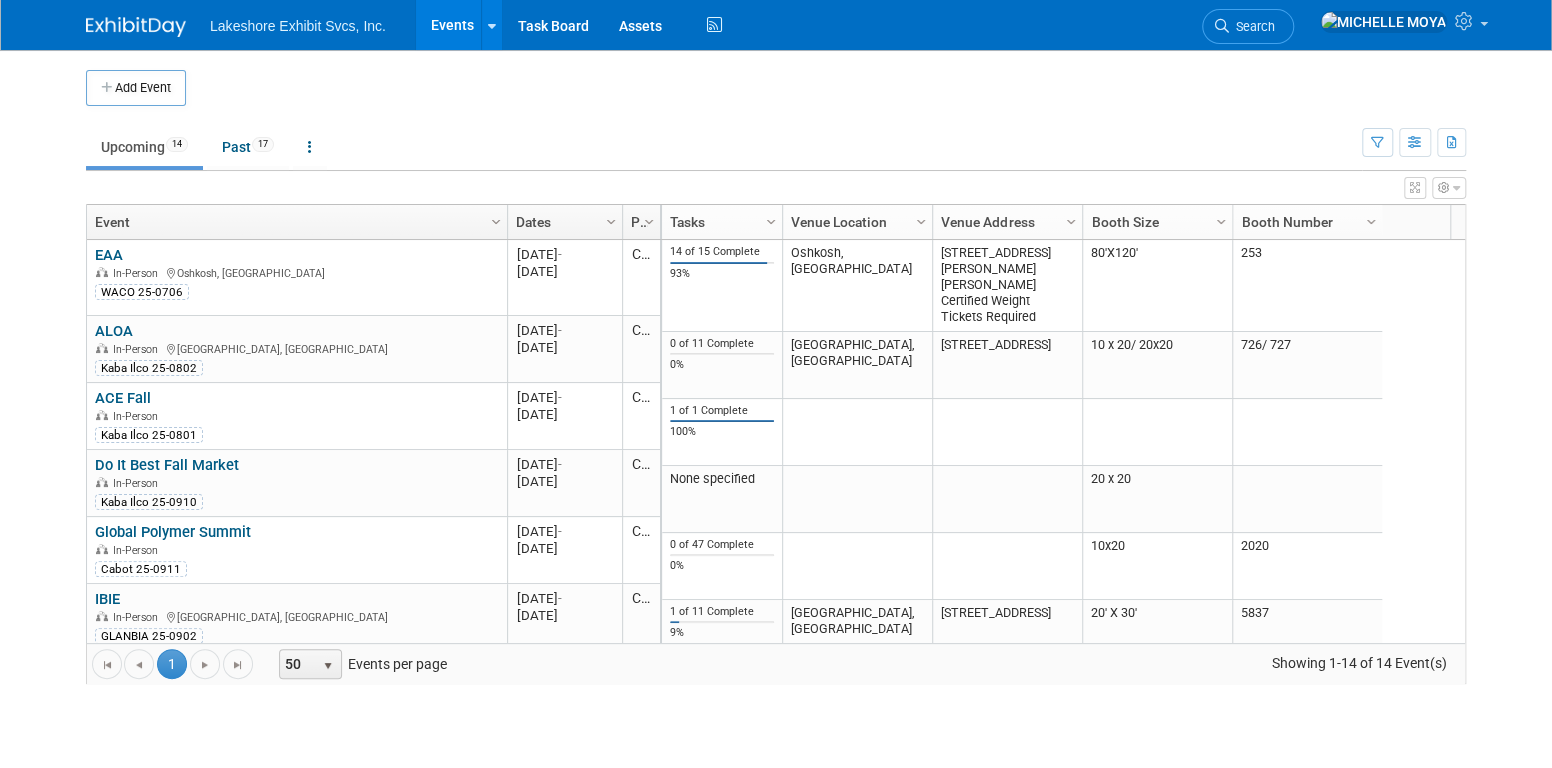 click on "Upcoming
14
Past
17
All Events
31
Past and Upcoming
Grouped Annually
Events grouped by year" at bounding box center (724, 148) 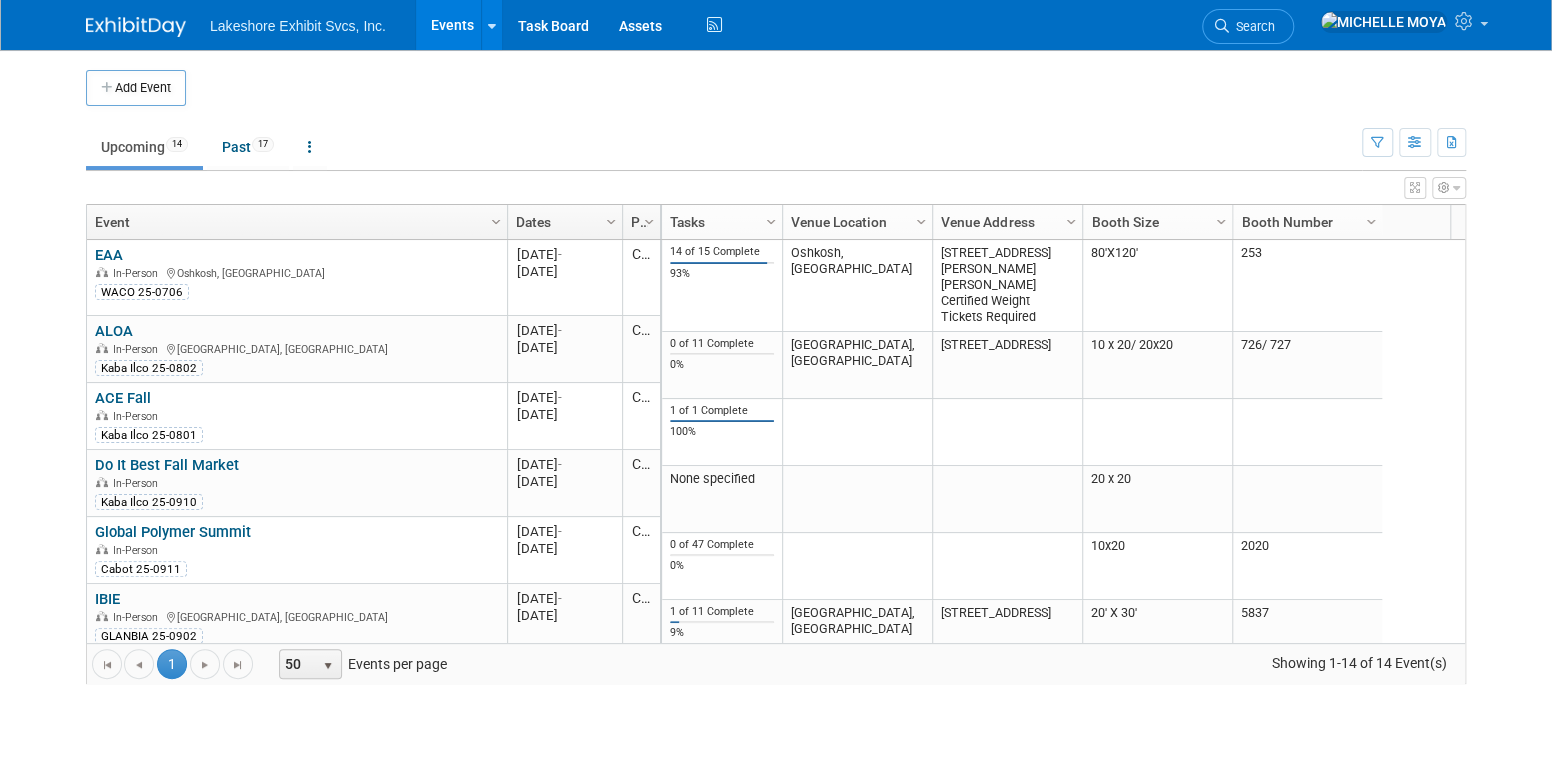 click on "Events" at bounding box center [452, 25] 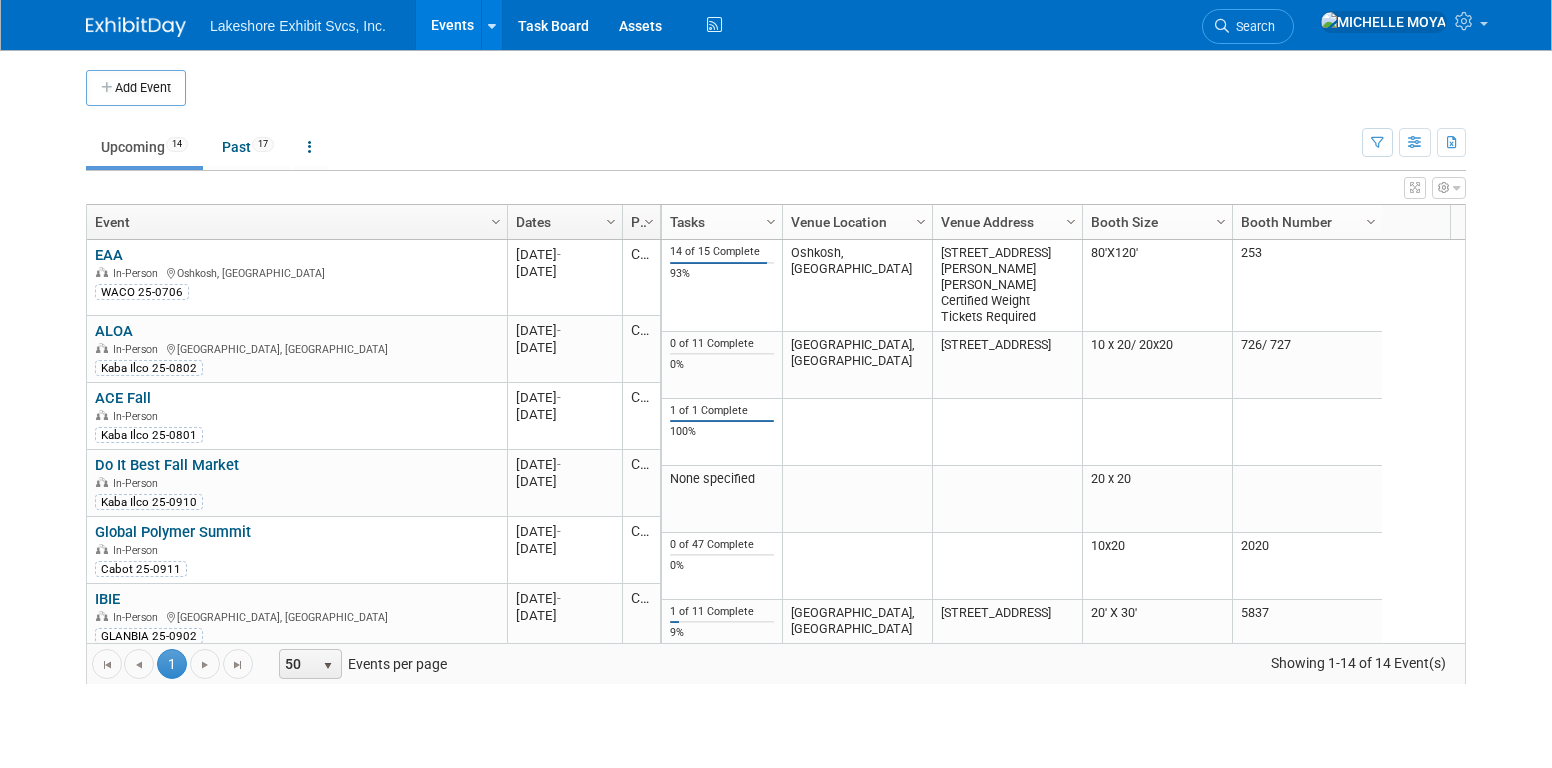 scroll, scrollTop: 0, scrollLeft: 0, axis: both 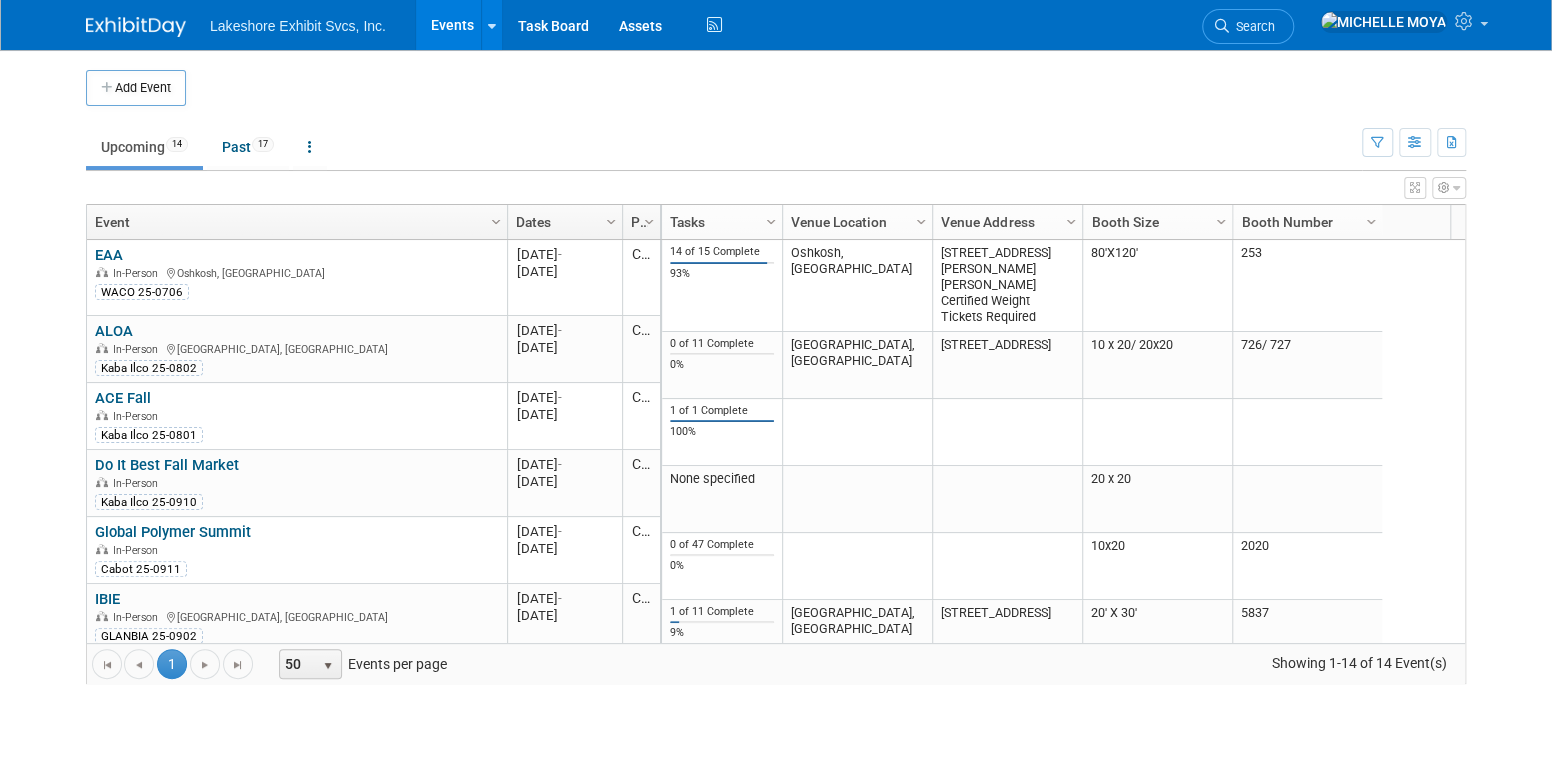 click on "Events" at bounding box center (452, 25) 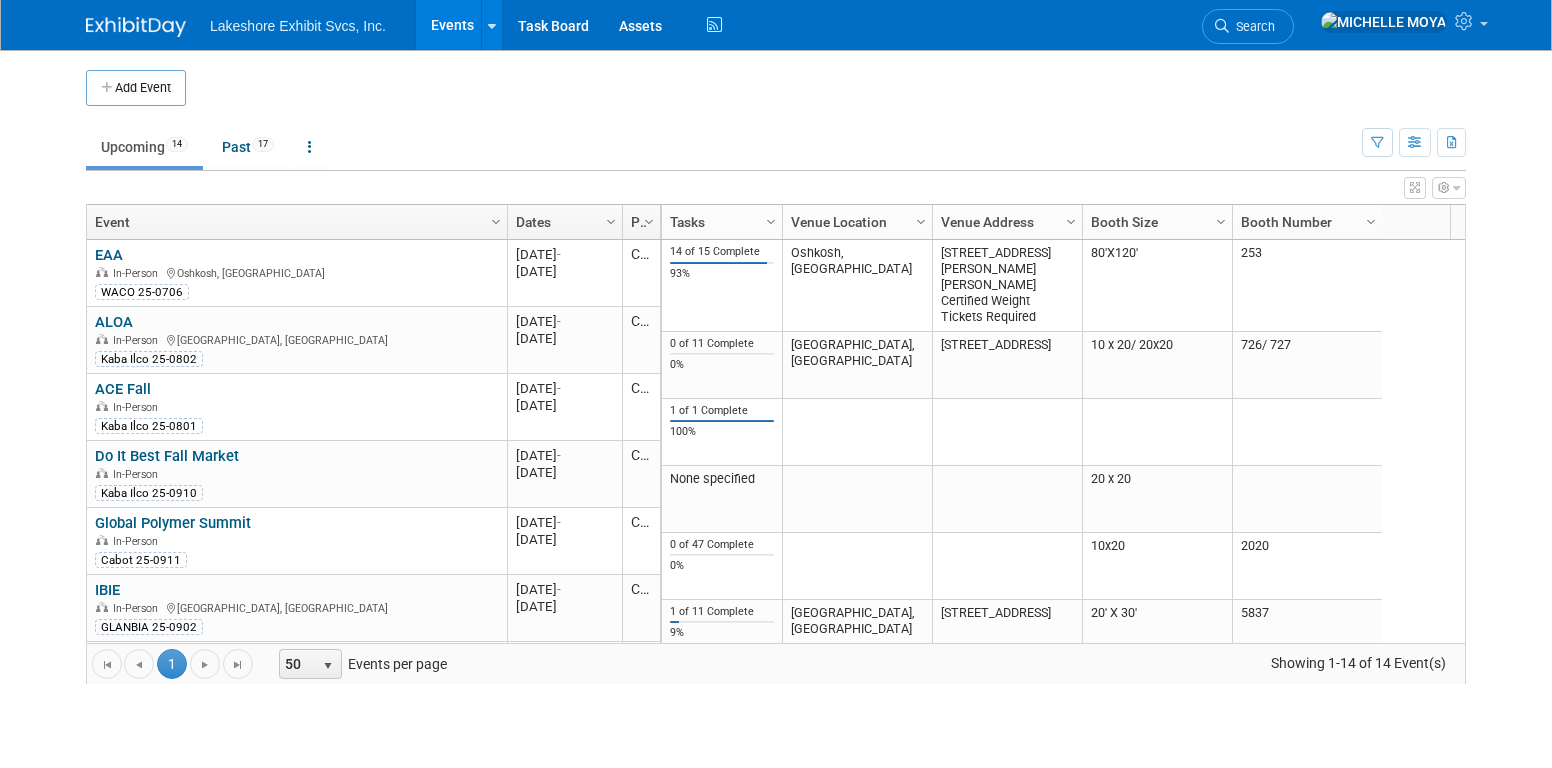 scroll, scrollTop: 0, scrollLeft: 0, axis: both 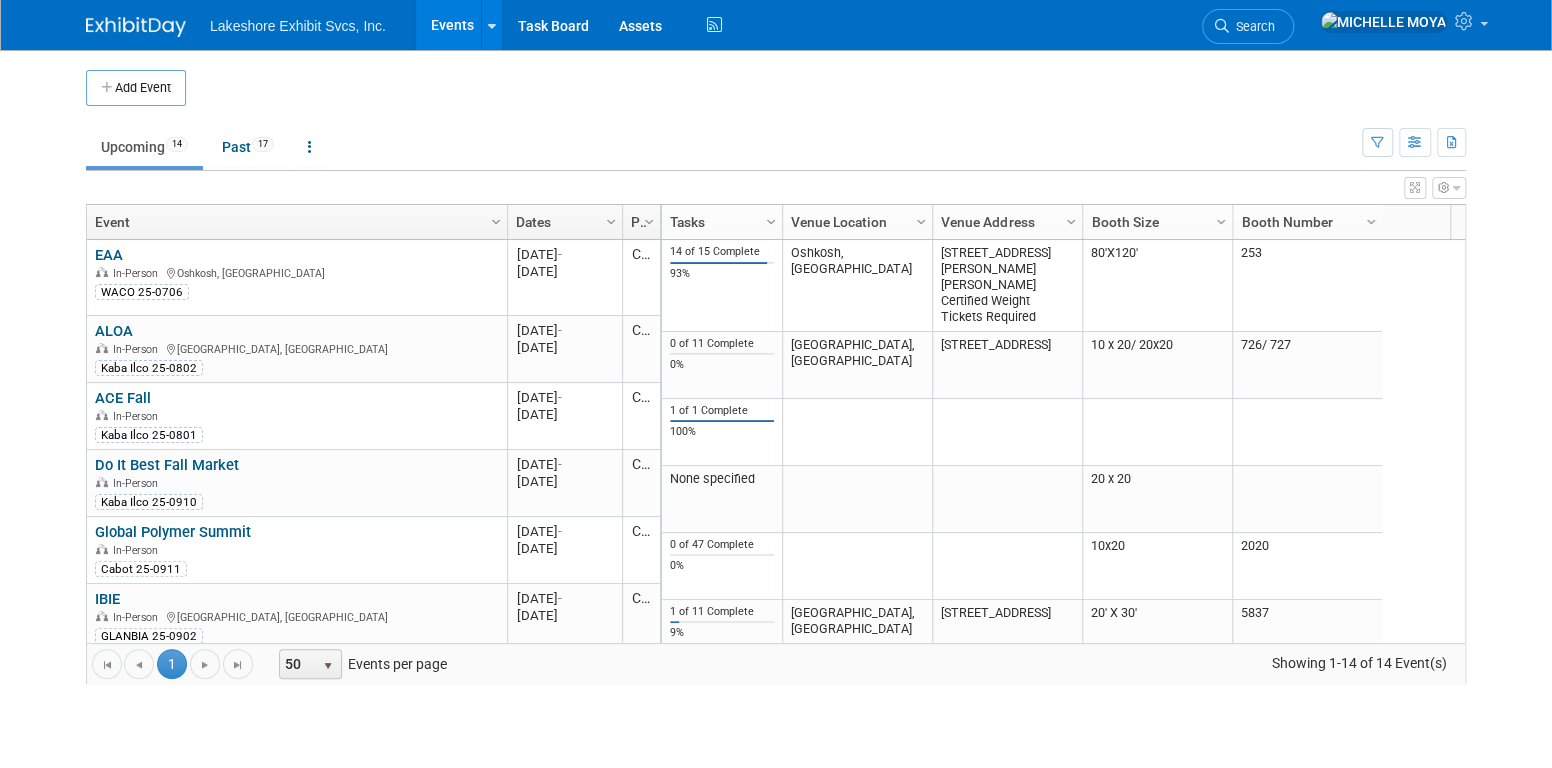 click on "Events" at bounding box center [452, 25] 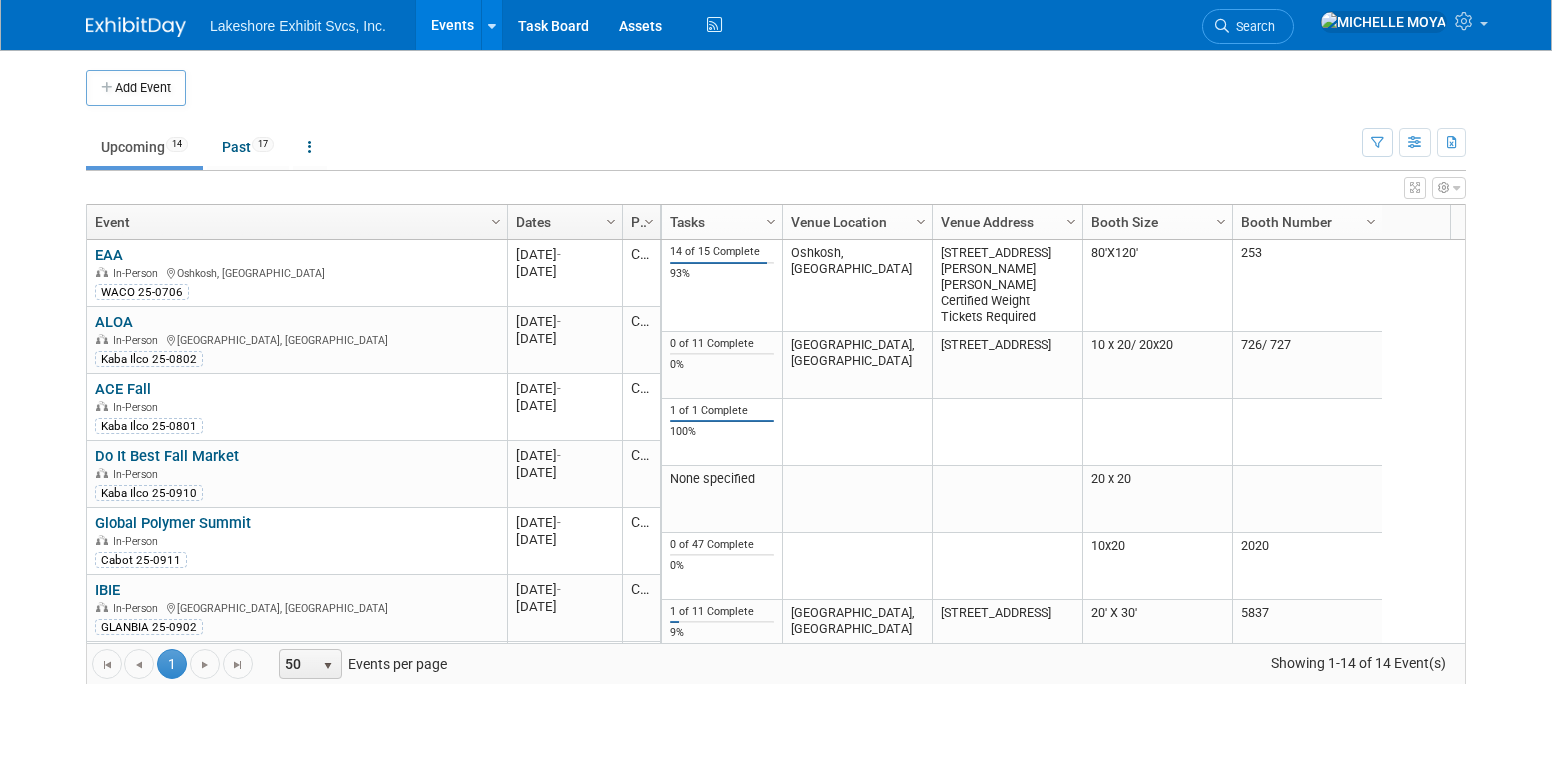 scroll, scrollTop: 0, scrollLeft: 0, axis: both 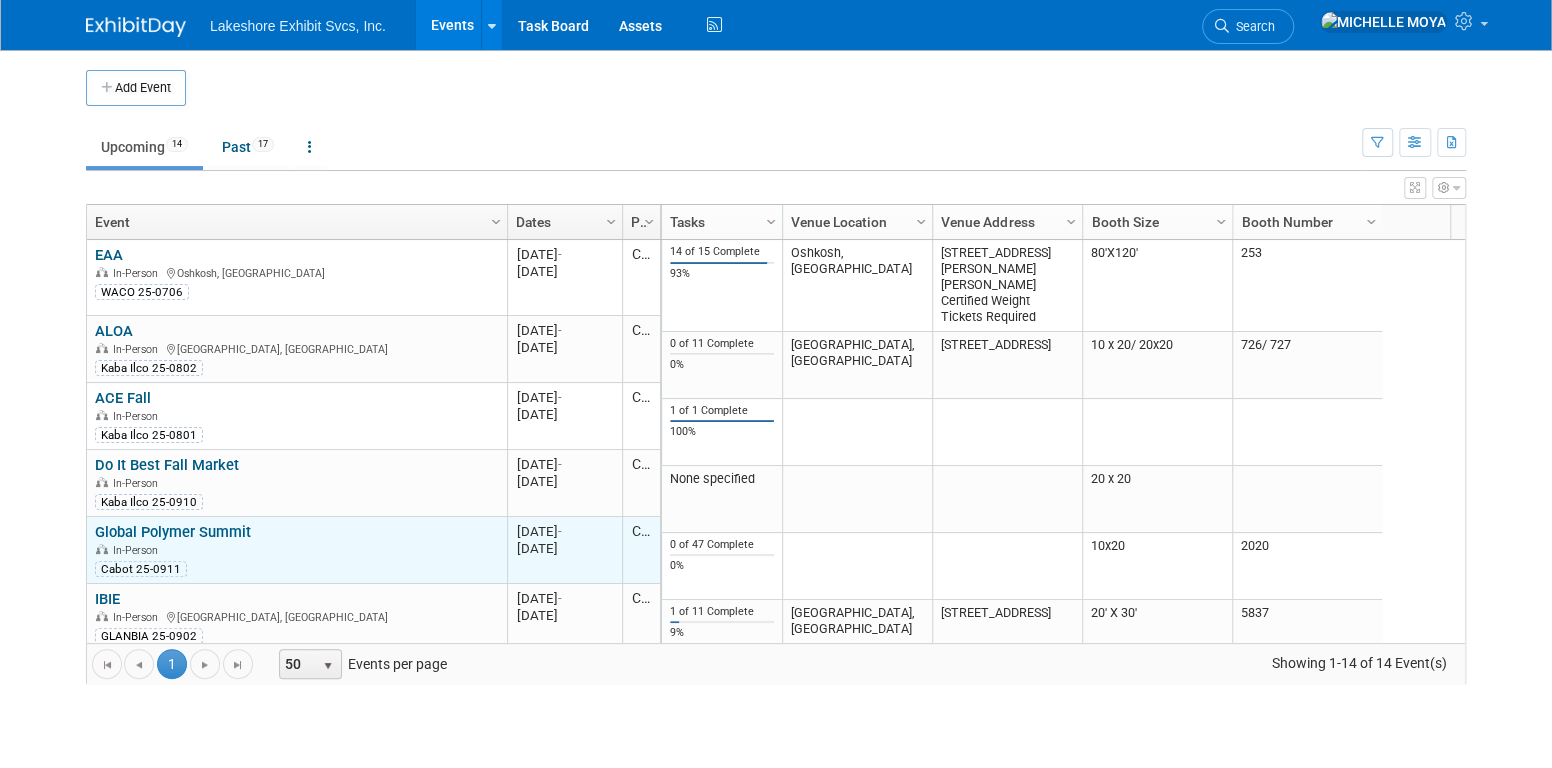 click on "Global Polymer Summit" at bounding box center [173, 532] 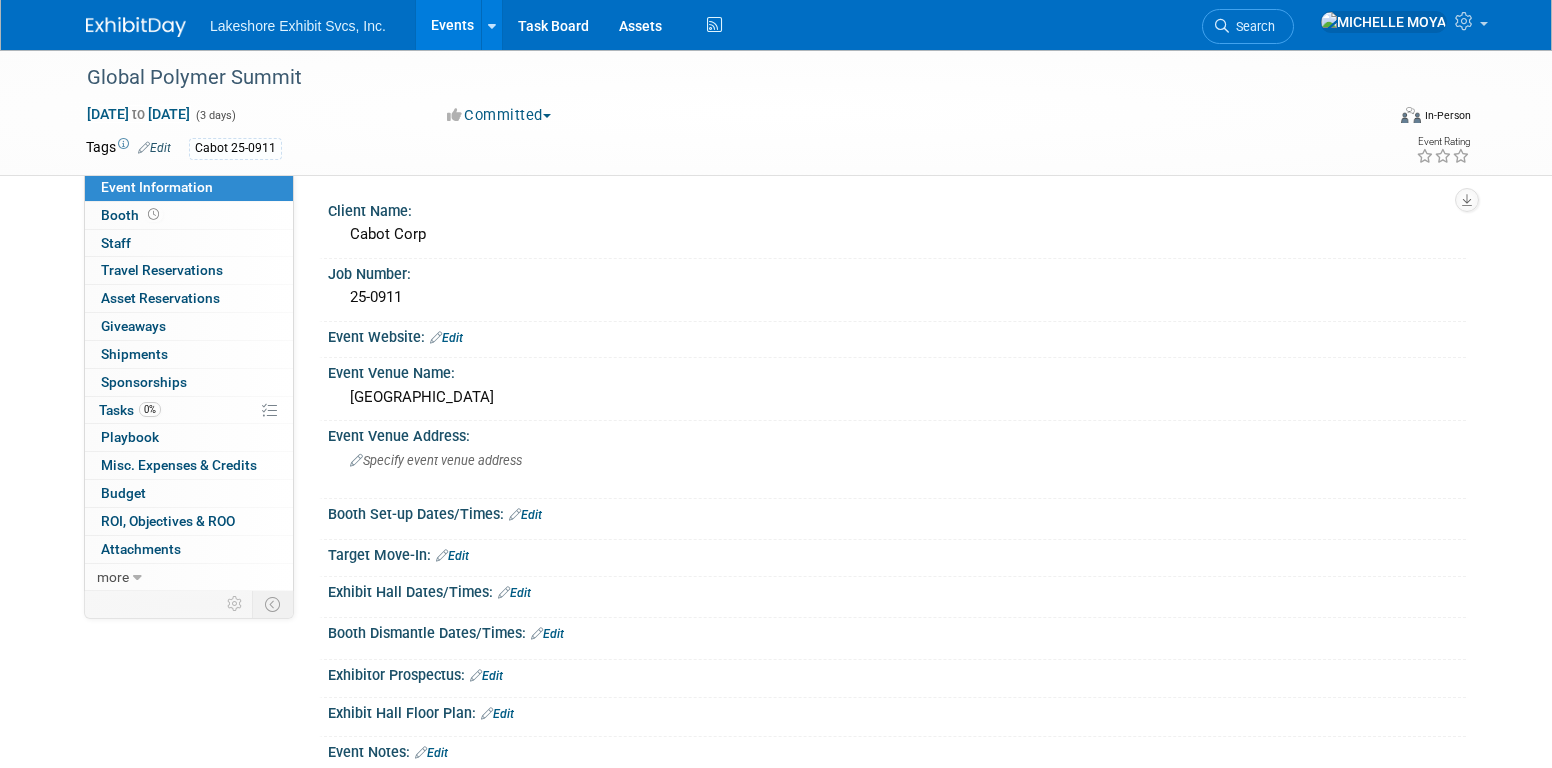 scroll, scrollTop: 0, scrollLeft: 0, axis: both 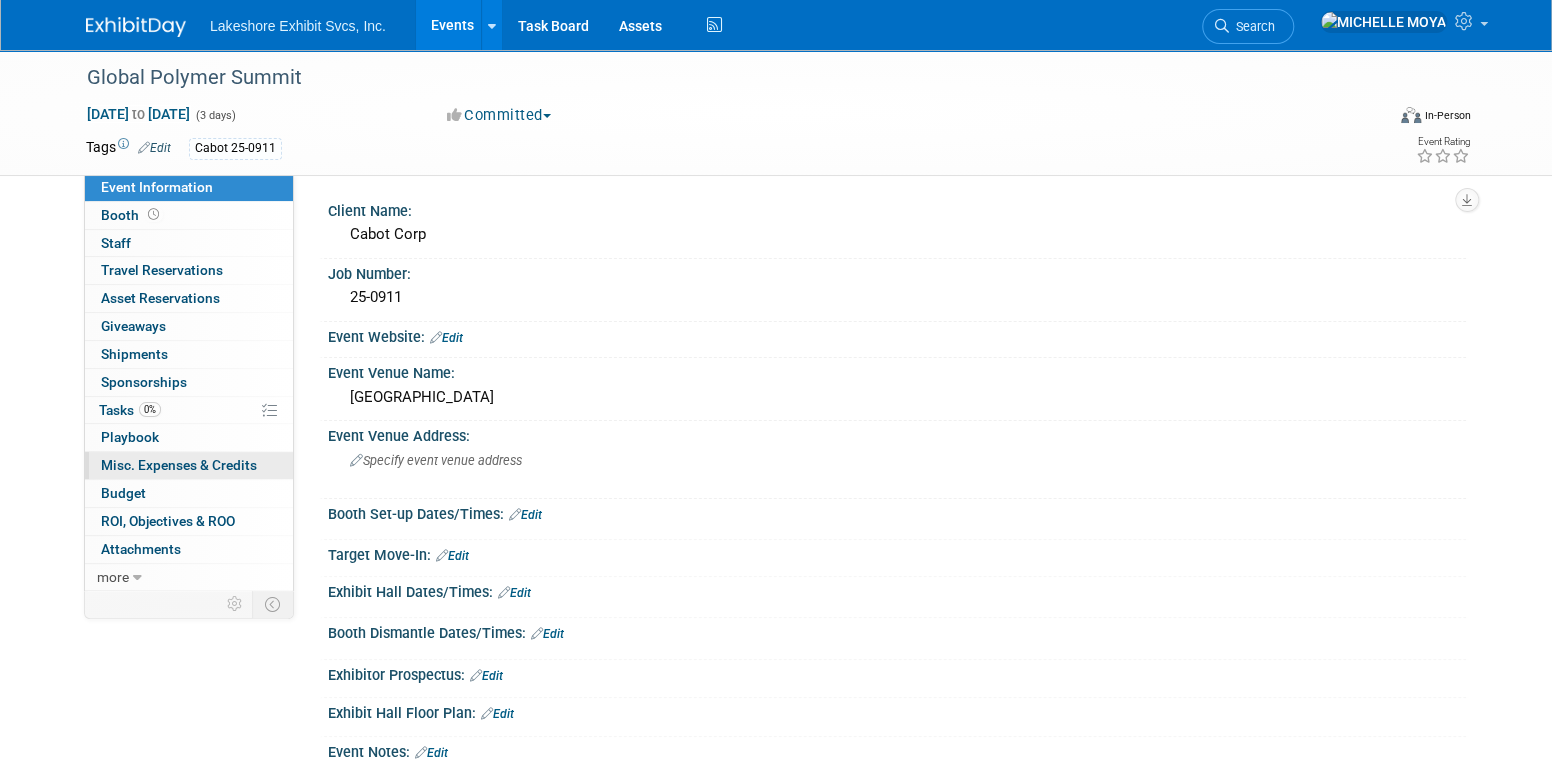 click on "Misc. Expenses & Credits 0" at bounding box center [179, 465] 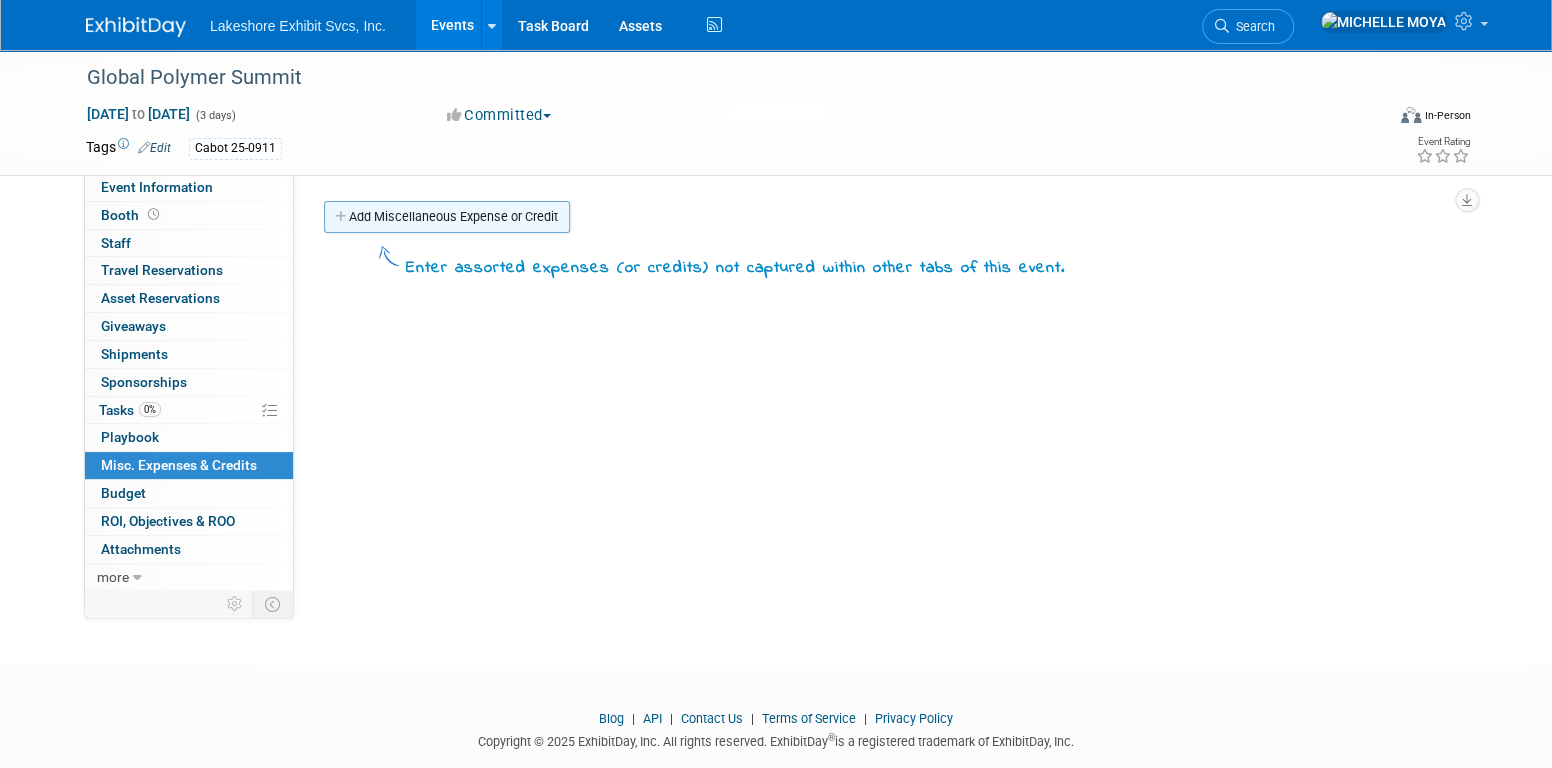 click on "Add Miscellaneous Expense or Credit" at bounding box center (447, 217) 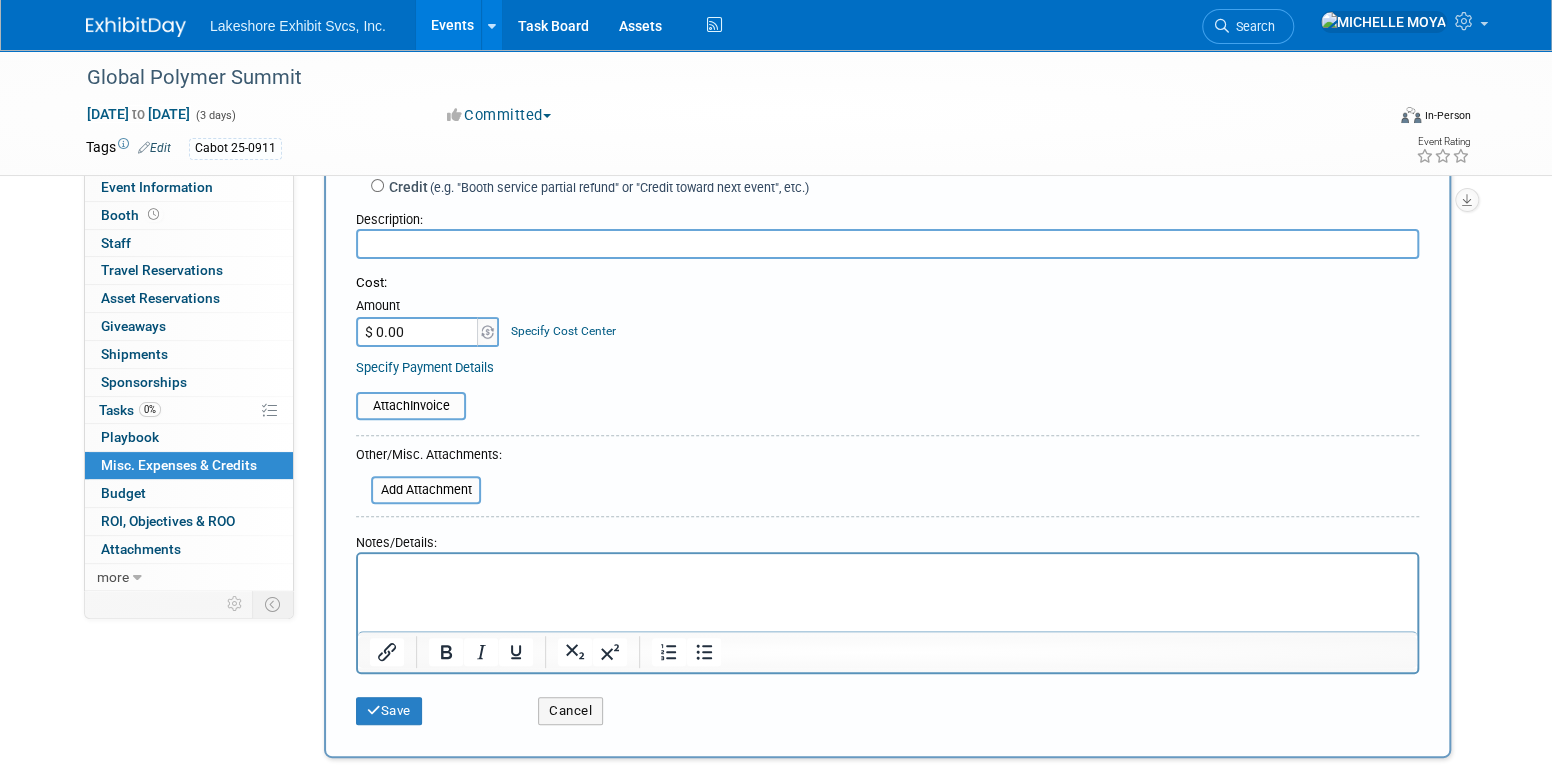 scroll, scrollTop: 200, scrollLeft: 0, axis: vertical 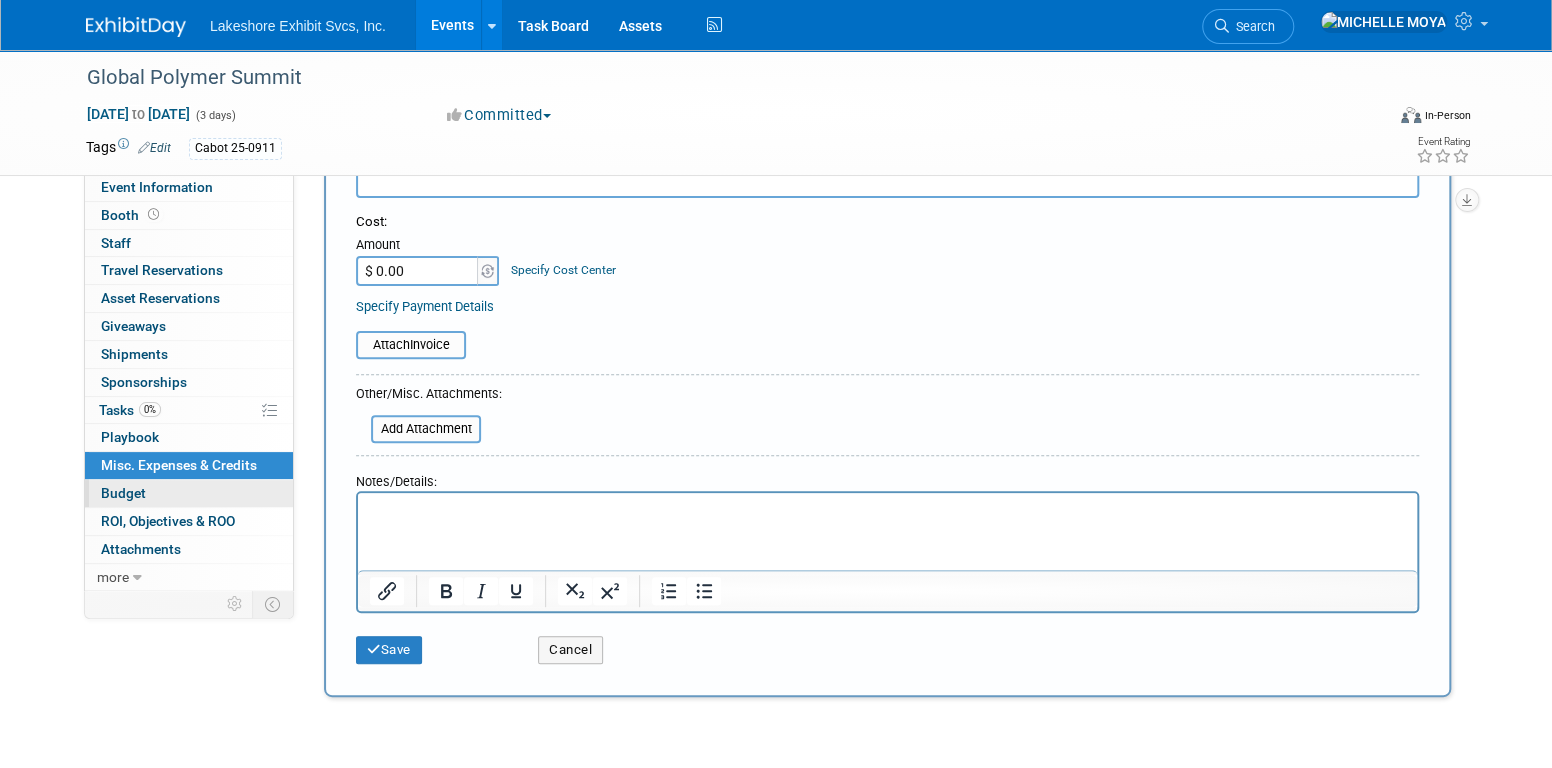 click on "Budget" at bounding box center [189, 493] 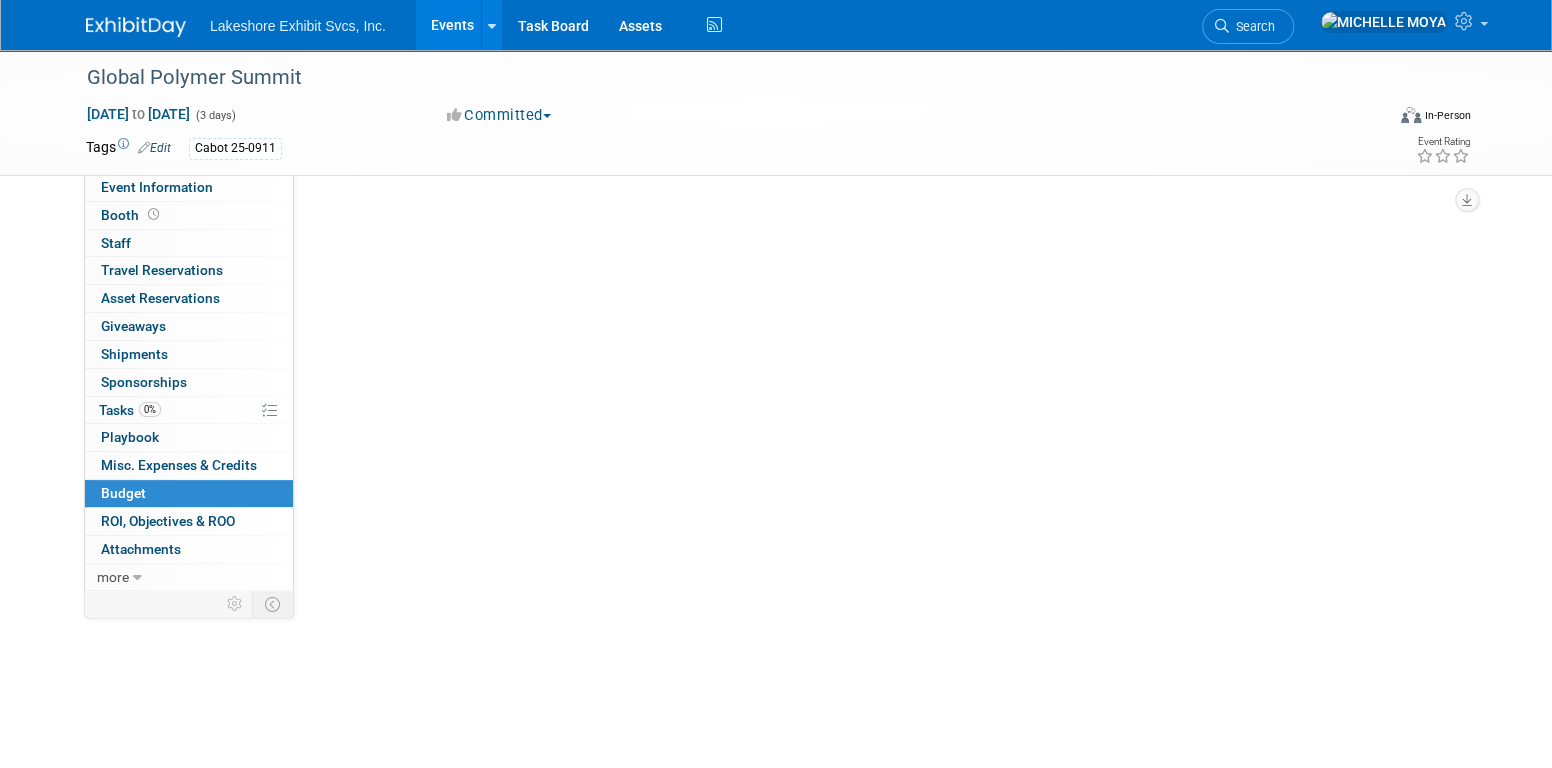scroll, scrollTop: 0, scrollLeft: 0, axis: both 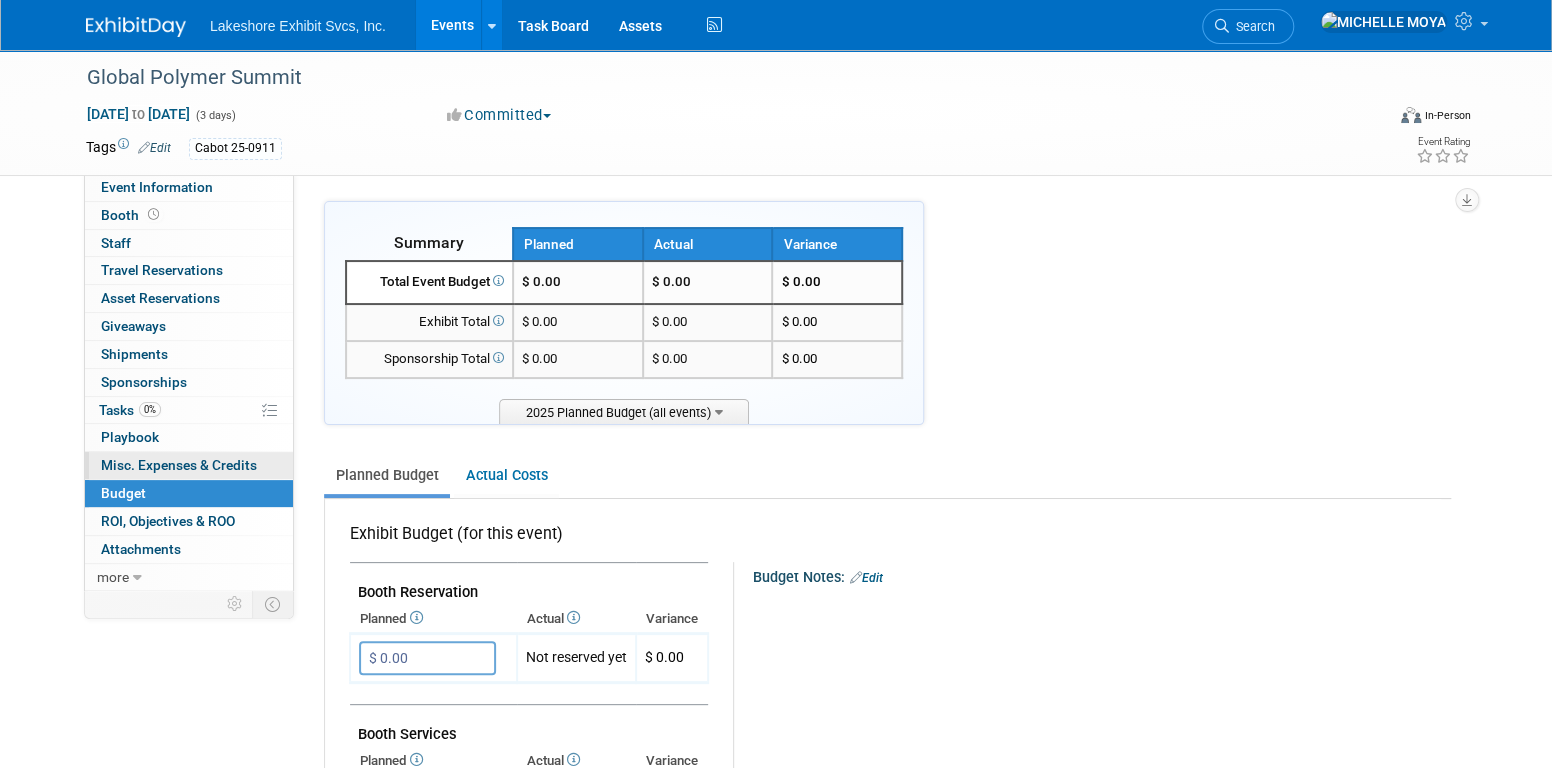 click on "Misc. Expenses & Credits 0" at bounding box center [179, 465] 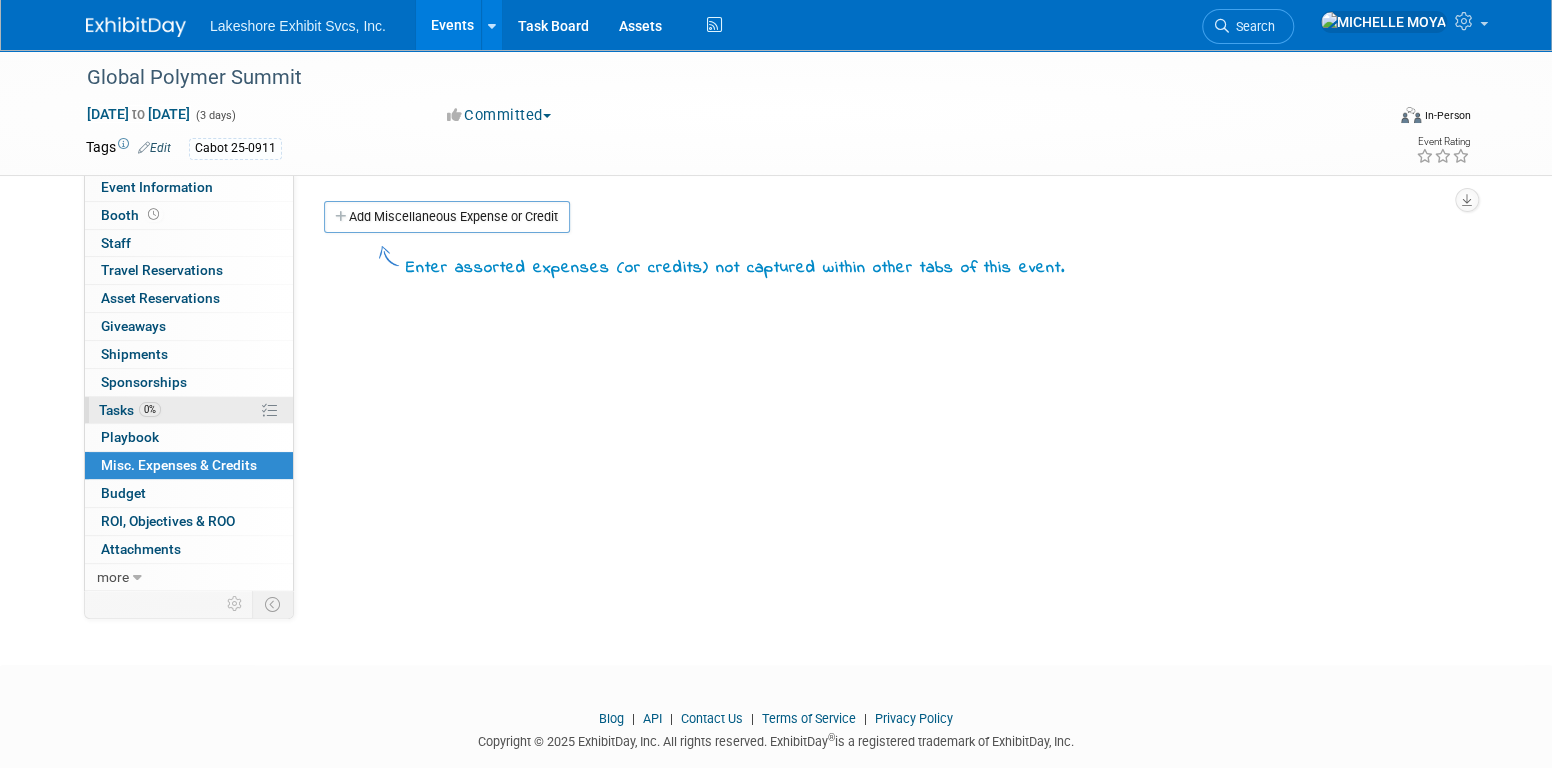 click on "0%
Tasks 0%" at bounding box center [189, 410] 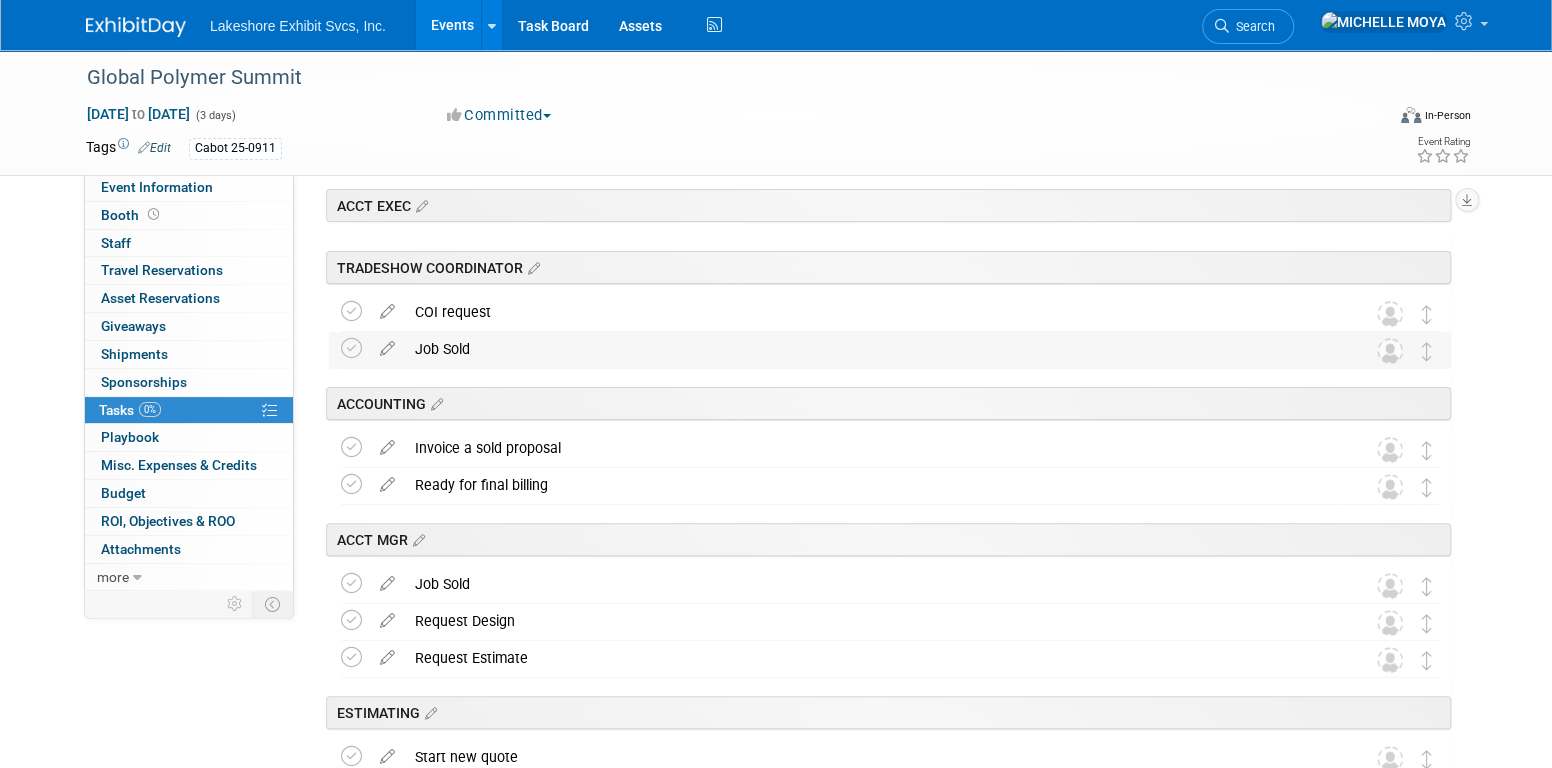 scroll, scrollTop: 100, scrollLeft: 0, axis: vertical 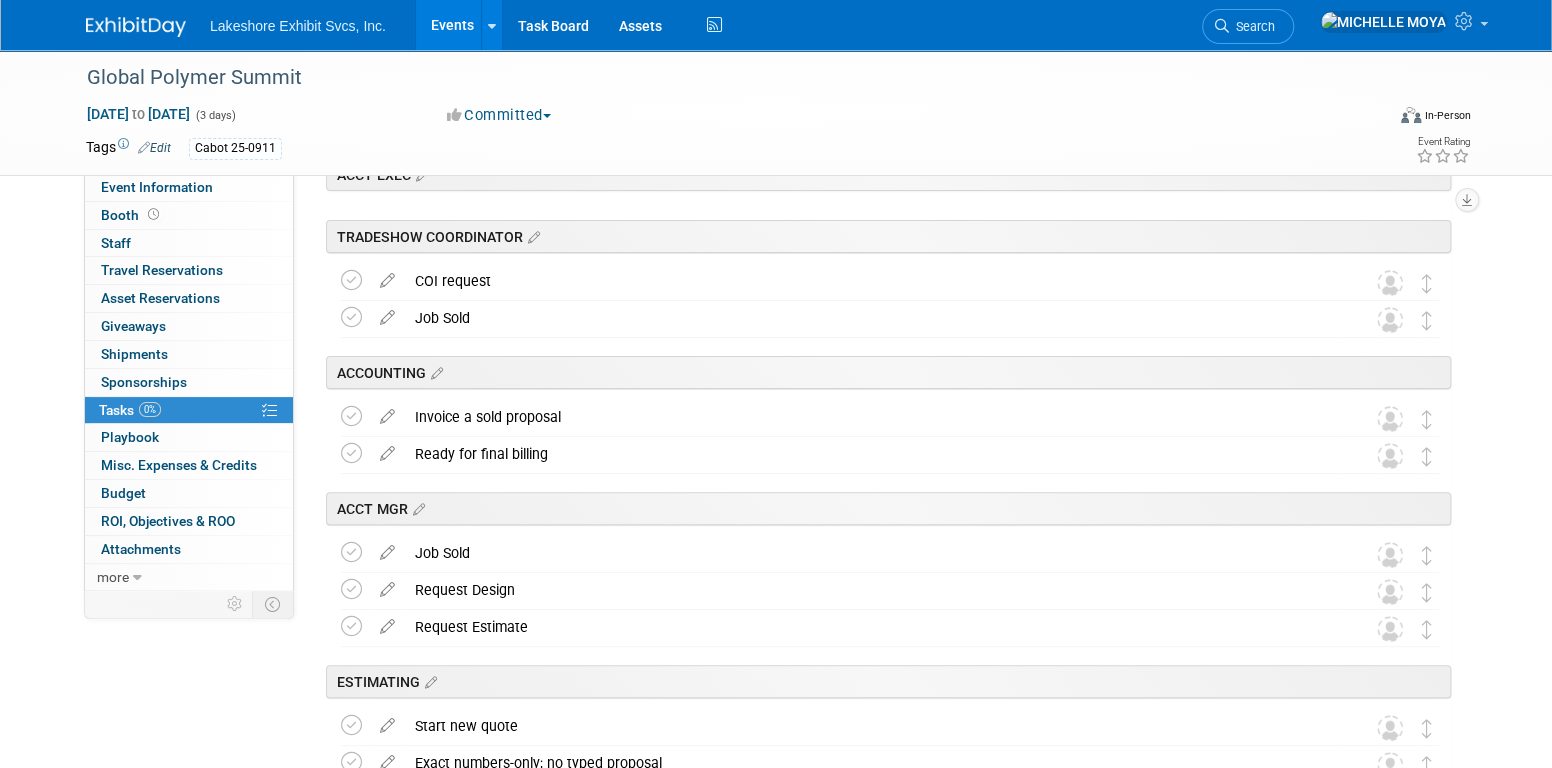 click on "Events" at bounding box center (452, 25) 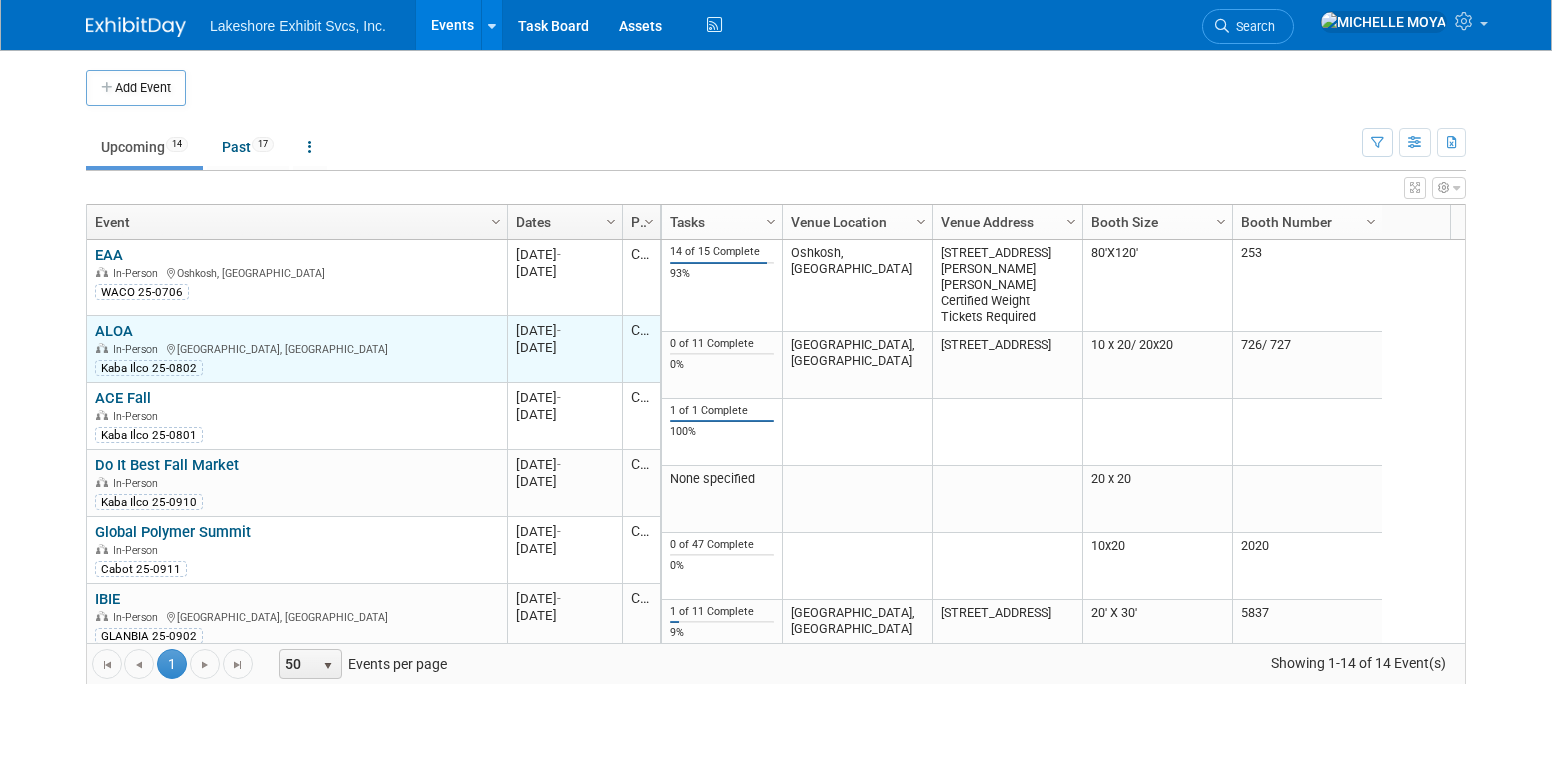 scroll, scrollTop: 0, scrollLeft: 0, axis: both 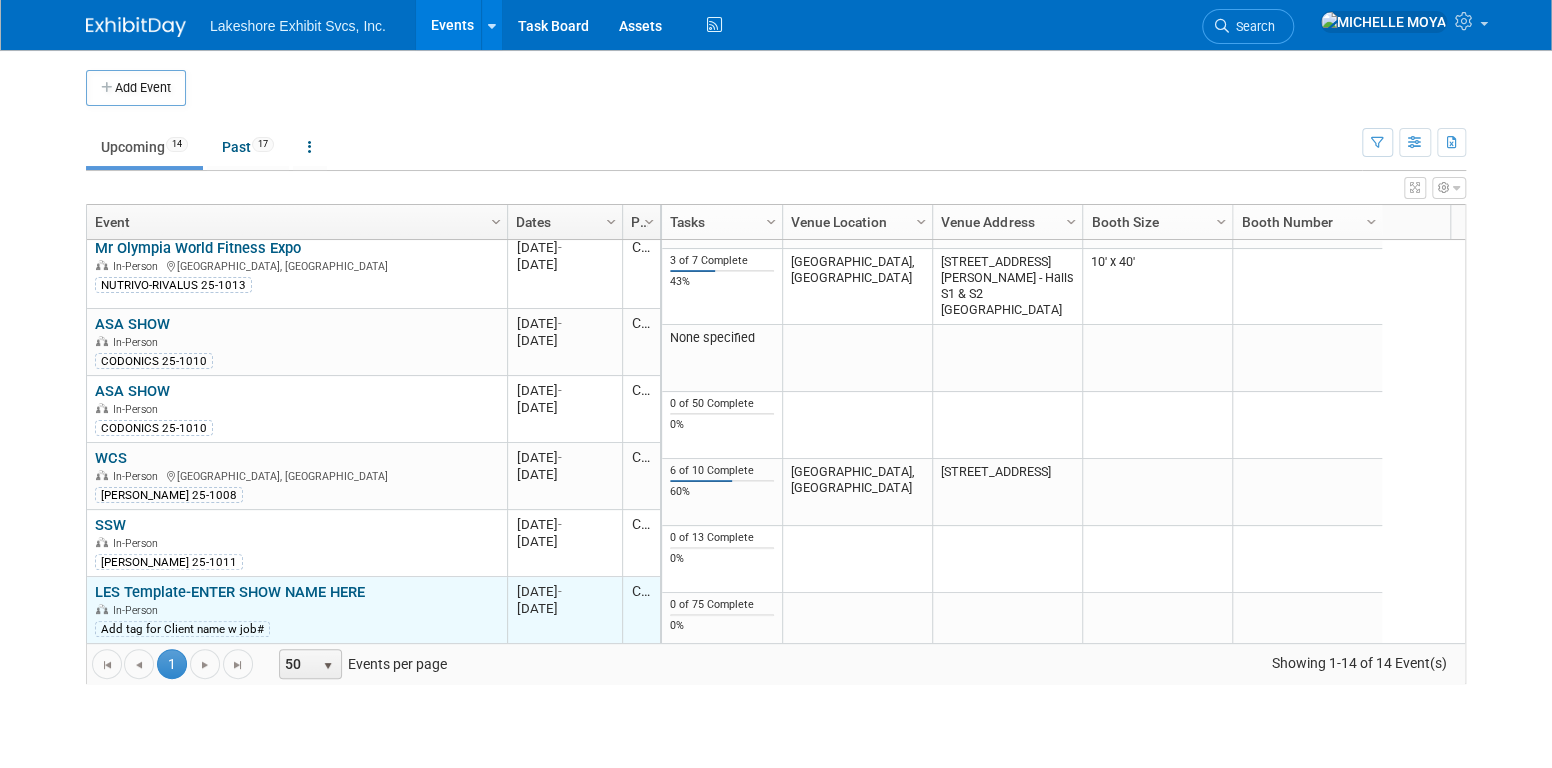 click on "LES Template-ENTER SHOW NAME HERE" at bounding box center (230, 592) 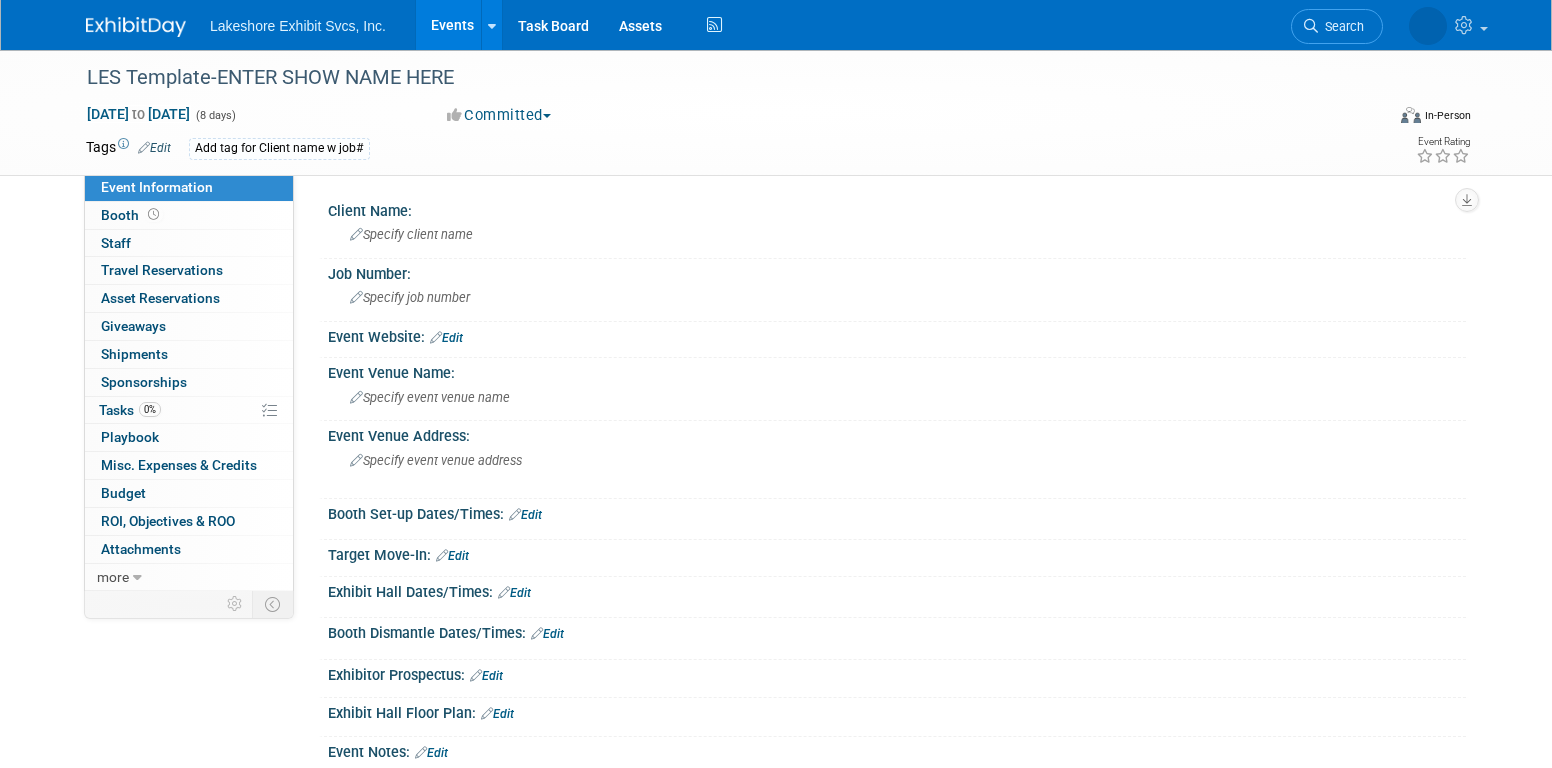 scroll, scrollTop: 0, scrollLeft: 0, axis: both 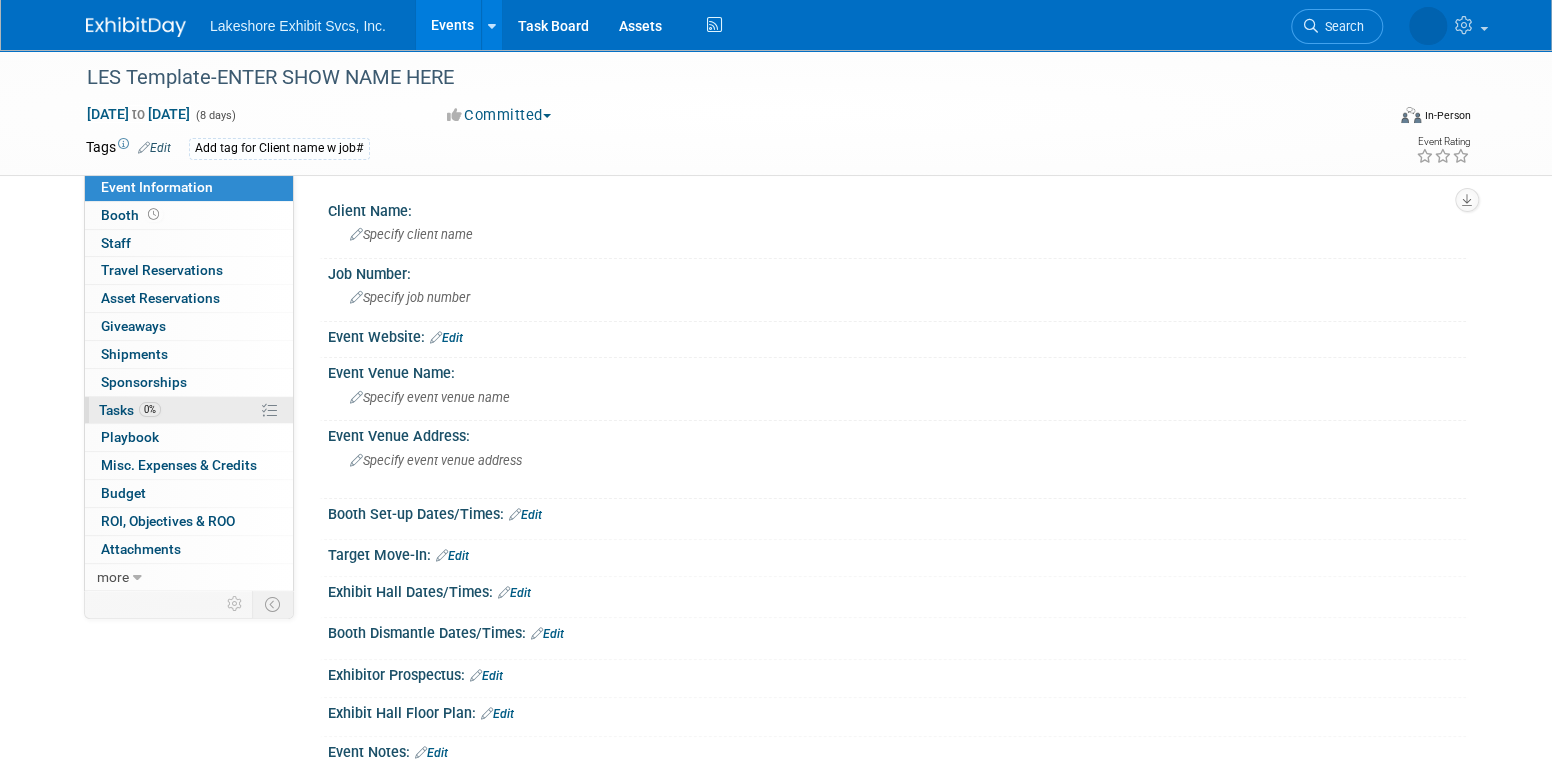 click on "0%
Tasks 0%" at bounding box center (189, 410) 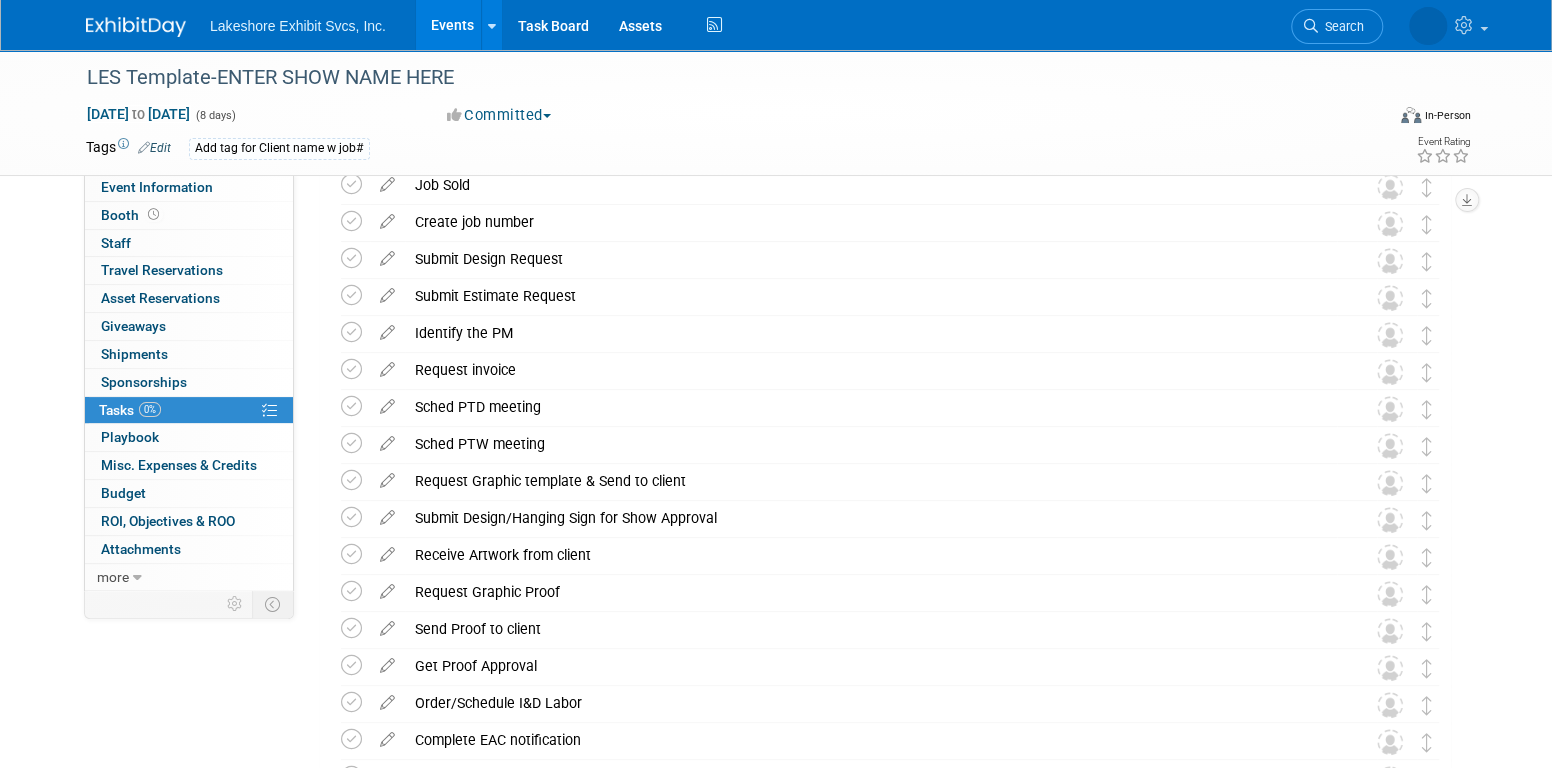 scroll, scrollTop: 500, scrollLeft: 0, axis: vertical 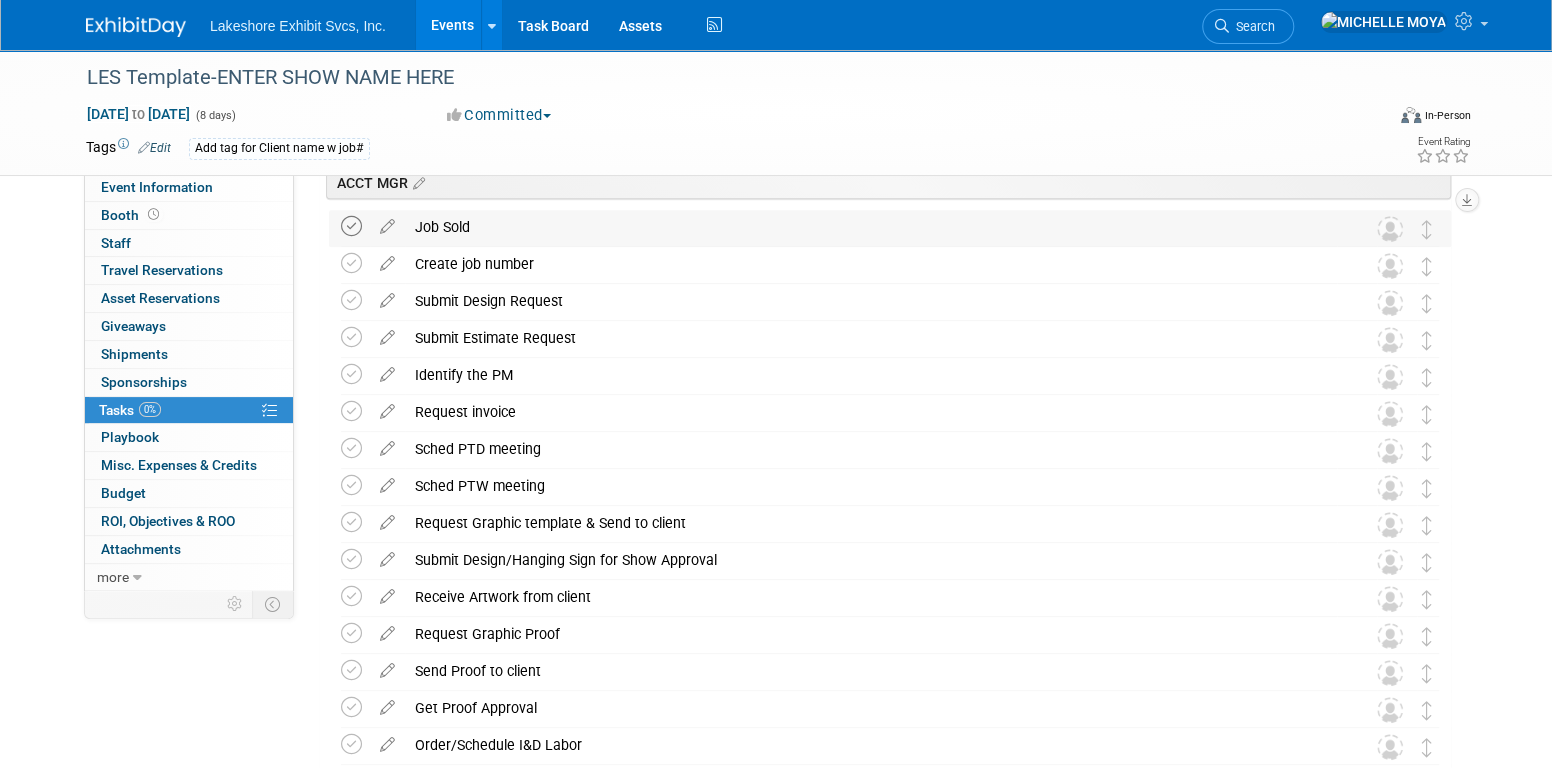 click at bounding box center (351, 226) 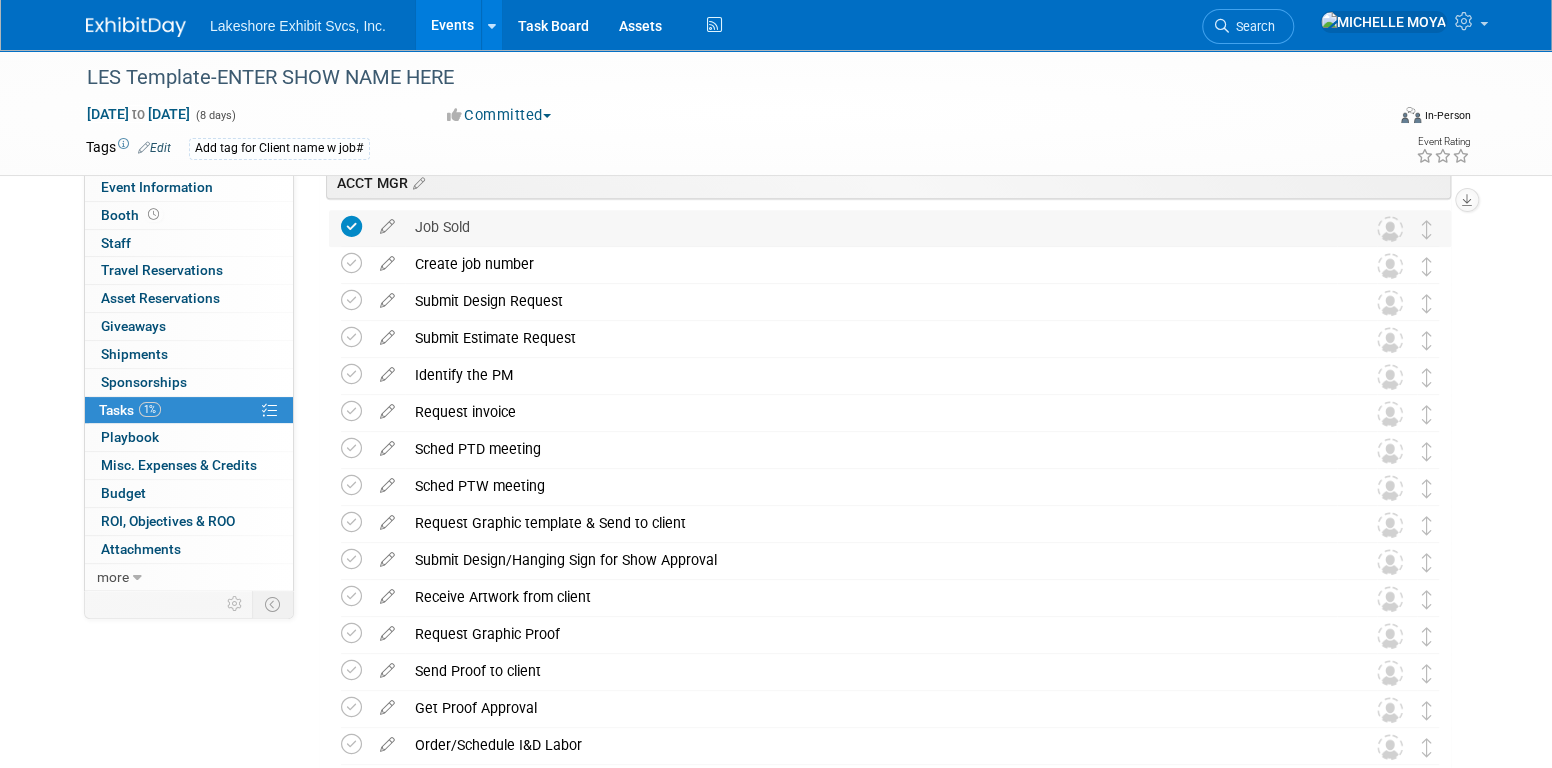 click at bounding box center (351, 226) 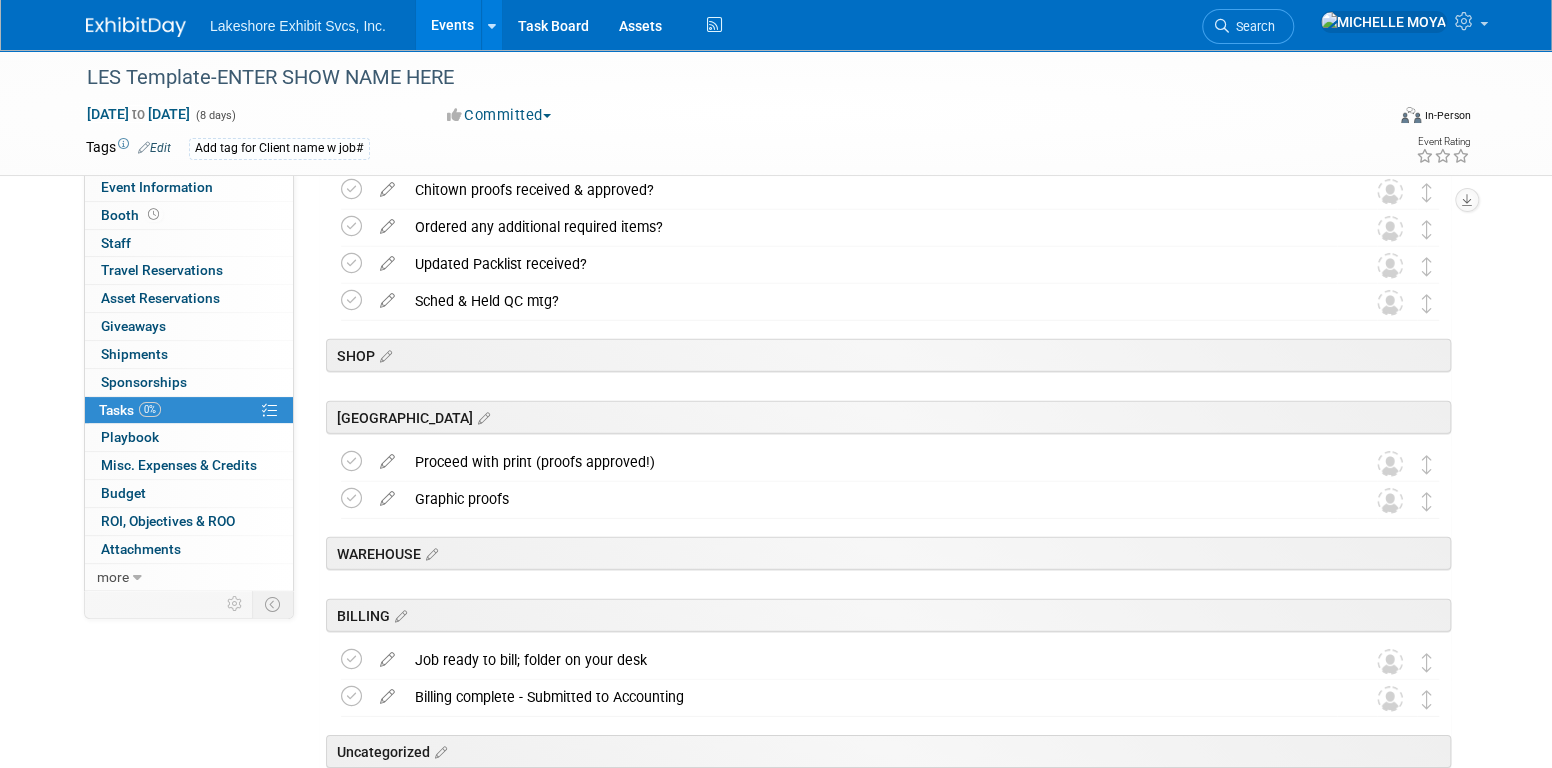 scroll, scrollTop: 3174, scrollLeft: 0, axis: vertical 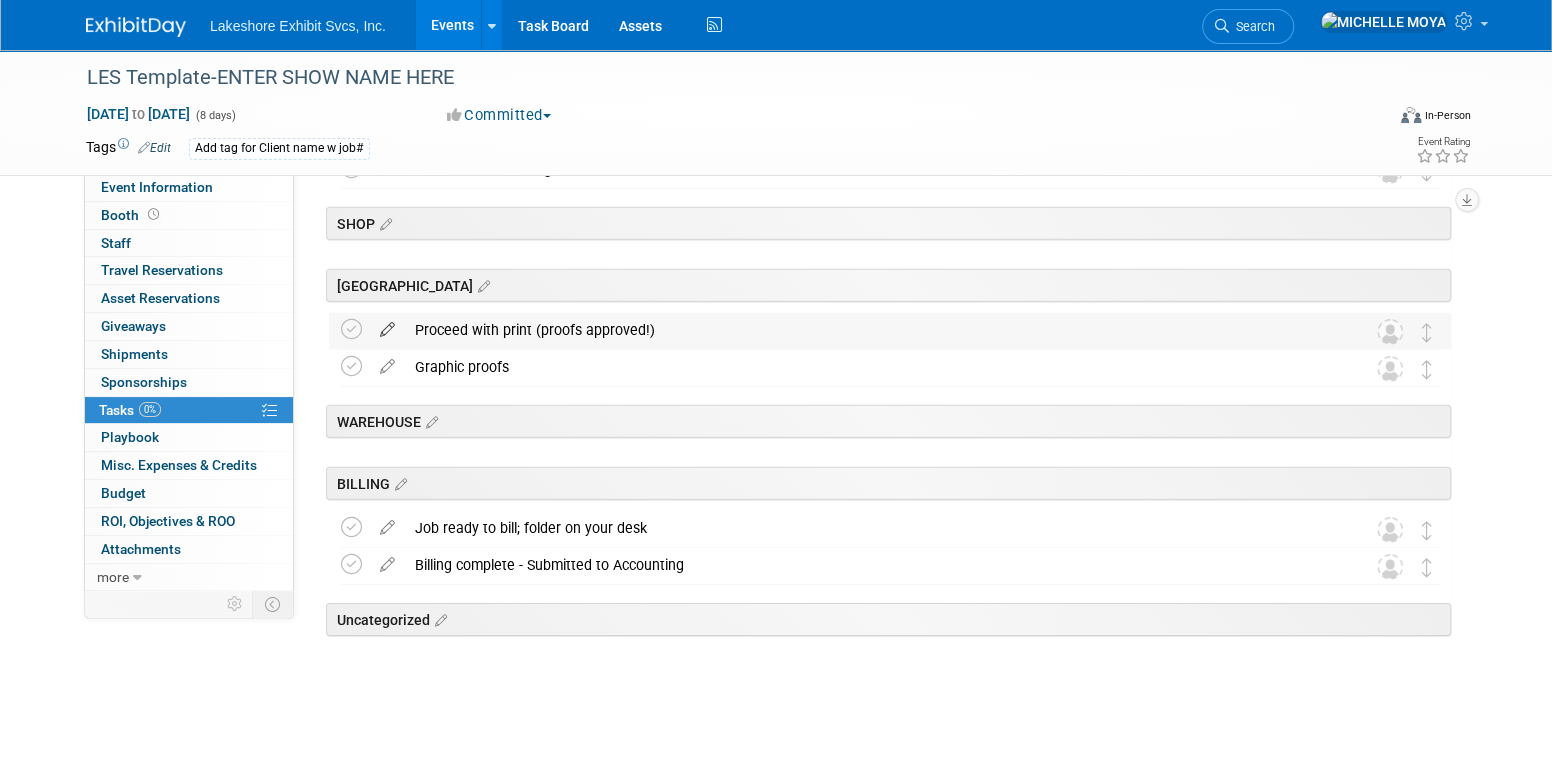 click at bounding box center (387, 325) 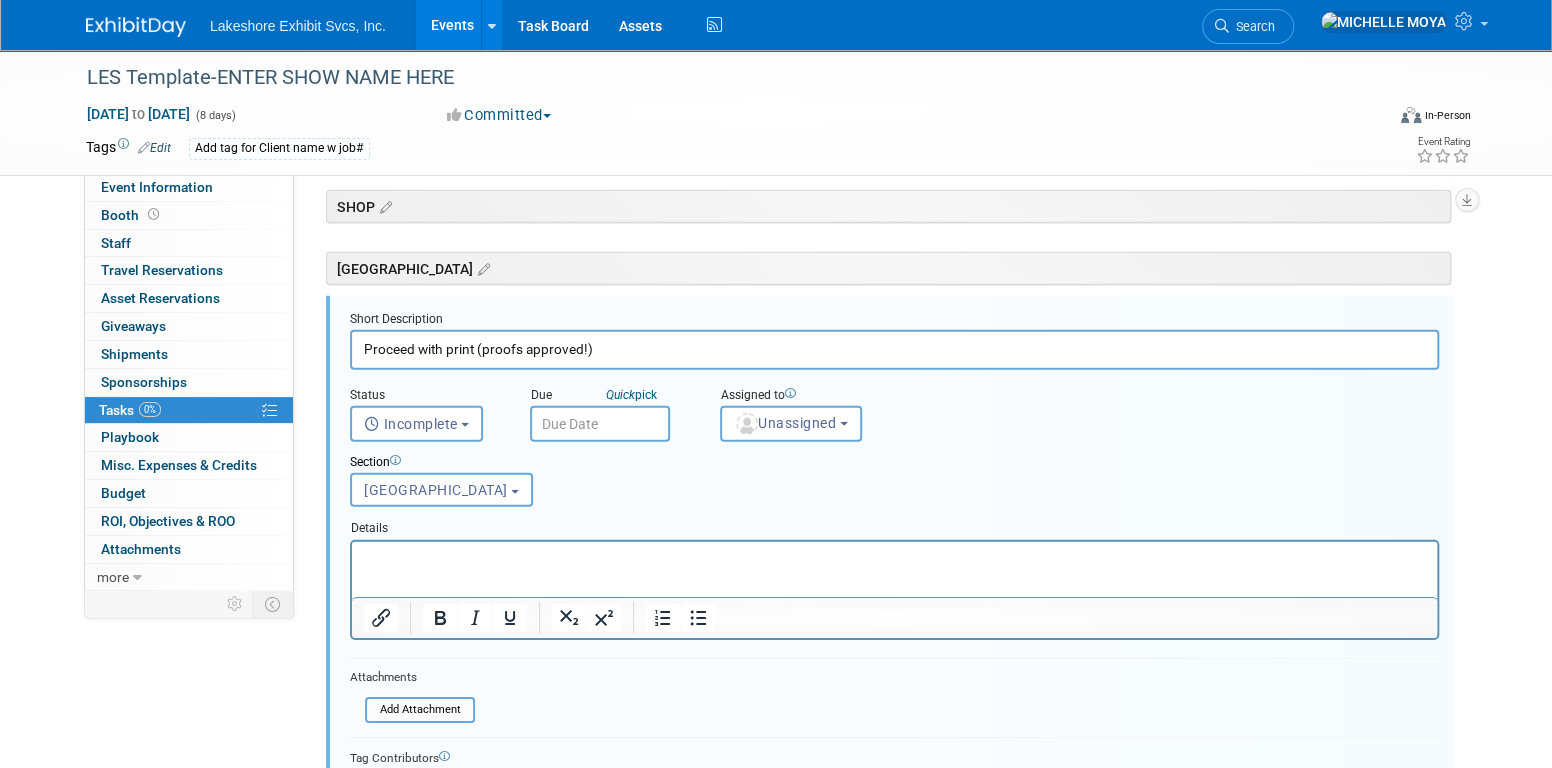 scroll, scrollTop: 3194, scrollLeft: 0, axis: vertical 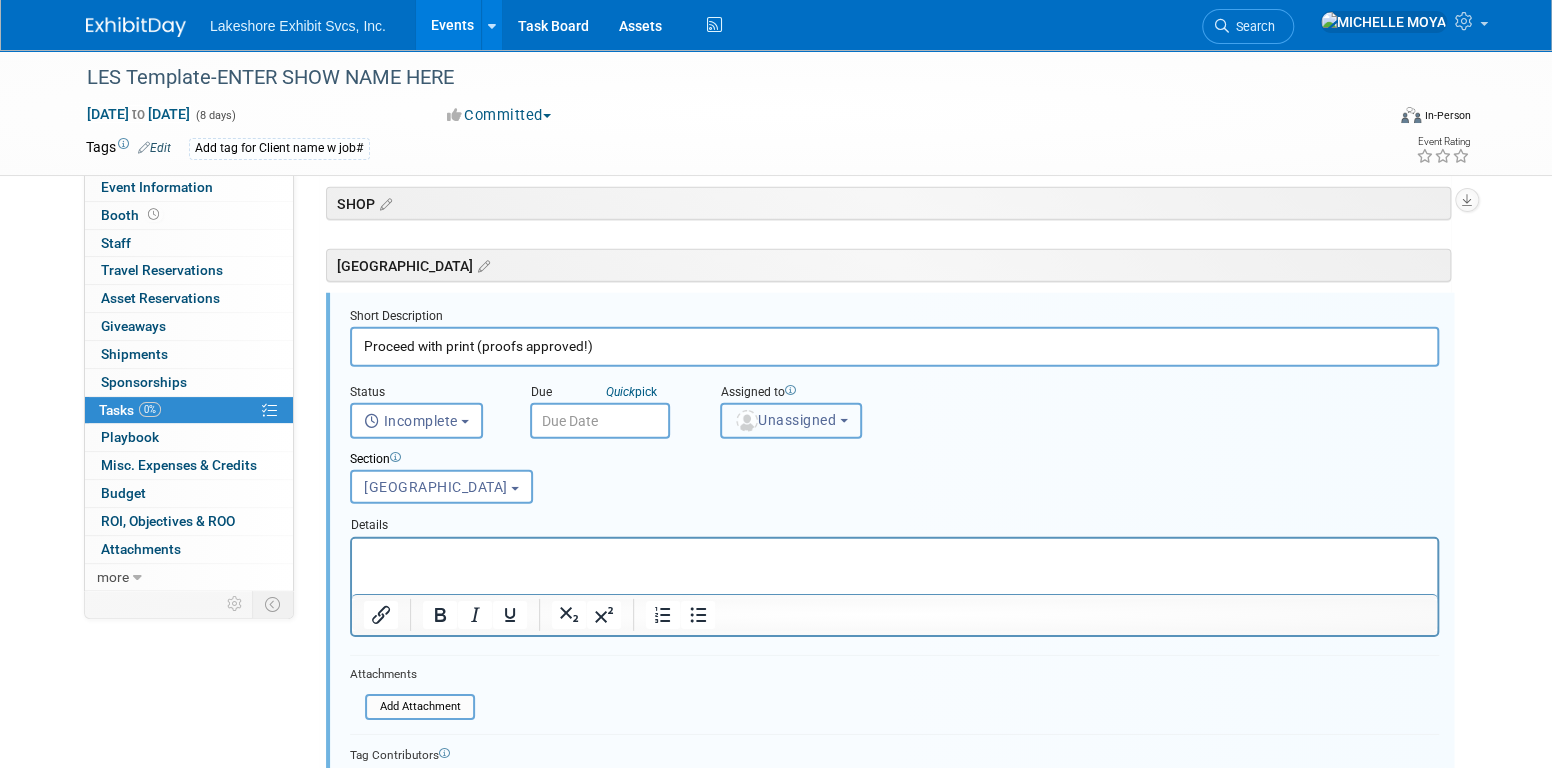 click on "Unassigned" at bounding box center (791, 421) 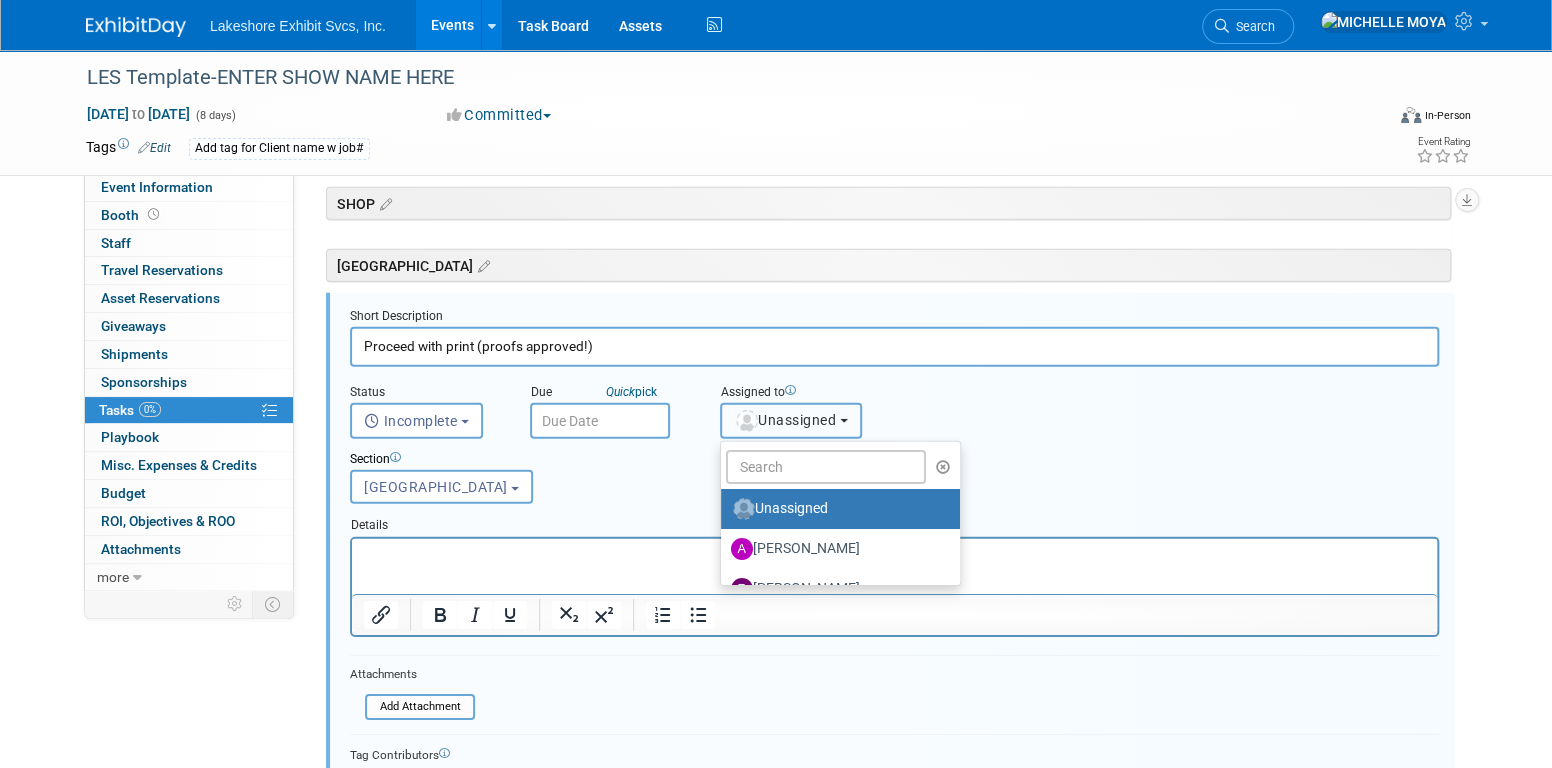 scroll, scrollTop: 0, scrollLeft: 0, axis: both 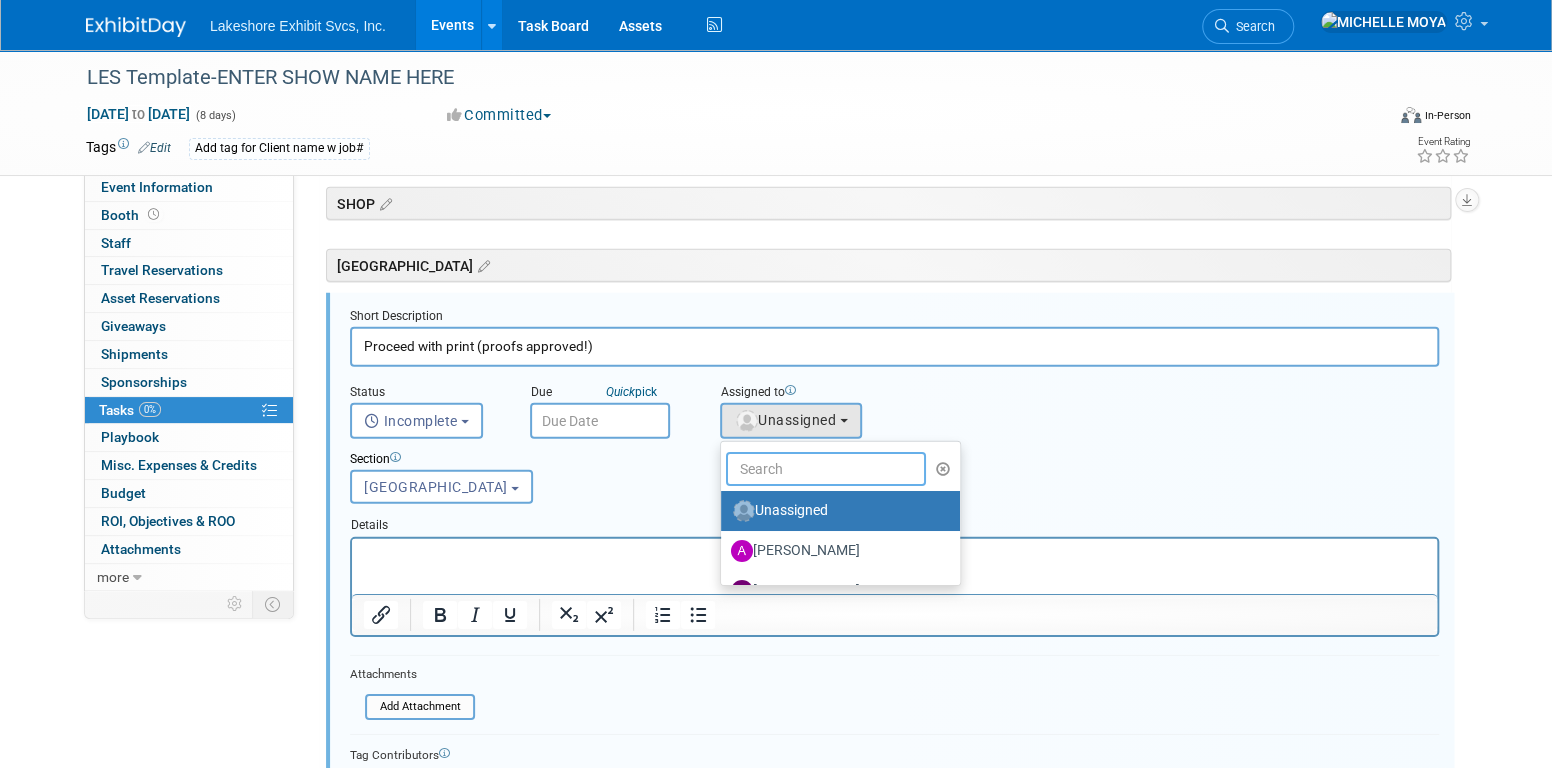 click at bounding box center (826, 469) 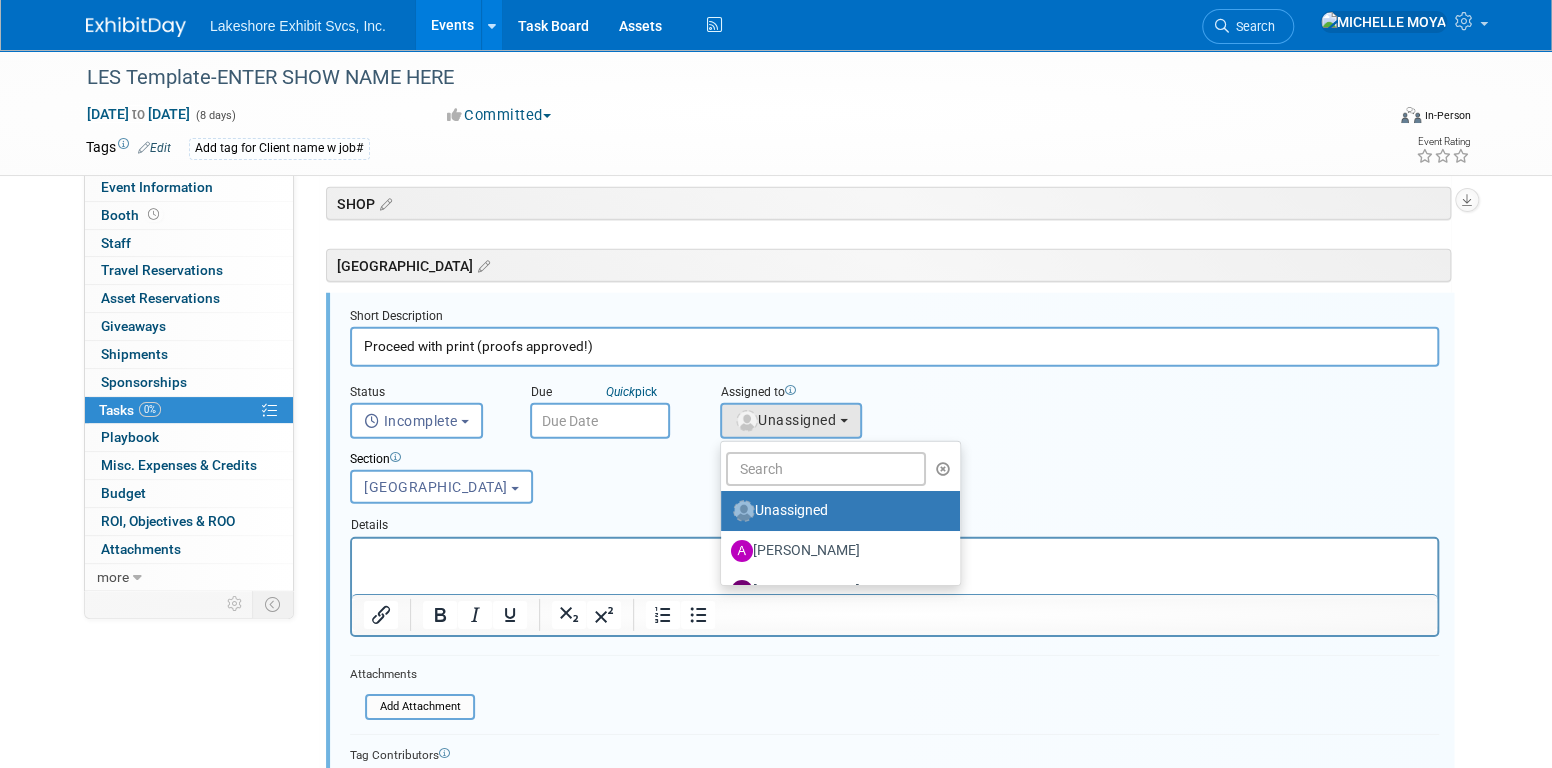 click on "Section
Uncategorized
ACCT EXEC
TRADESHOW COORDINATOR
ACCOUNTING
ACCT MGR
ESTIMATING
DESIGN
ENGINEERING
PROJ MGR
SHOP
CHITOWN
WAREHOUSE
BILLING
CHITOWN    Uncategorized  ACCT EXEC  TRADESHOW COORDINATOR  ACCOUNTING  ACCT MGR  ESTIMATING" at bounding box center (848, 473) 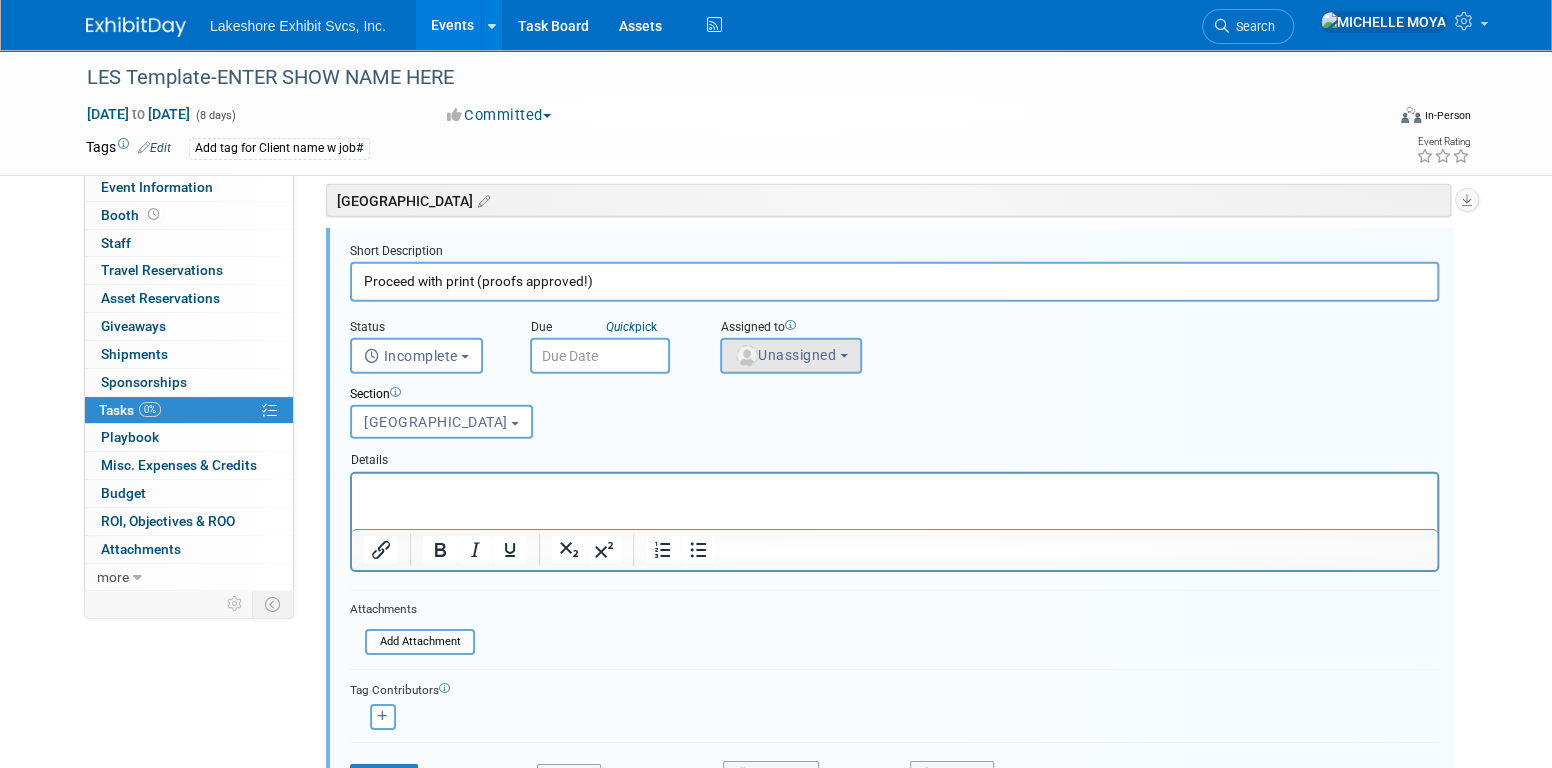 scroll, scrollTop: 3294, scrollLeft: 0, axis: vertical 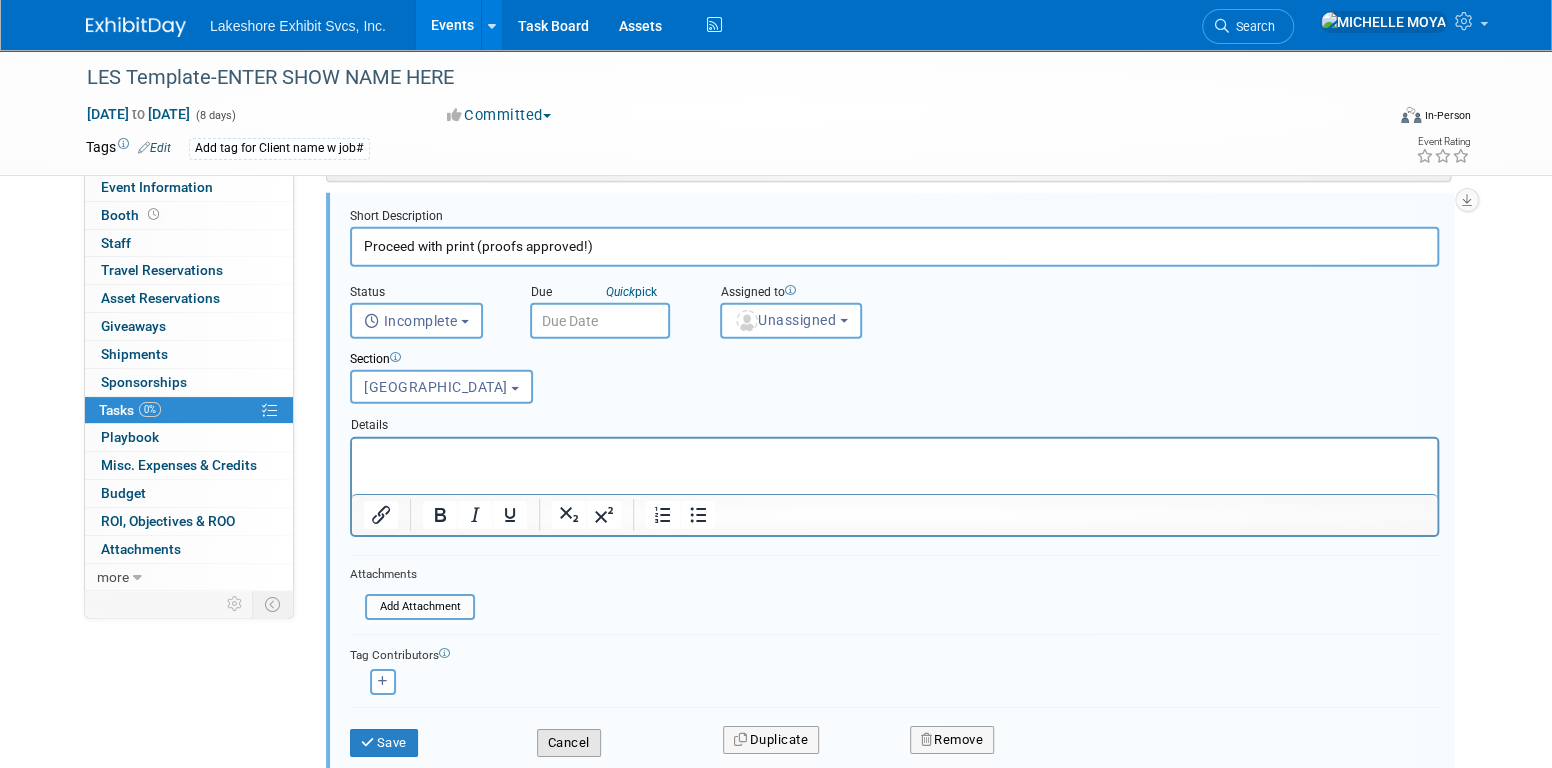 click on "Cancel" at bounding box center [569, 743] 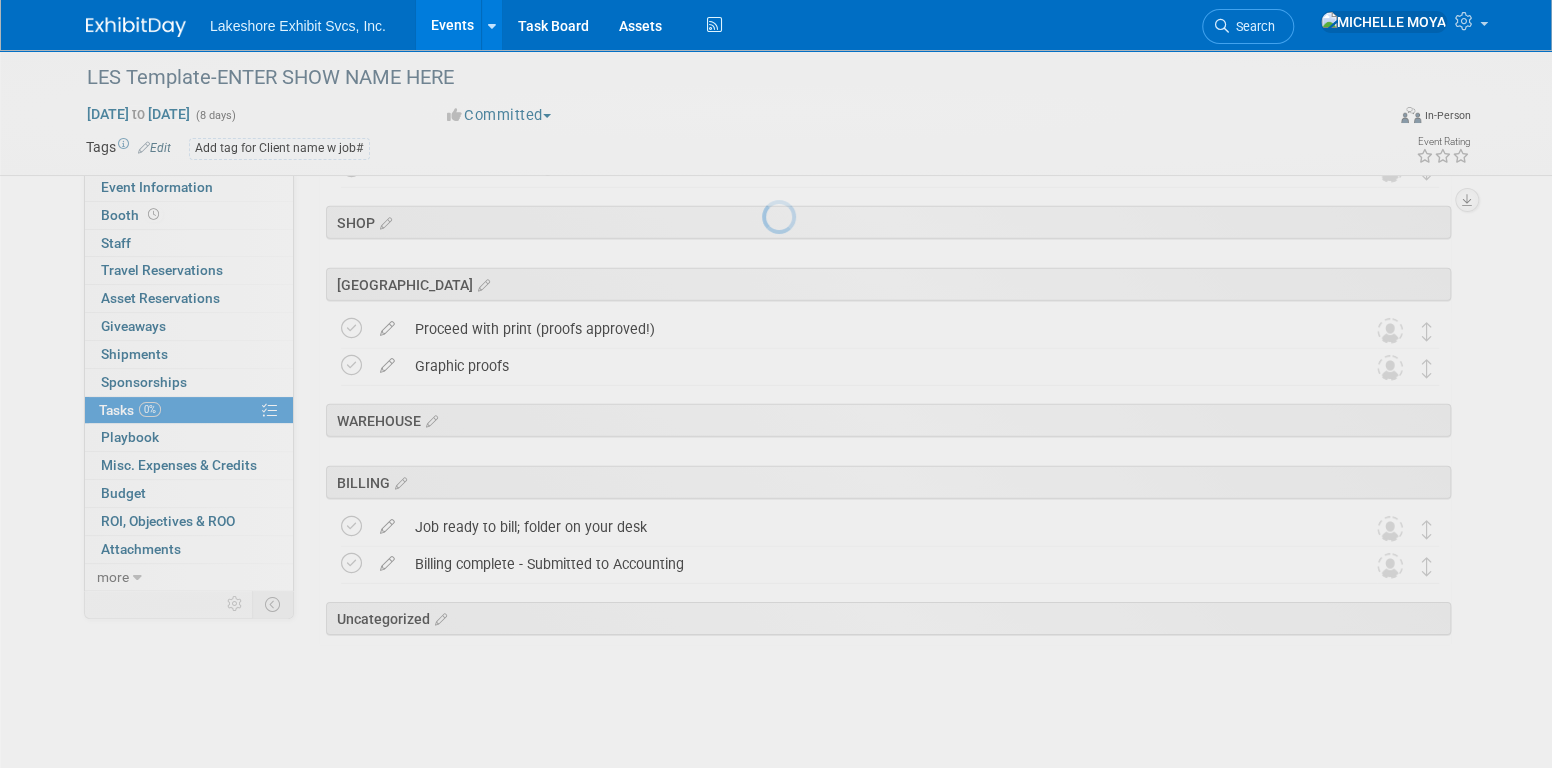 scroll, scrollTop: 3174, scrollLeft: 0, axis: vertical 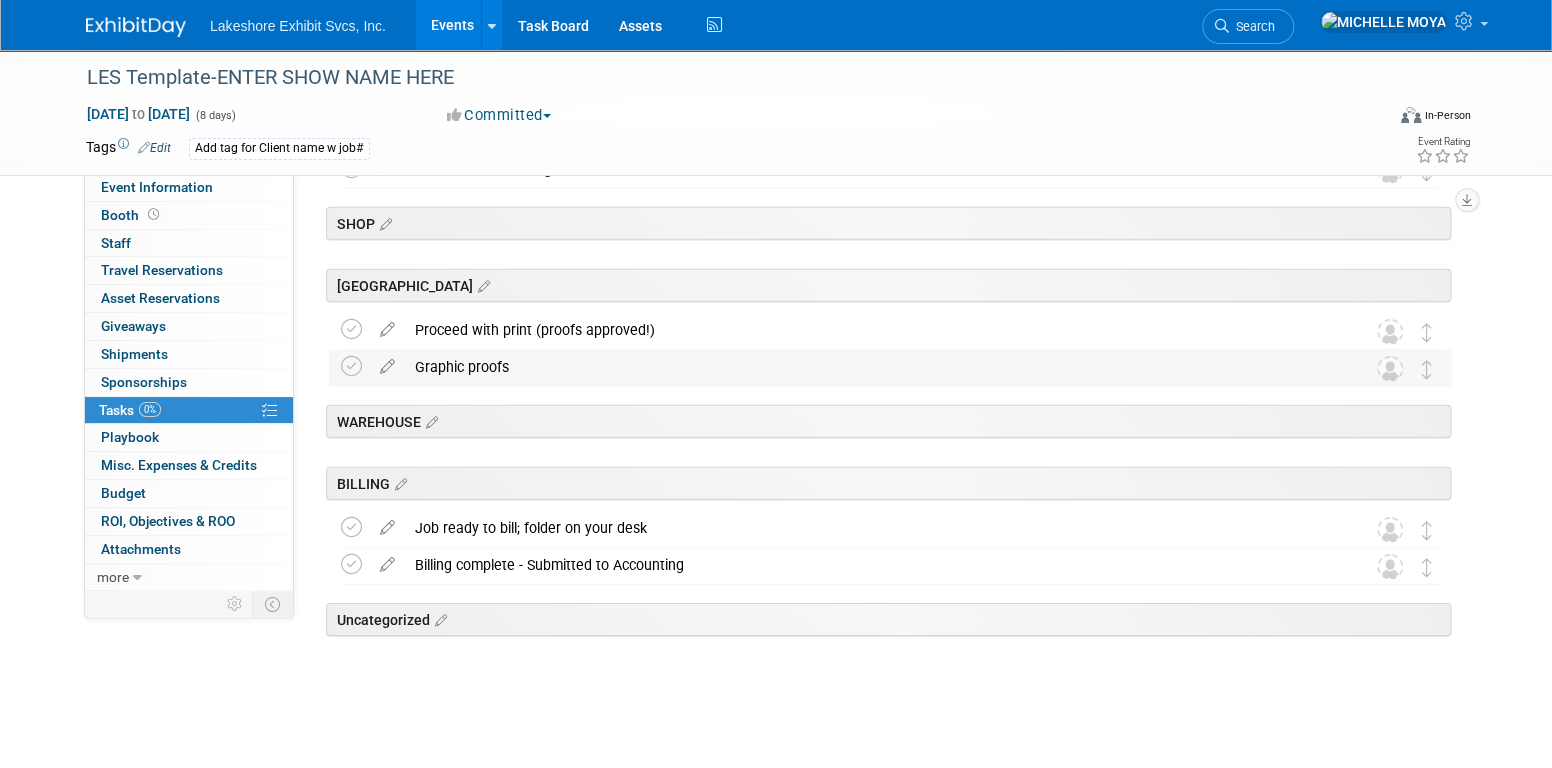click on "Graphic proofs" at bounding box center [871, 367] 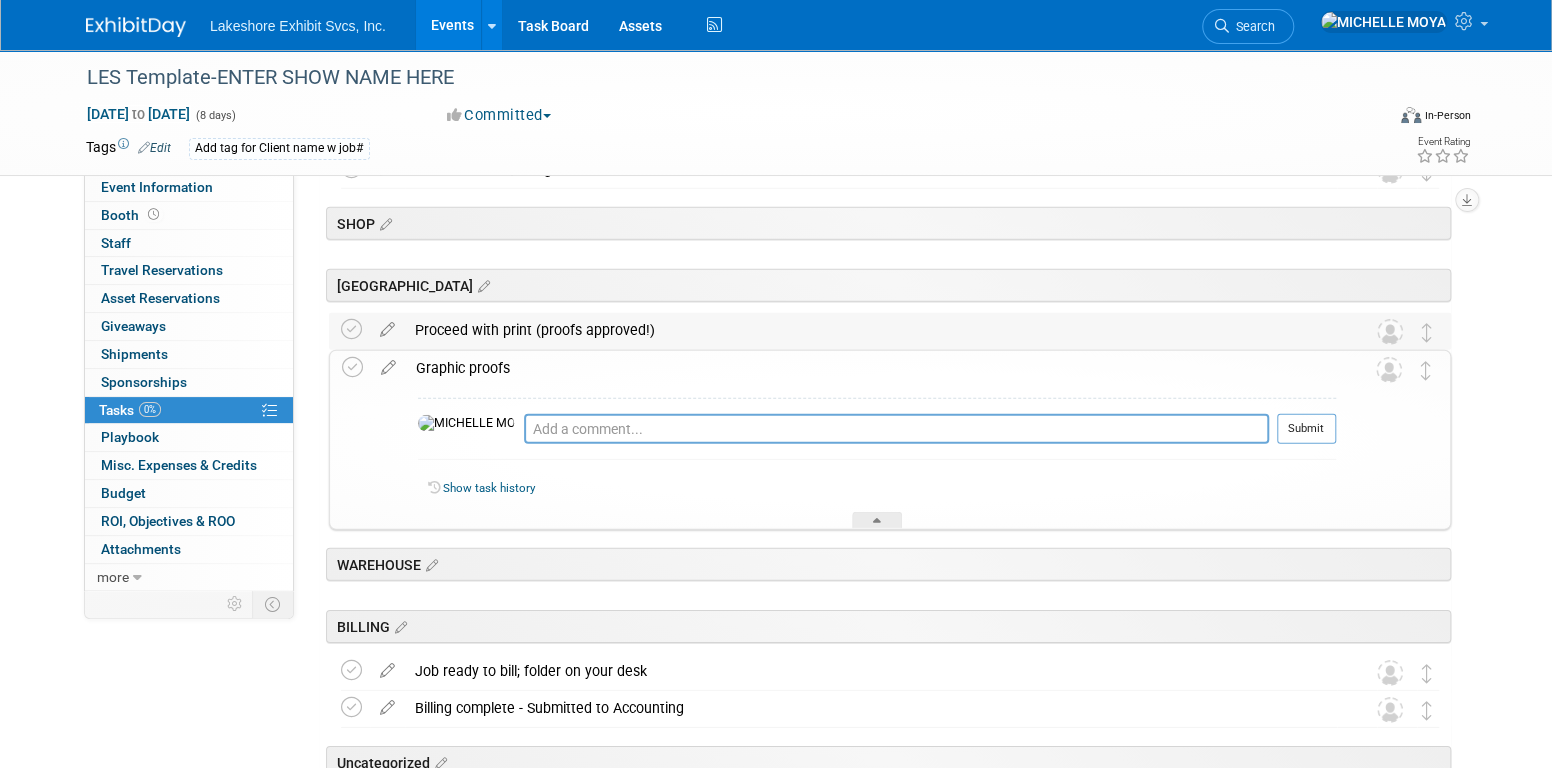 drag, startPoint x: 1427, startPoint y: 380, endPoint x: 1420, endPoint y: 334, distance: 46.52956 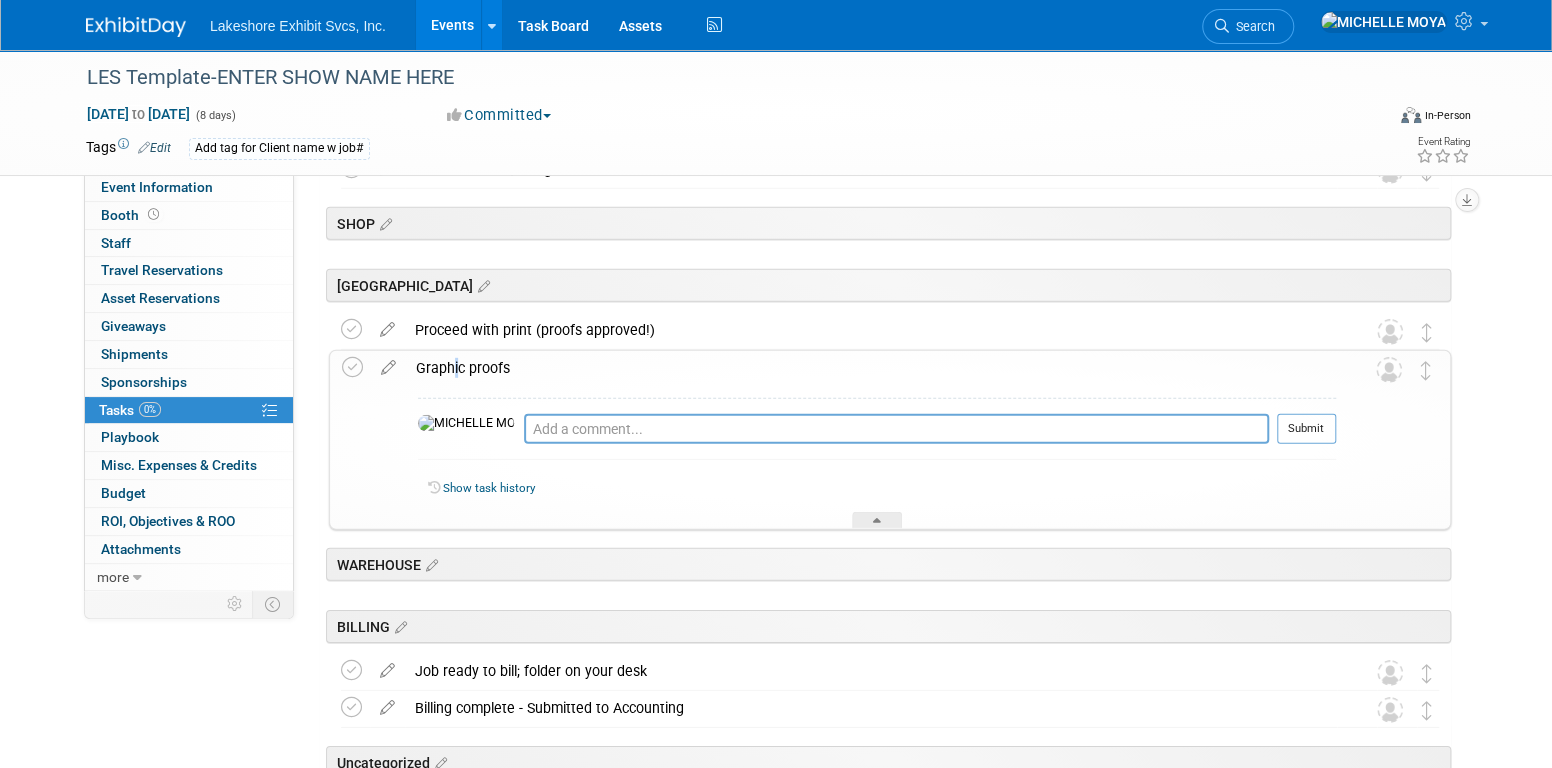 click on "Graphic proofs" at bounding box center (871, 368) 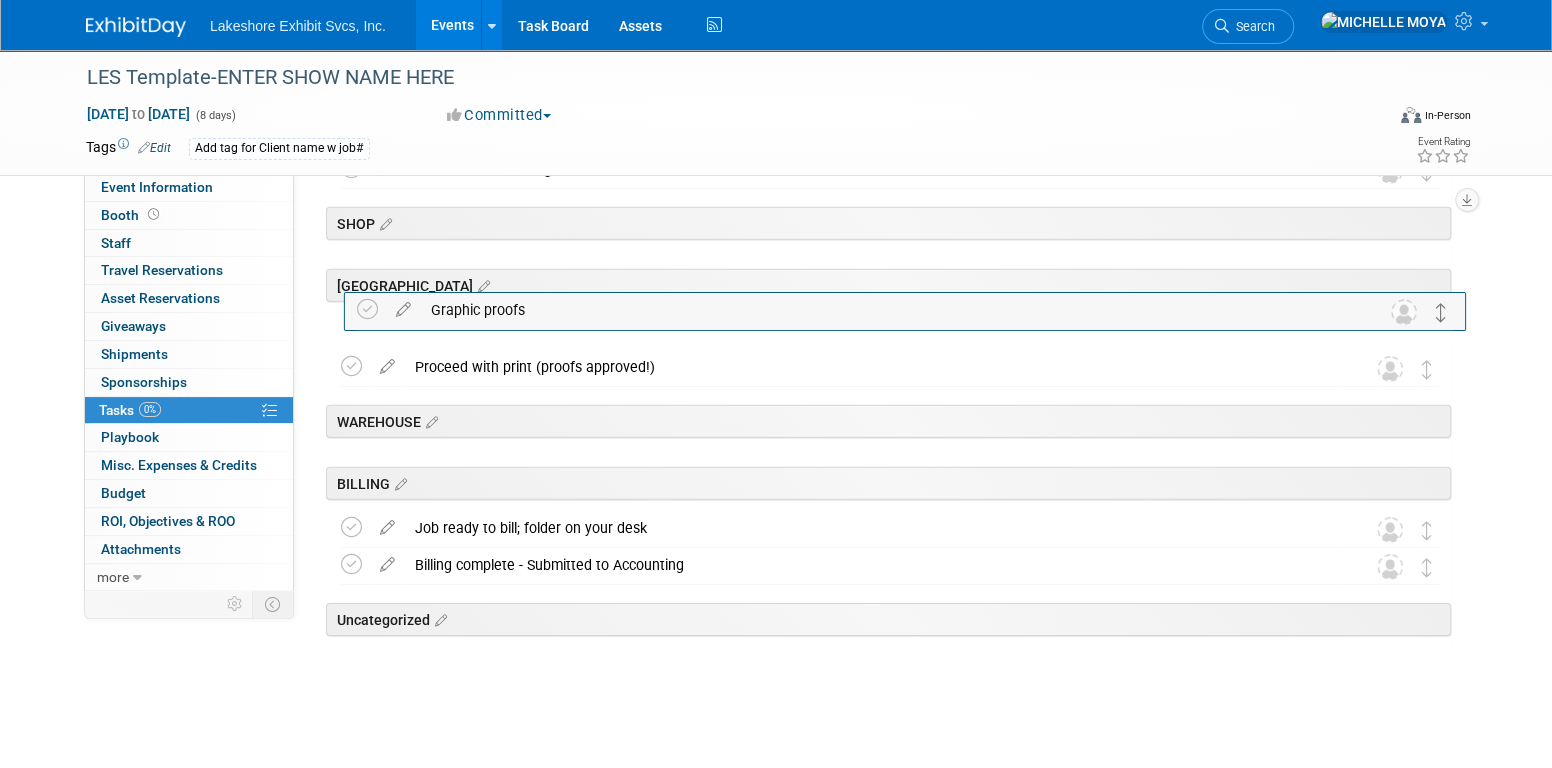 drag, startPoint x: 1428, startPoint y: 371, endPoint x: 1437, endPoint y: 321, distance: 50.803543 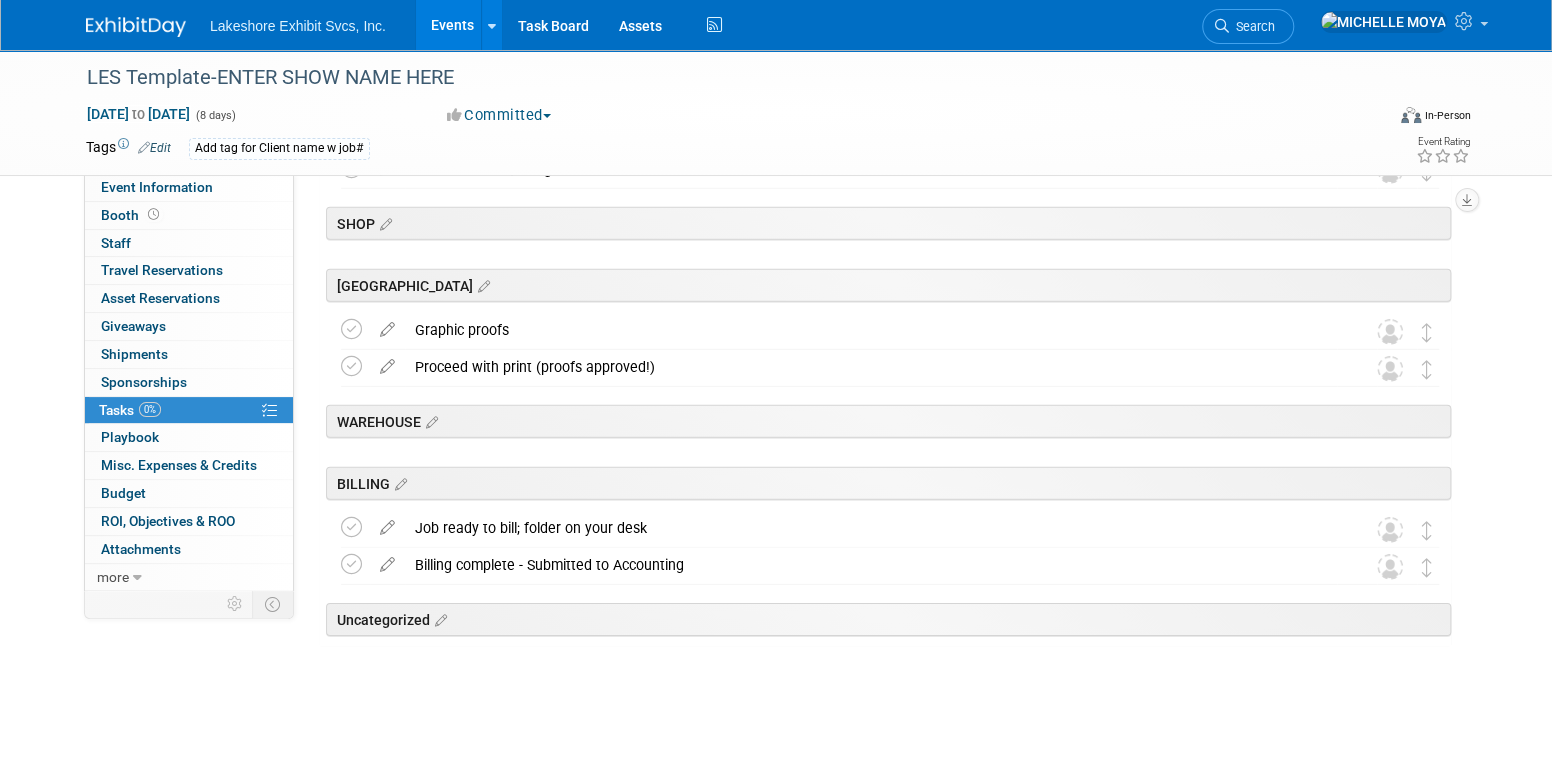 click at bounding box center (387, 325) 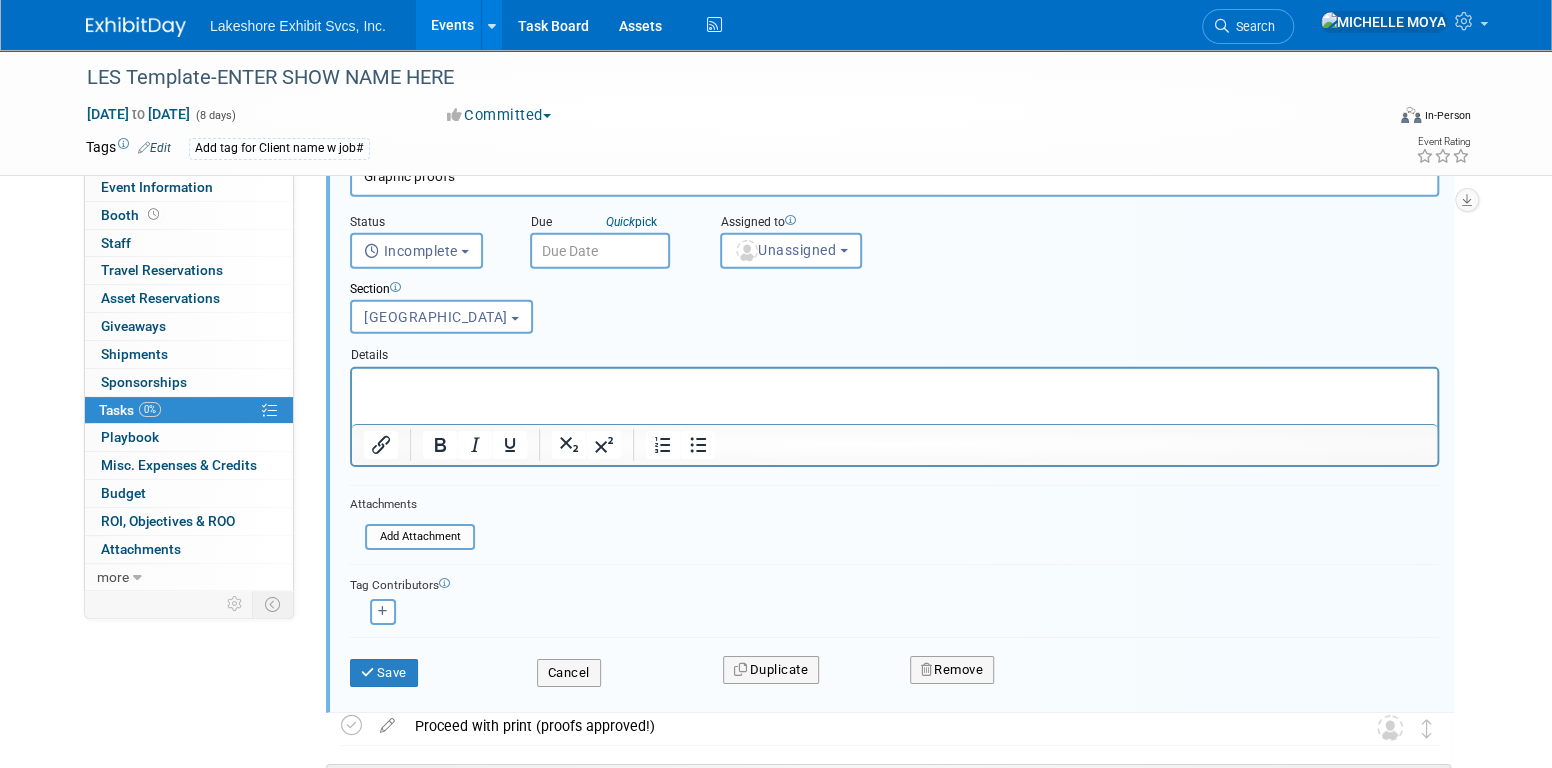 scroll, scrollTop: 3394, scrollLeft: 0, axis: vertical 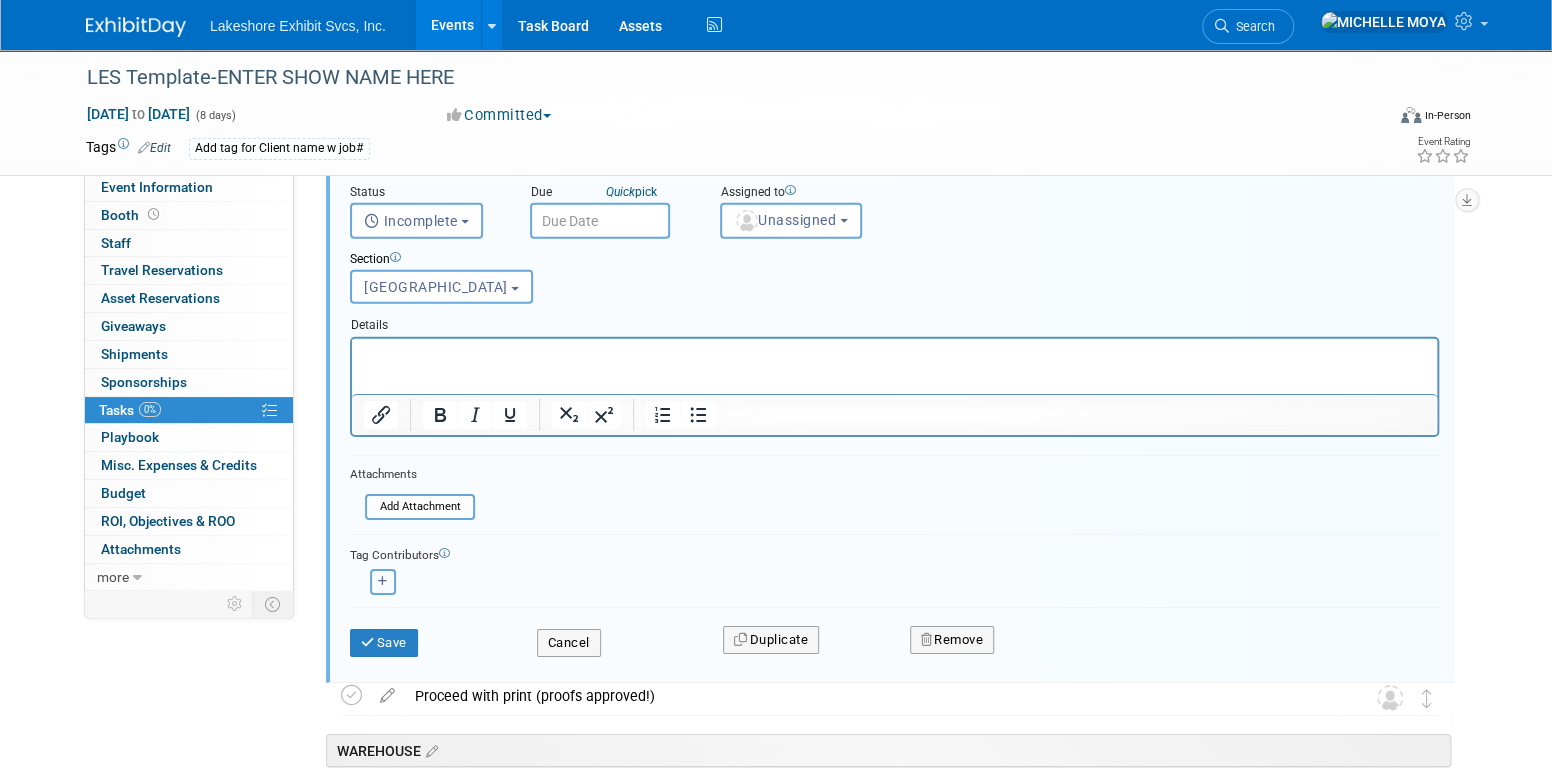 click at bounding box center [383, 581] 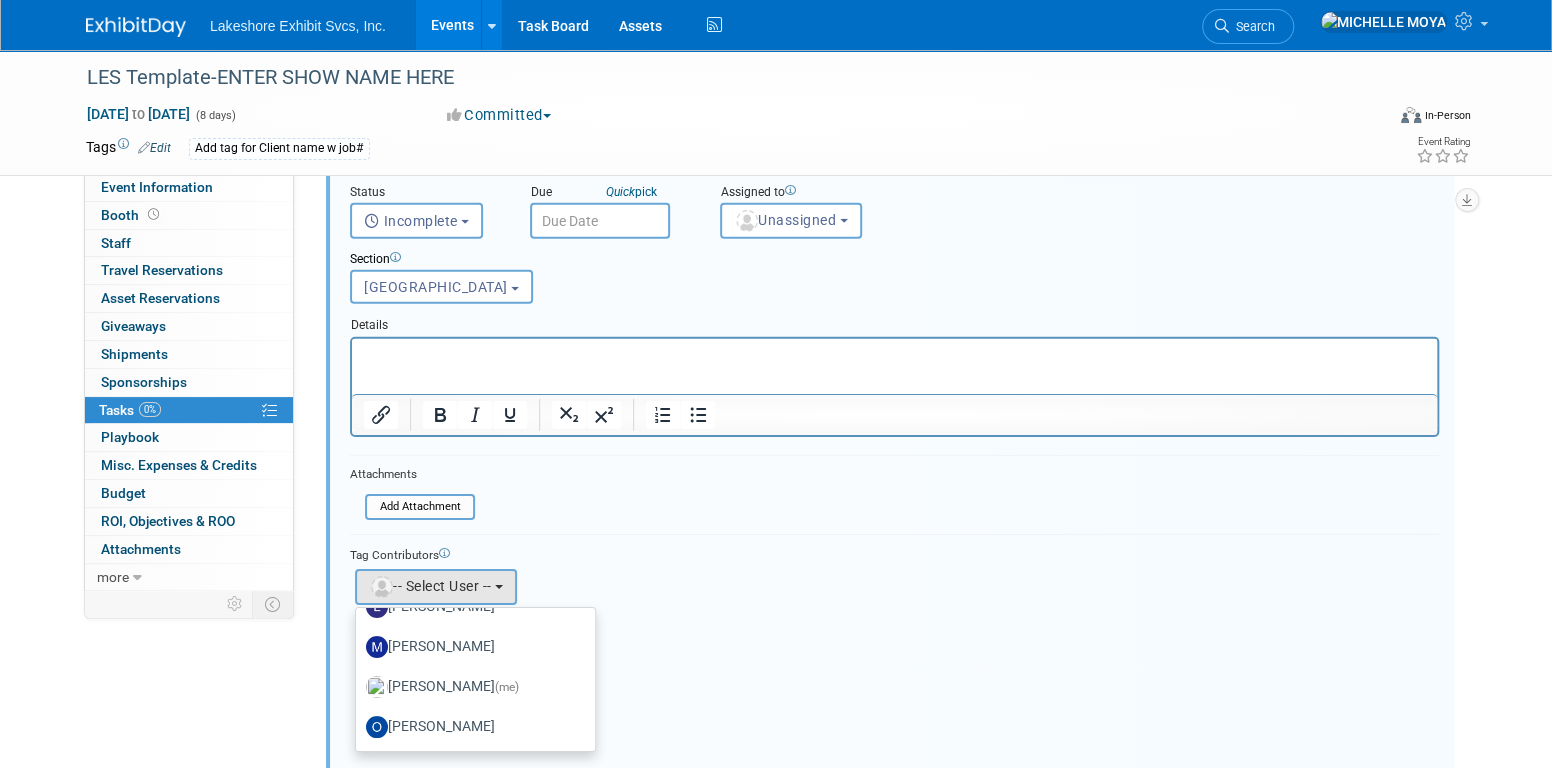 scroll, scrollTop: 0, scrollLeft: 0, axis: both 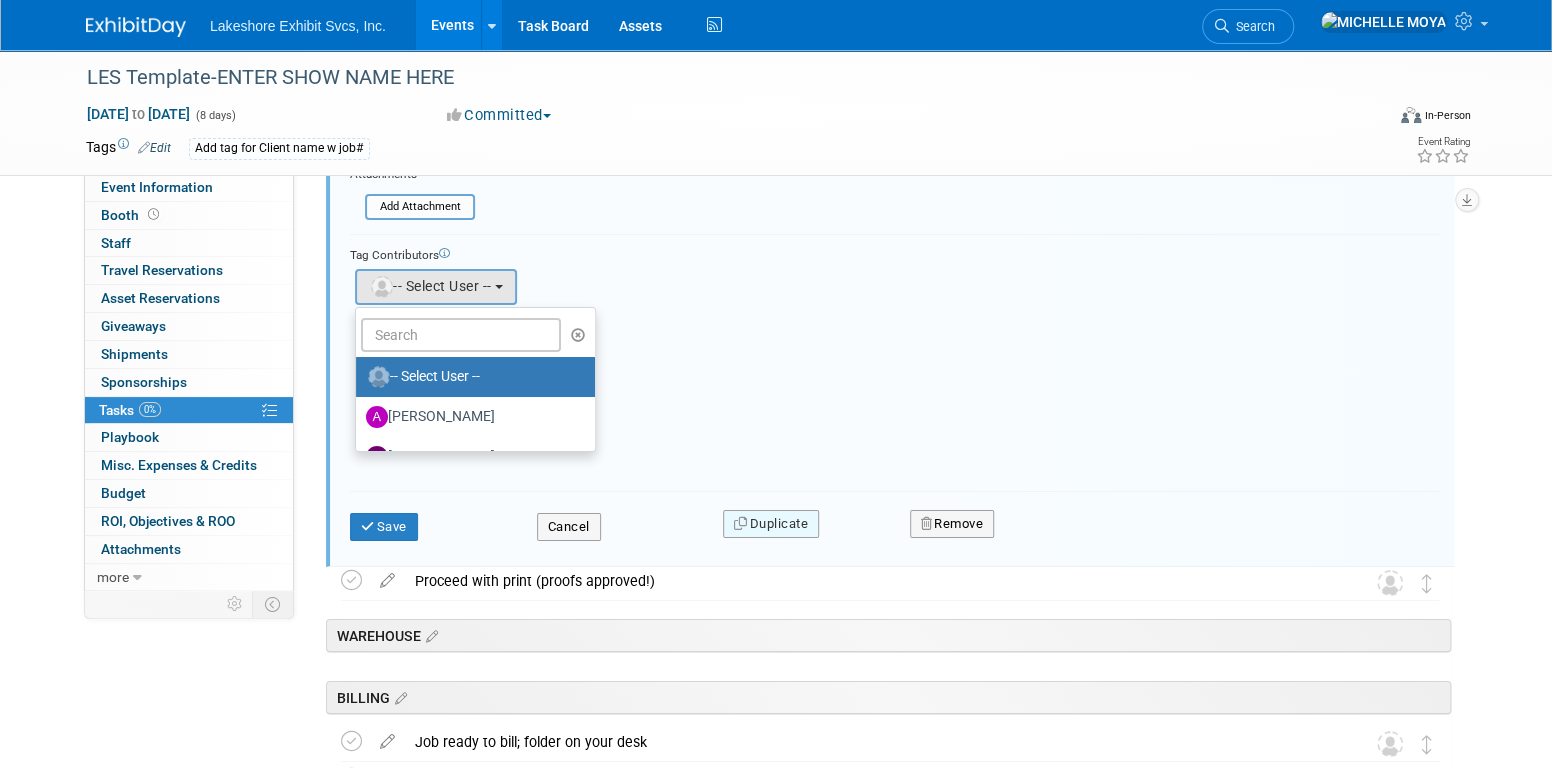 click on "Tag Contributors
Amanda
remove
remove" at bounding box center (894, 356) 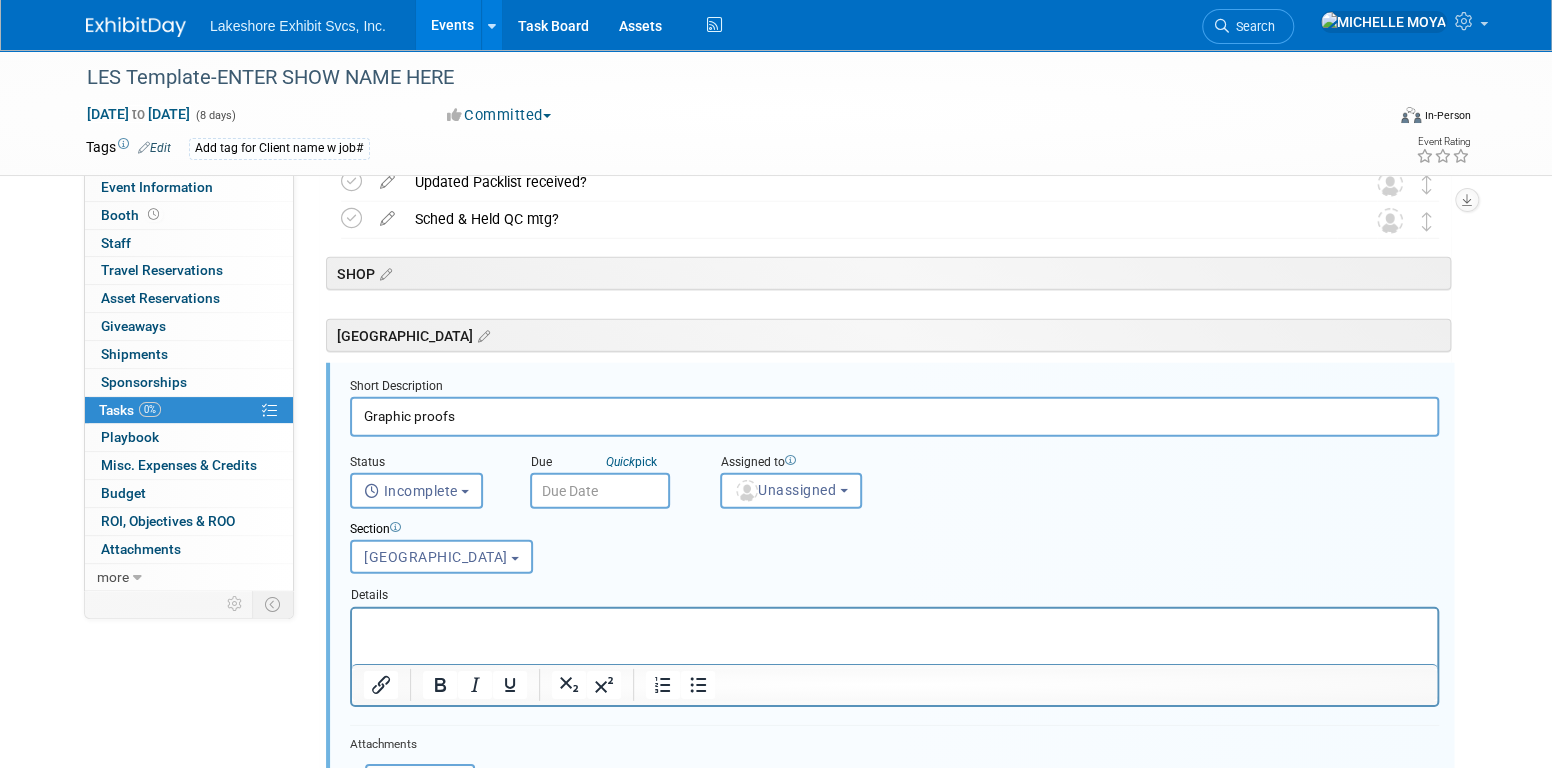 scroll, scrollTop: 3094, scrollLeft: 0, axis: vertical 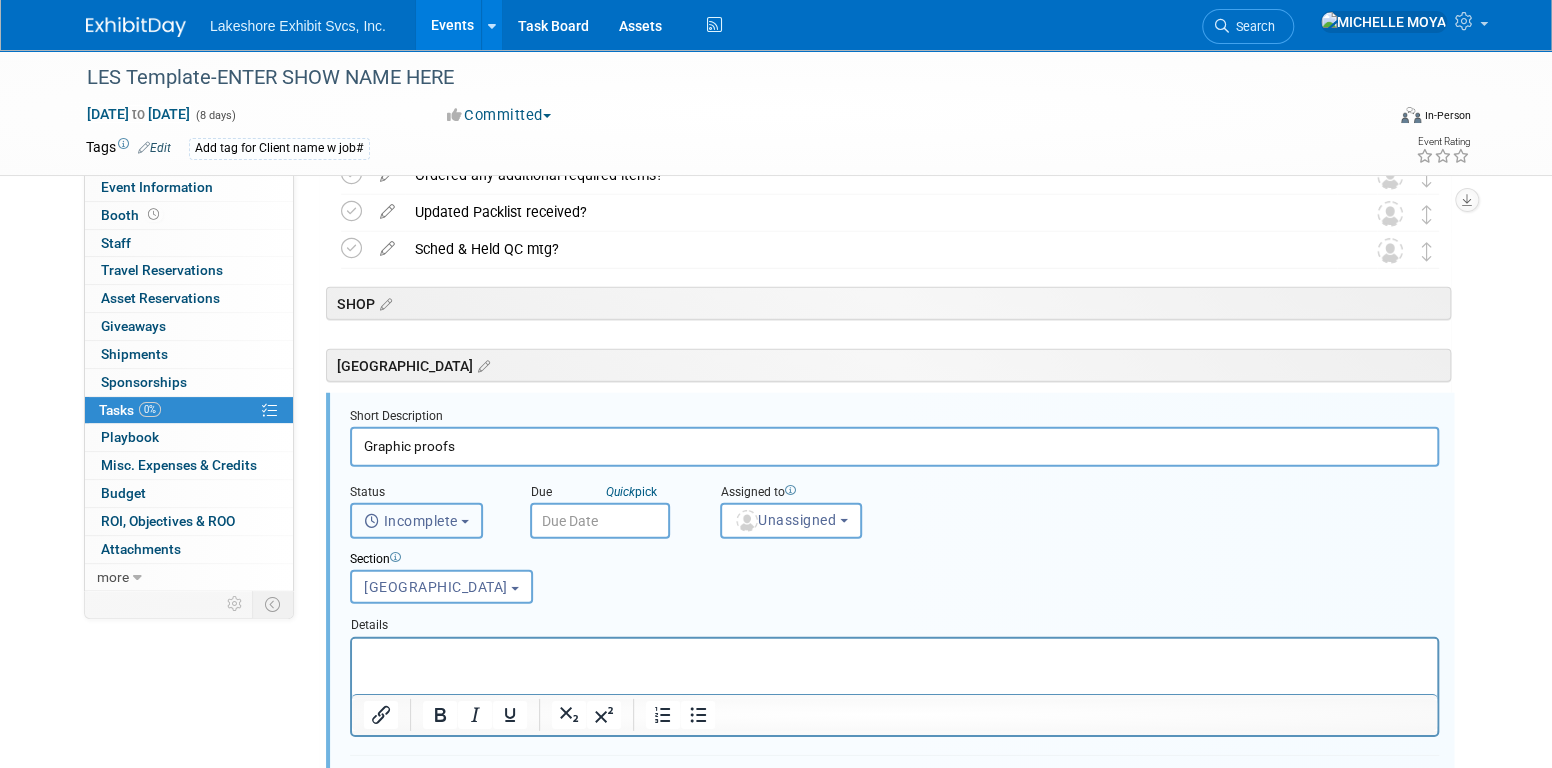 click on "Incomplete" at bounding box center [411, 521] 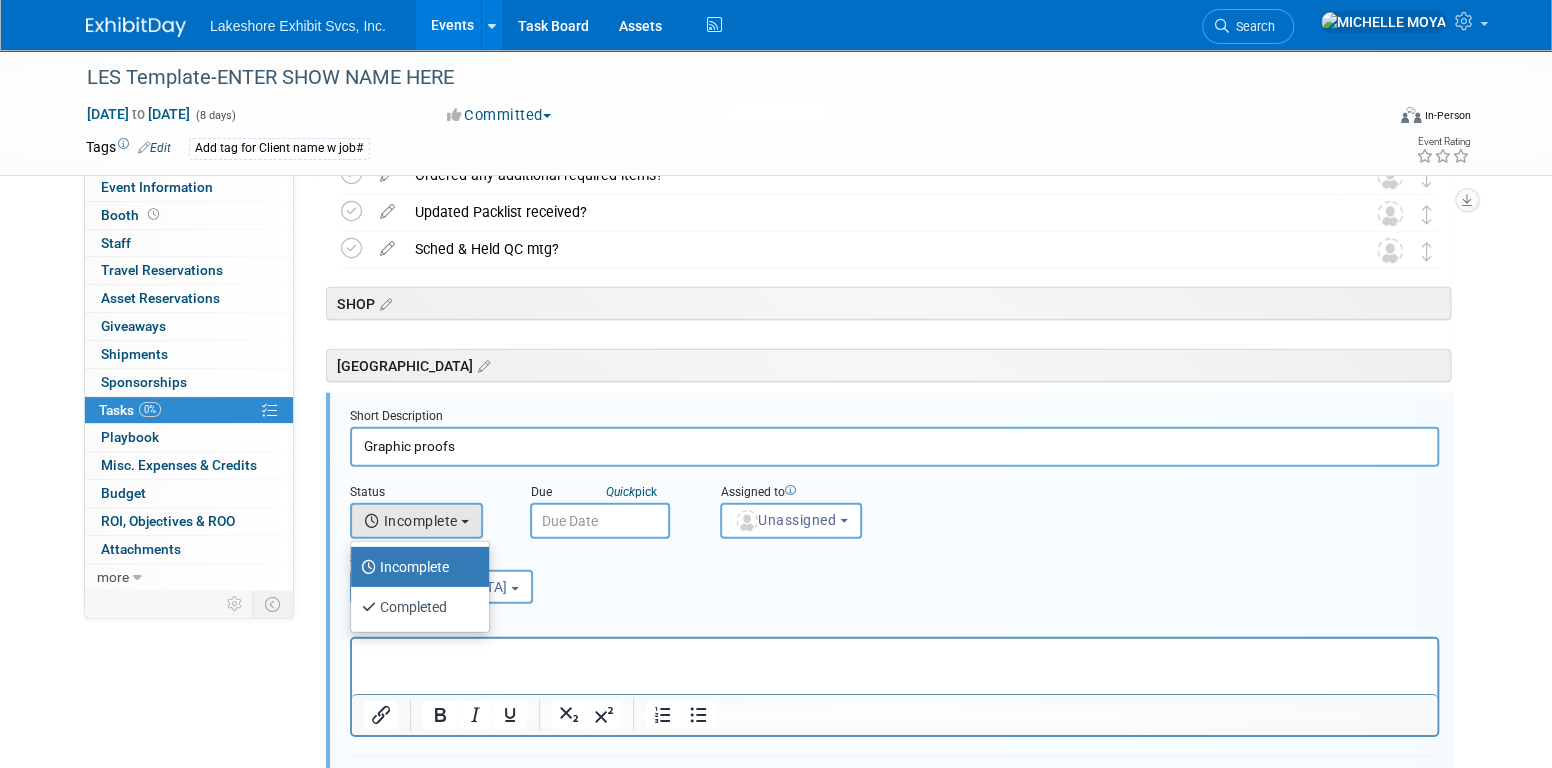 click on "Section
Uncategorized
ACCT EXEC
TRADESHOW COORDINATOR
ACCOUNTING
ACCT MGR
ESTIMATING
DESIGN
ENGINEERING
PROJ MGR
SHOP
CHITOWN
WAREHOUSE
BILLING
CHITOWN    Uncategorized  ACCT EXEC  TRADESHOW COORDINATOR  ACCOUNTING  ACCT MGR  ESTIMATING" at bounding box center [848, 573] 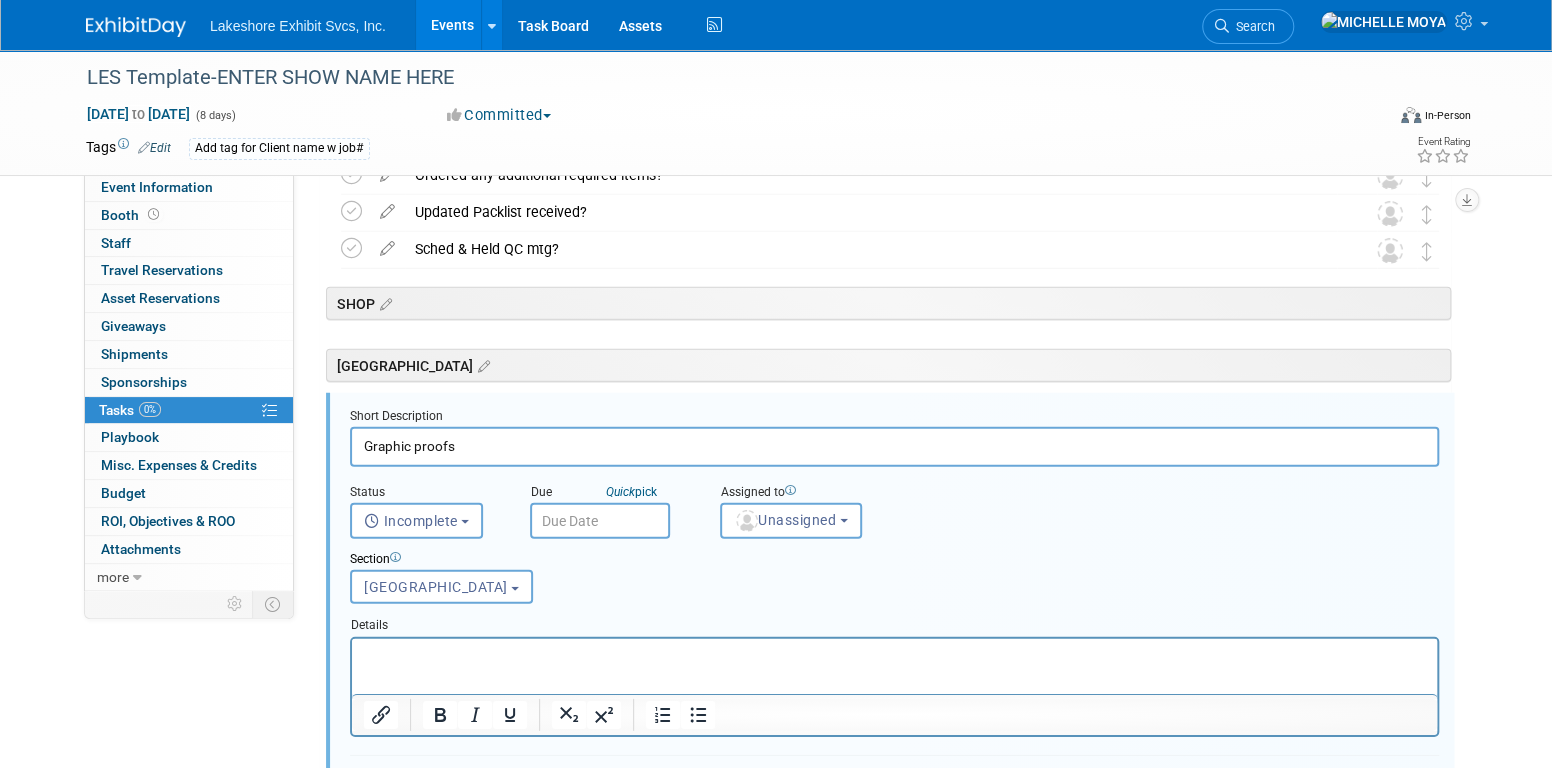 click on "Events" at bounding box center [452, 25] 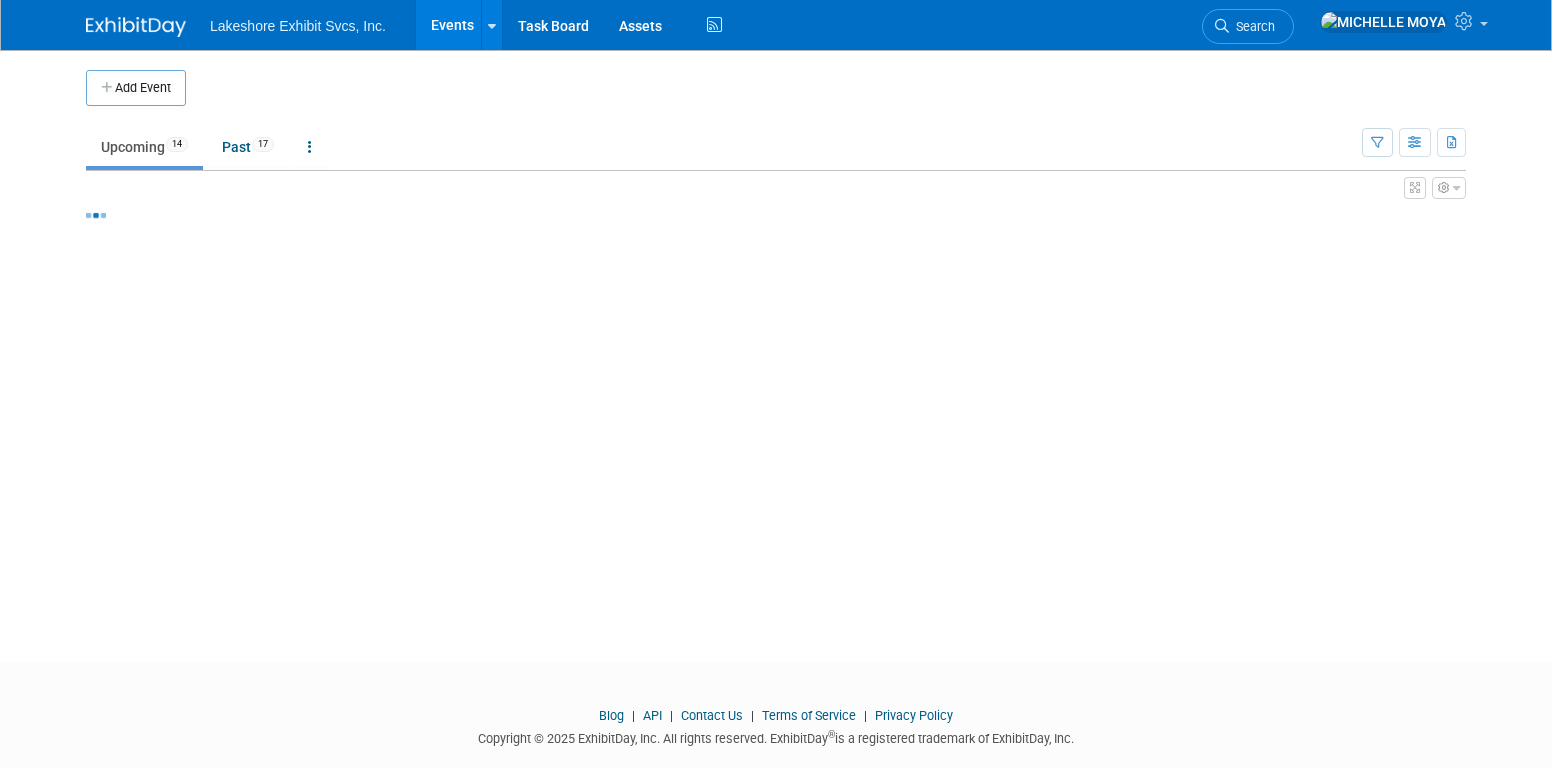 scroll, scrollTop: 0, scrollLeft: 0, axis: both 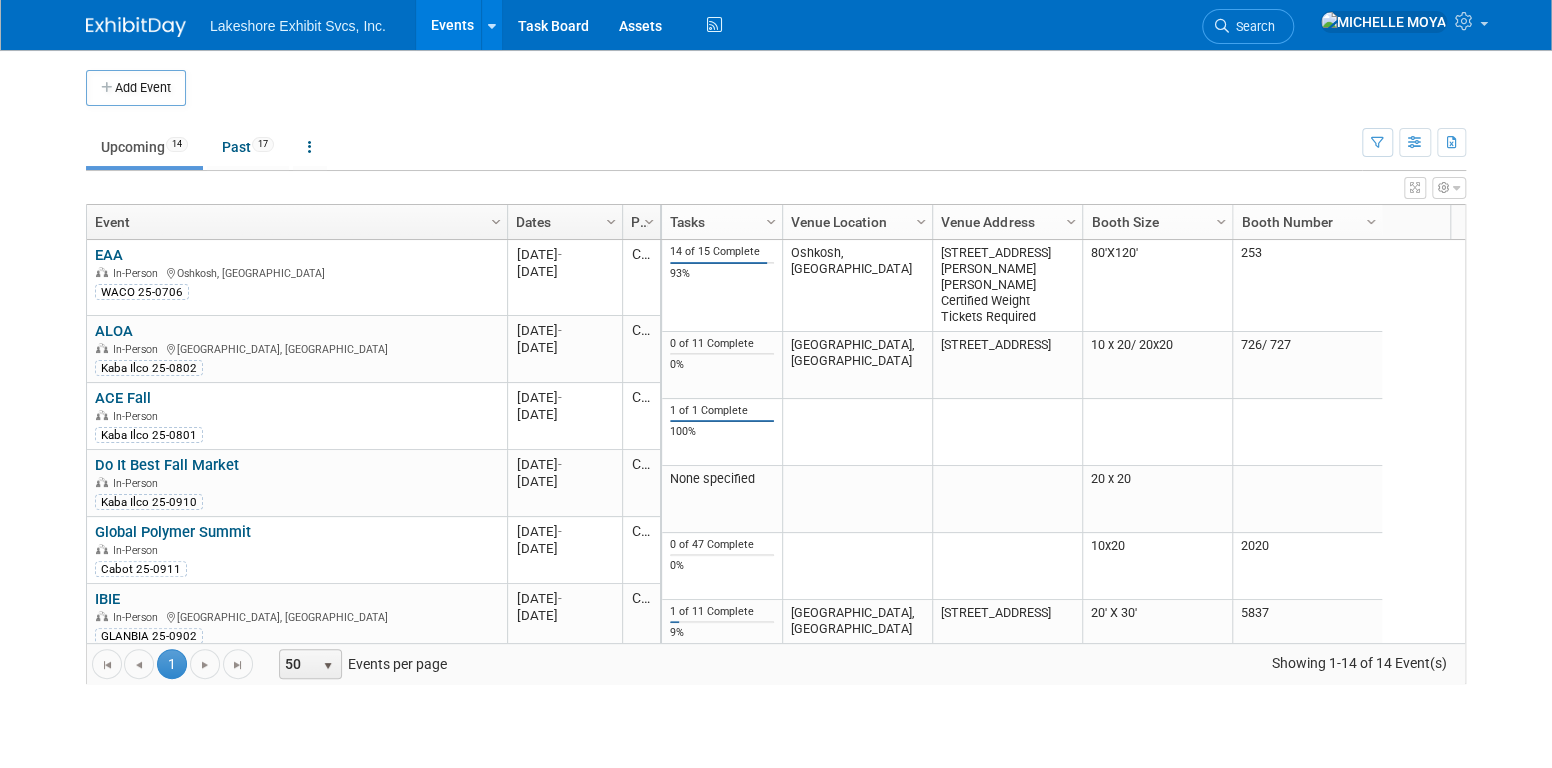 click on "Events" at bounding box center [452, 25] 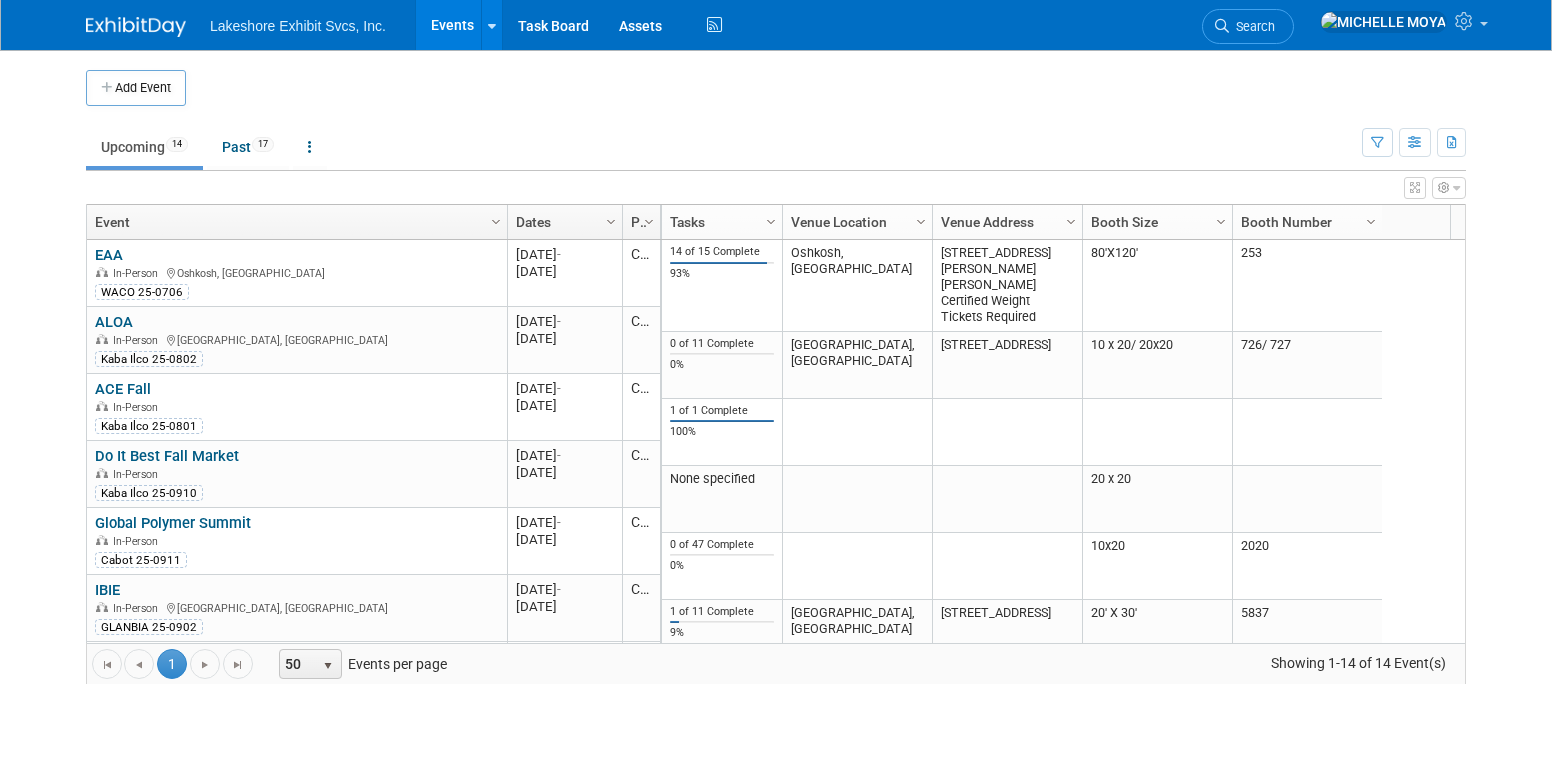 scroll, scrollTop: 0, scrollLeft: 0, axis: both 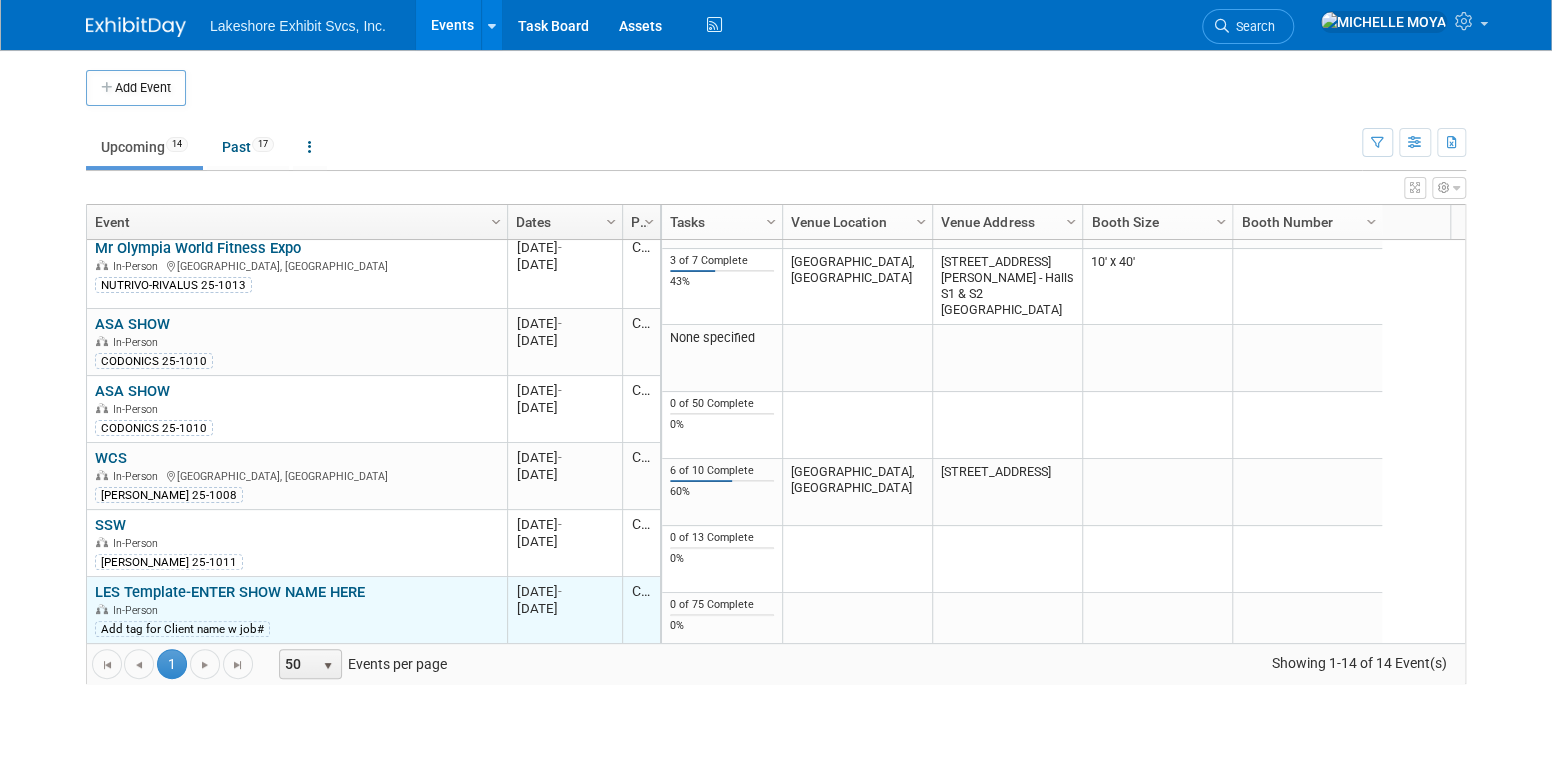 click on "LES Template-ENTER SHOW NAME HERE" at bounding box center [230, 592] 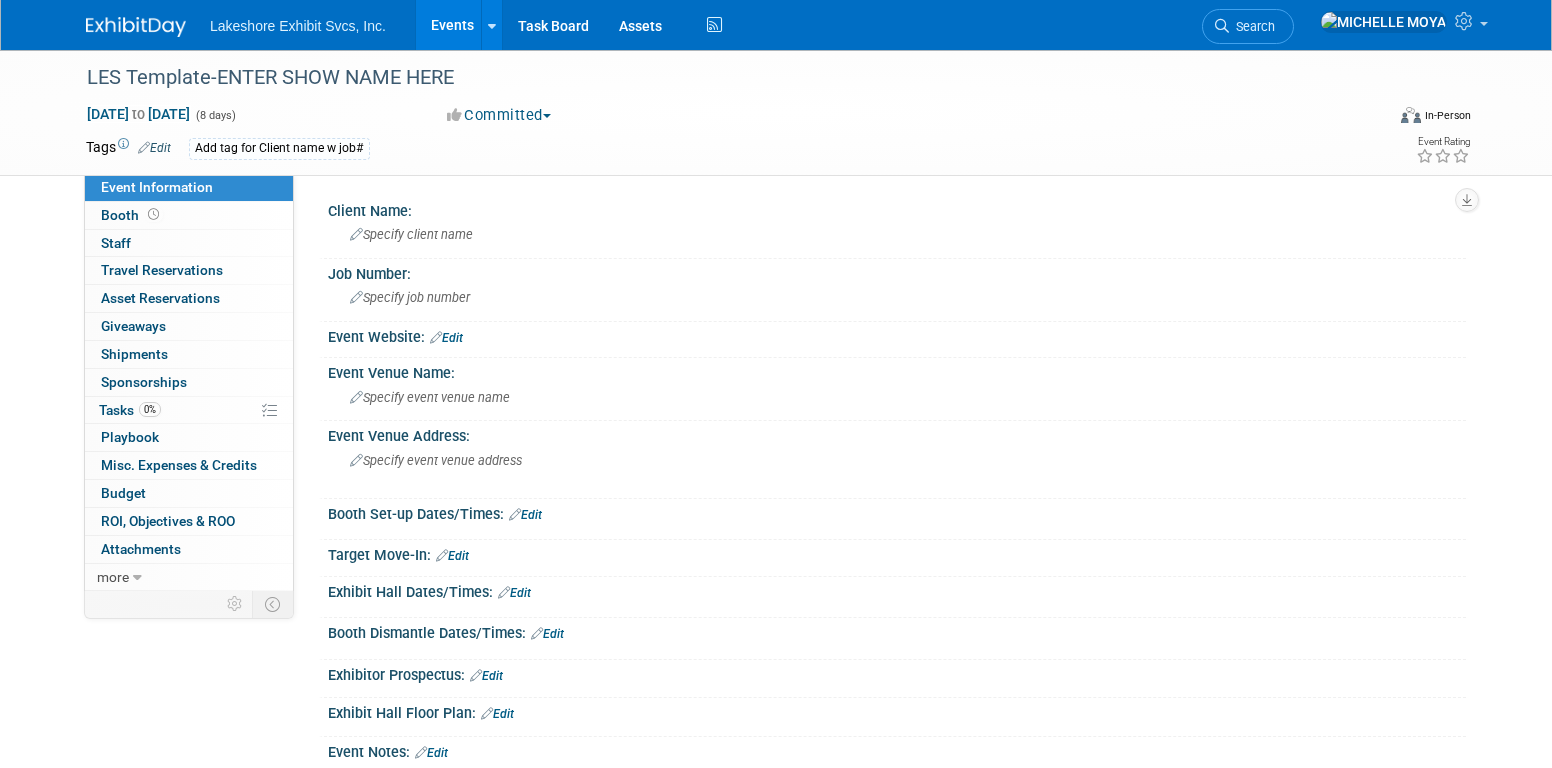 scroll, scrollTop: 0, scrollLeft: 0, axis: both 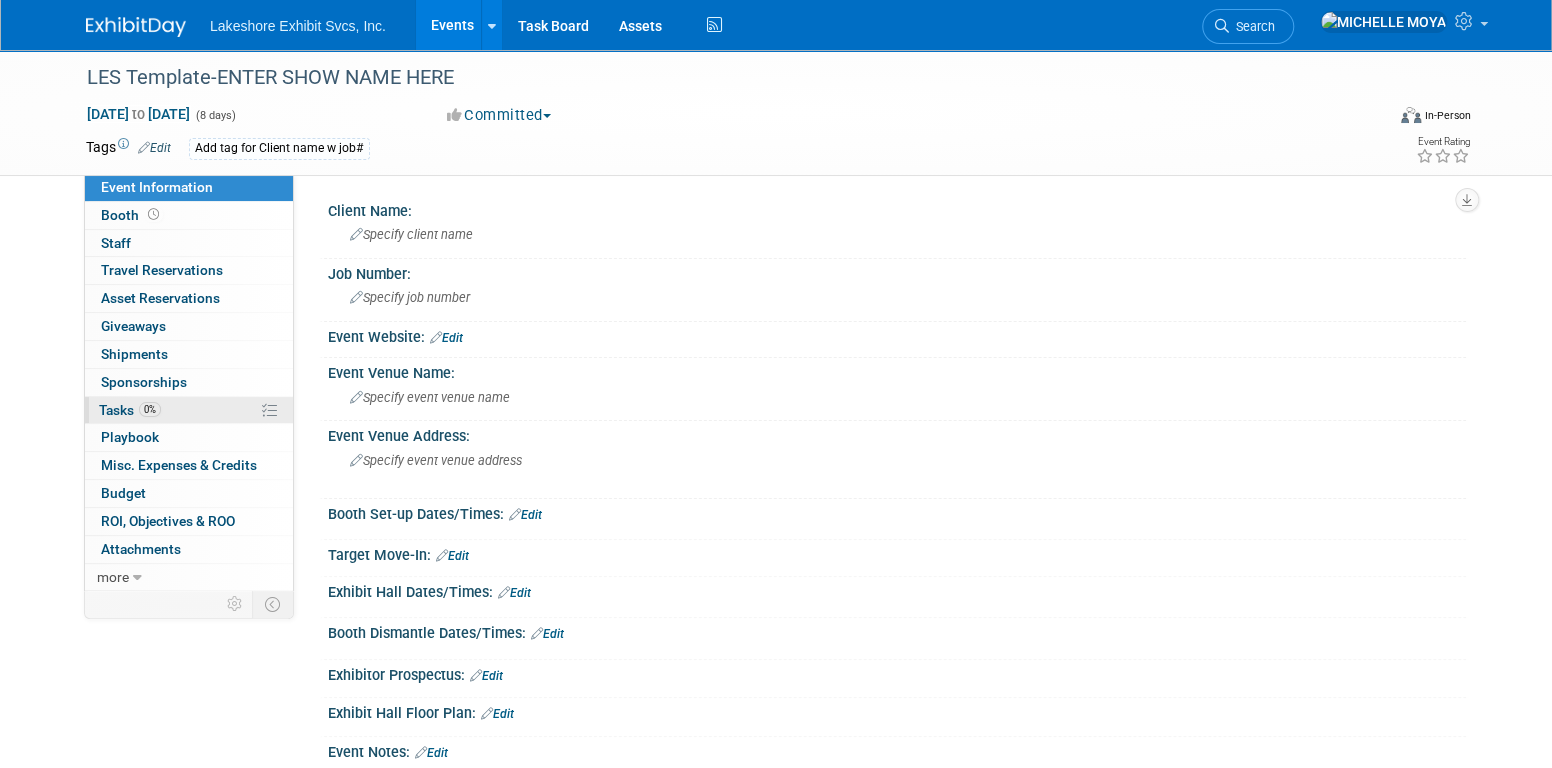 click on "0%
Tasks 0%" at bounding box center [189, 410] 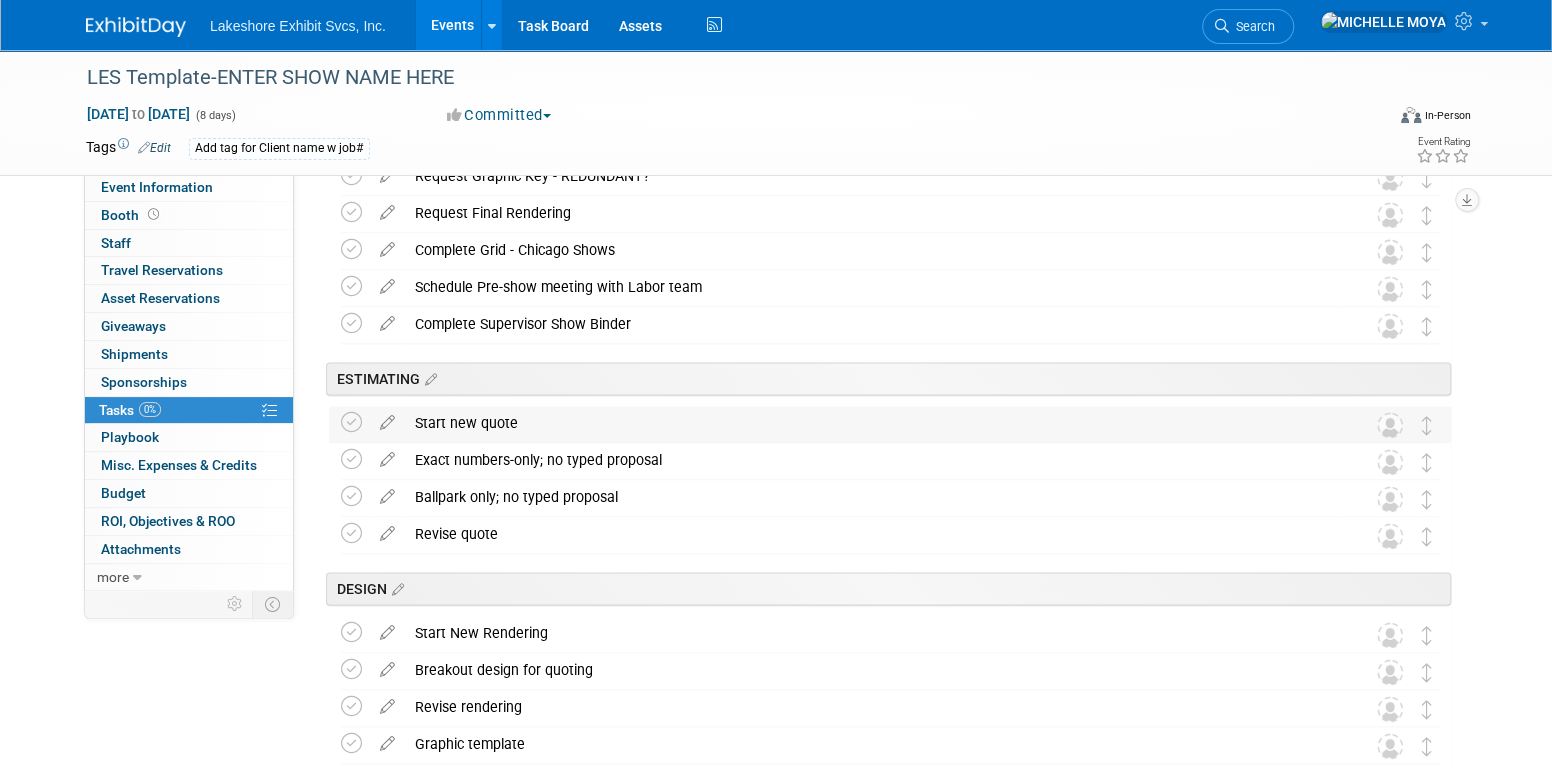 scroll, scrollTop: 1400, scrollLeft: 0, axis: vertical 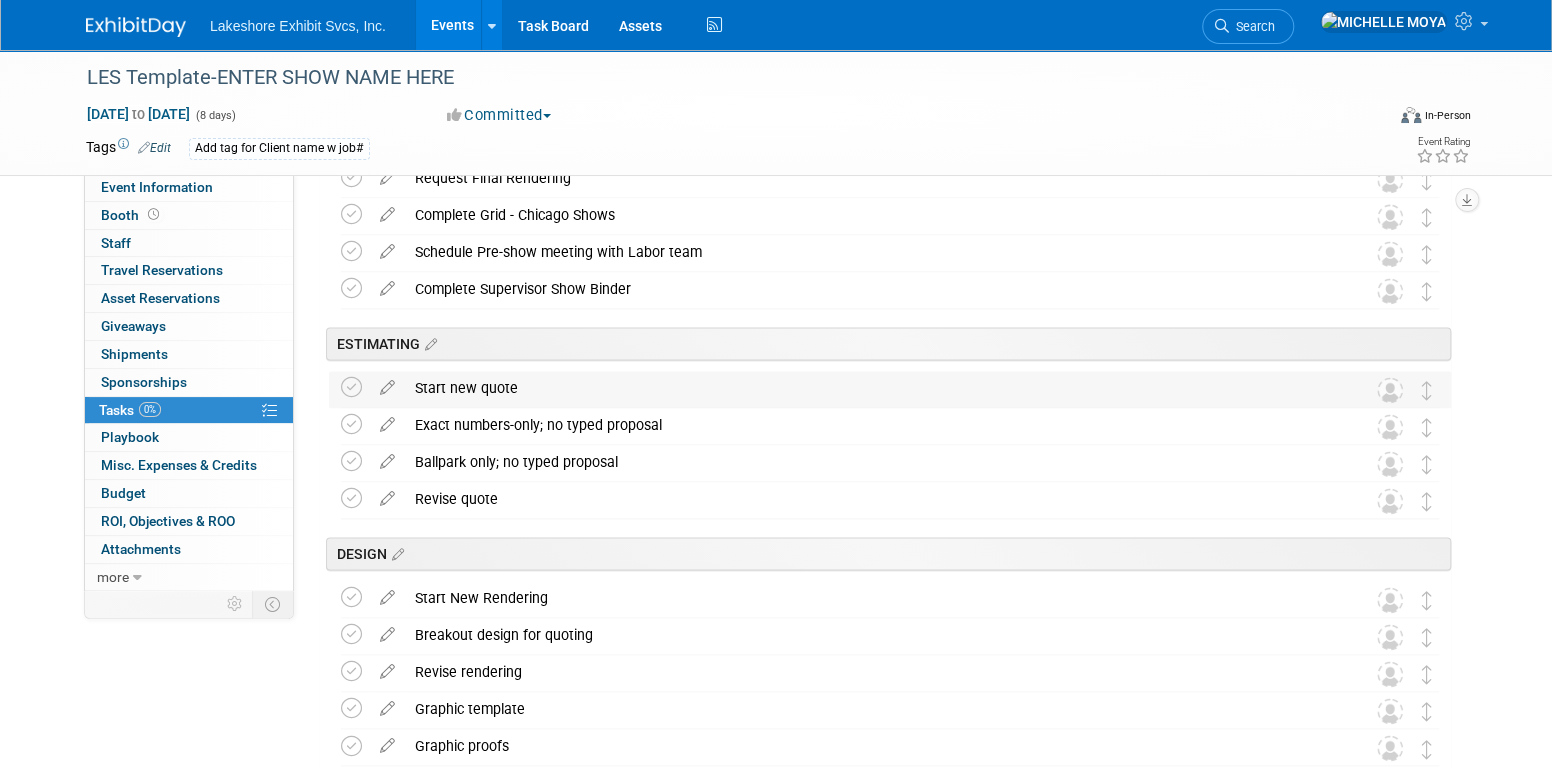 click on "Start new quote" at bounding box center (871, 388) 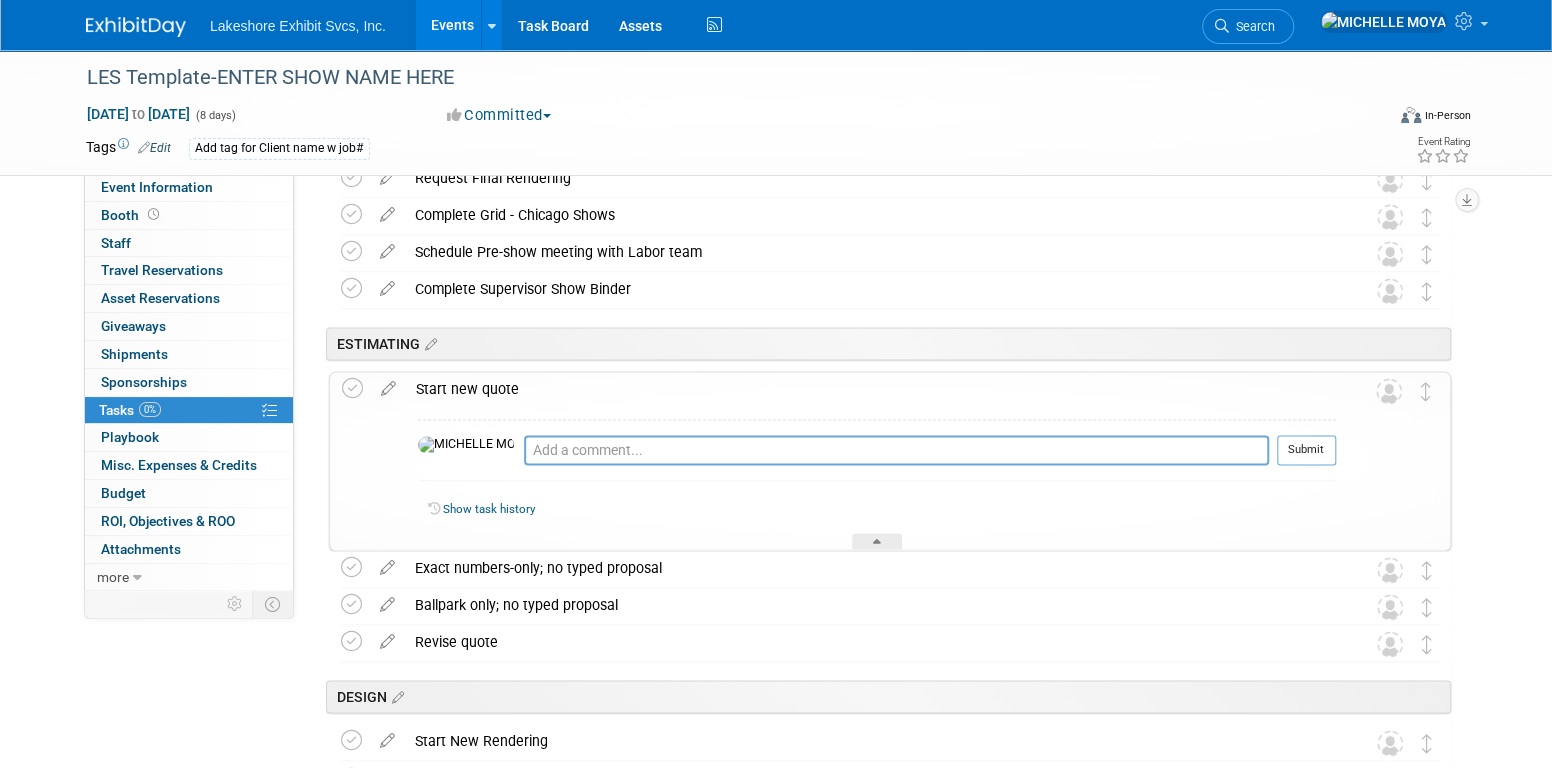click on "Start new quote" at bounding box center [871, 389] 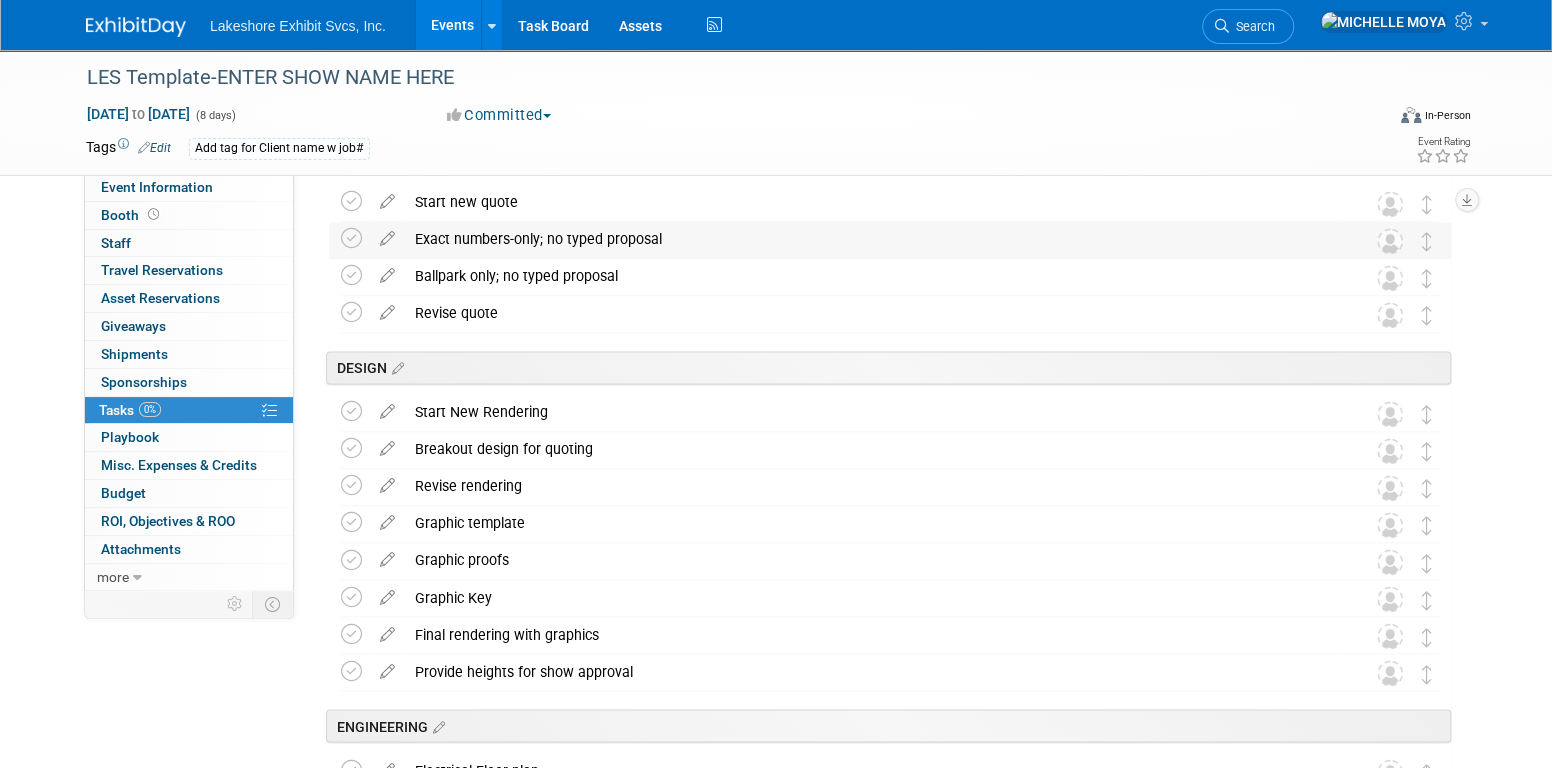 scroll, scrollTop: 1600, scrollLeft: 0, axis: vertical 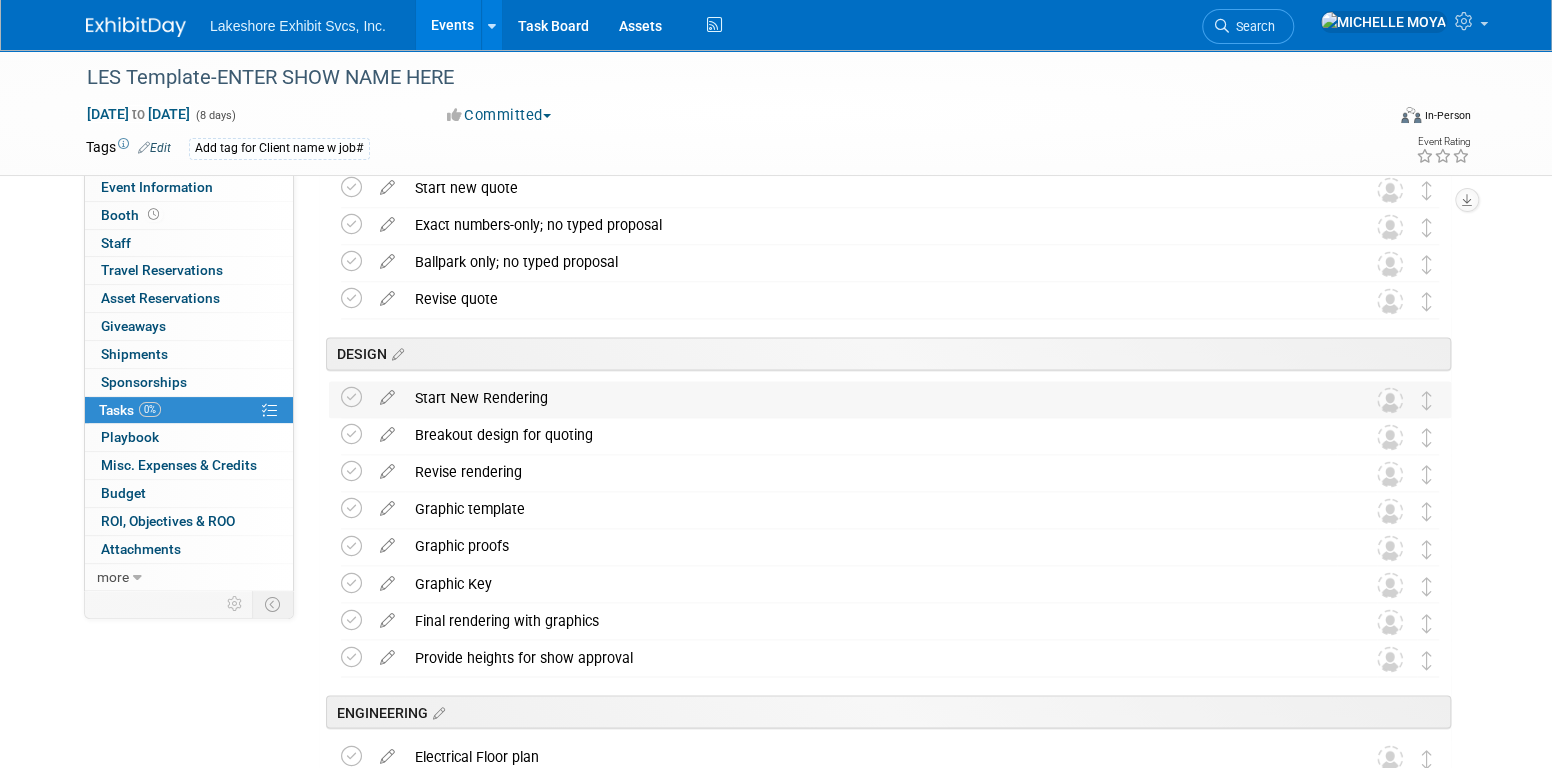 click on "Start New Rendering" at bounding box center (871, 398) 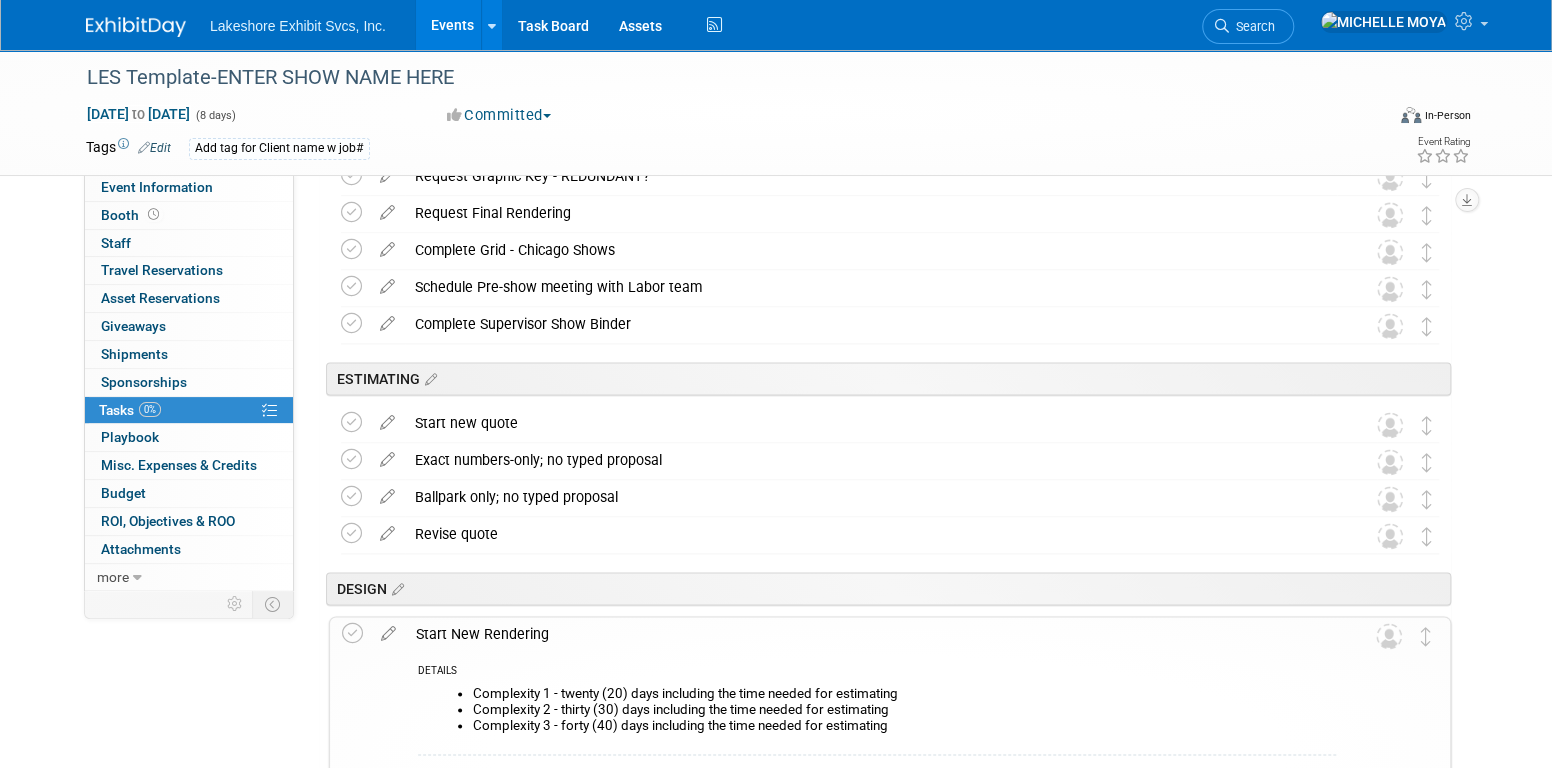 scroll, scrollTop: 1400, scrollLeft: 0, axis: vertical 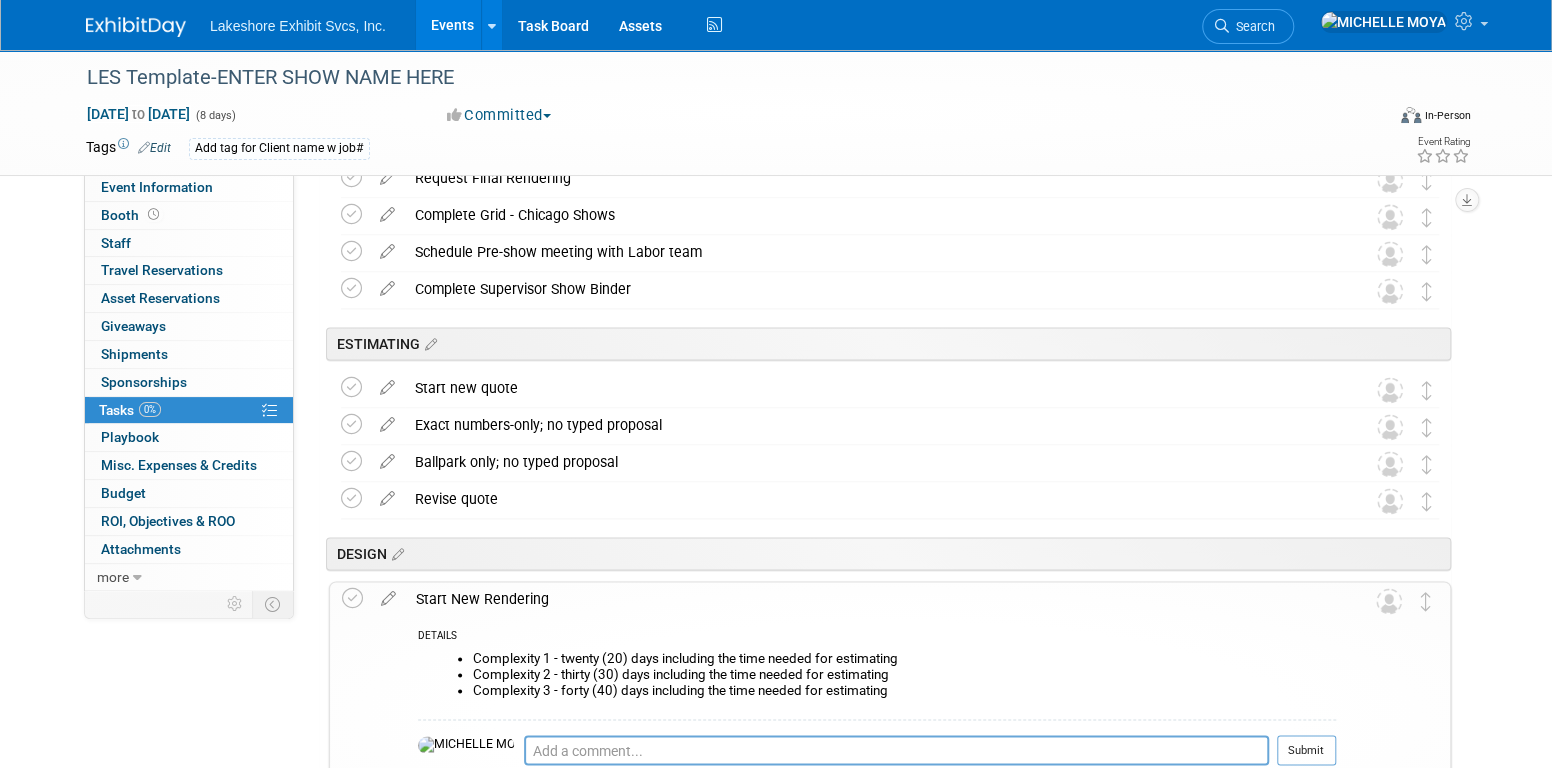 click on "DESIGN" at bounding box center [888, -1064] 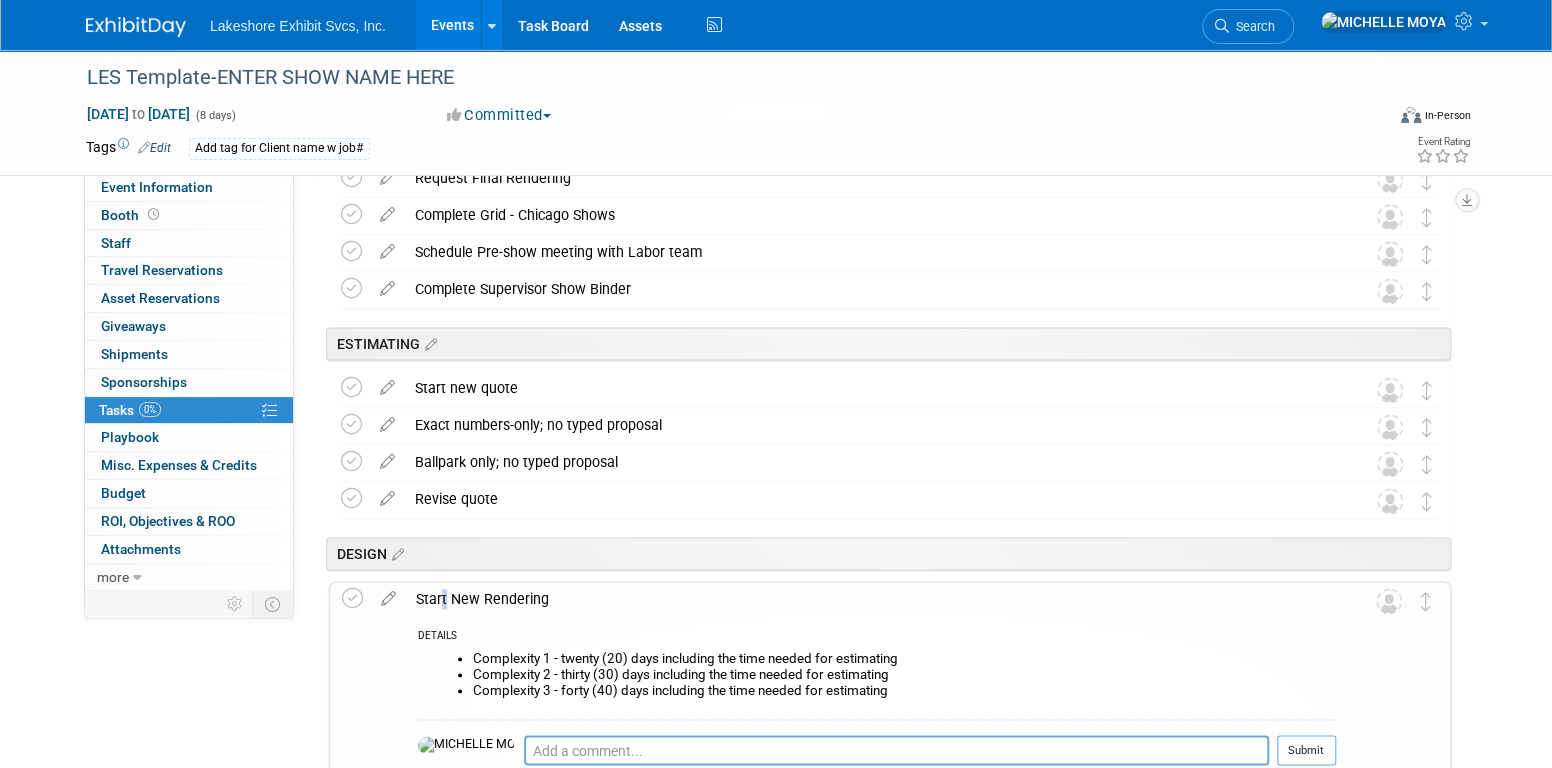 click on "Start New Rendering" at bounding box center (871, 599) 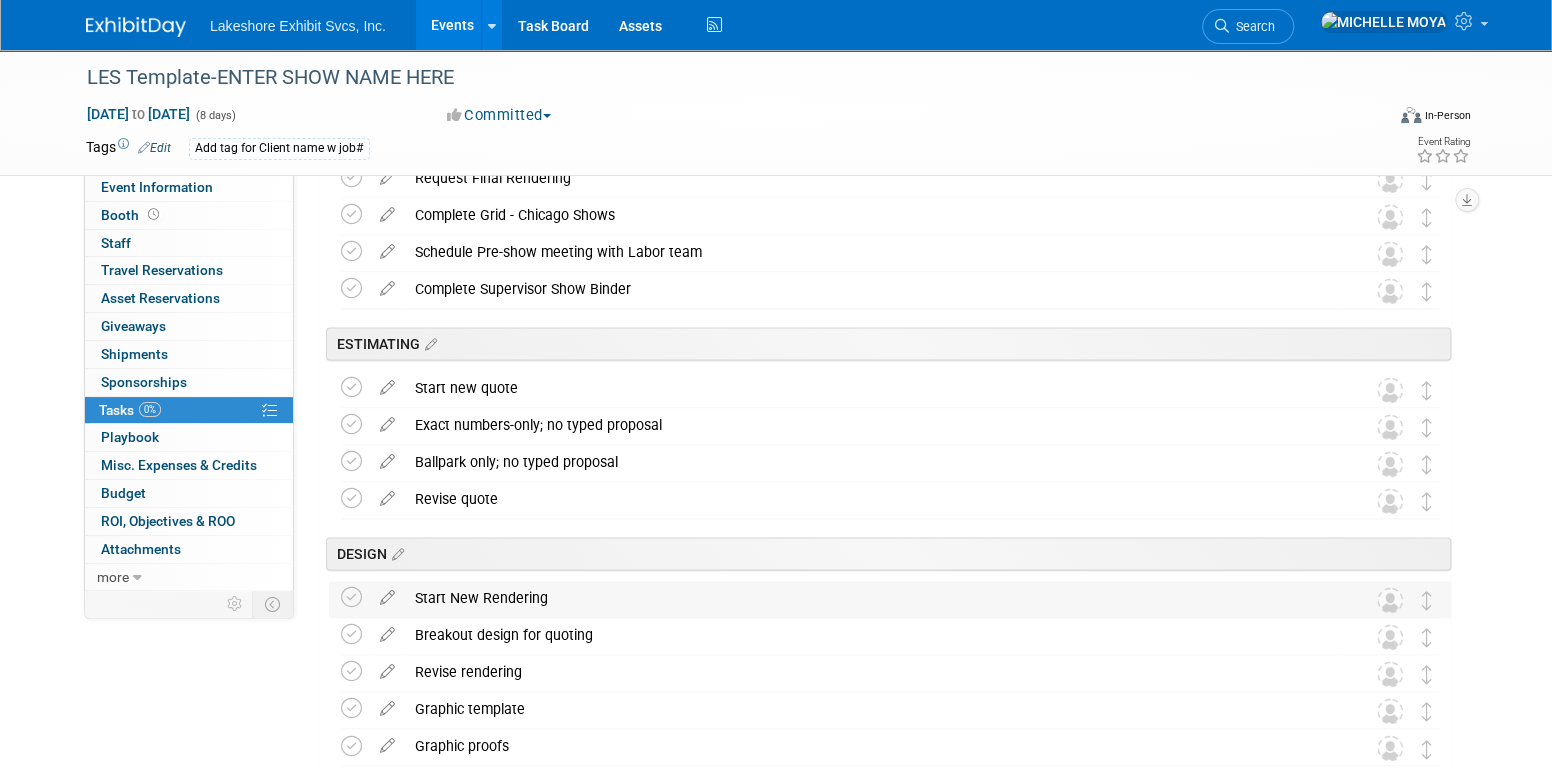 click on "Start New Rendering" at bounding box center (871, 598) 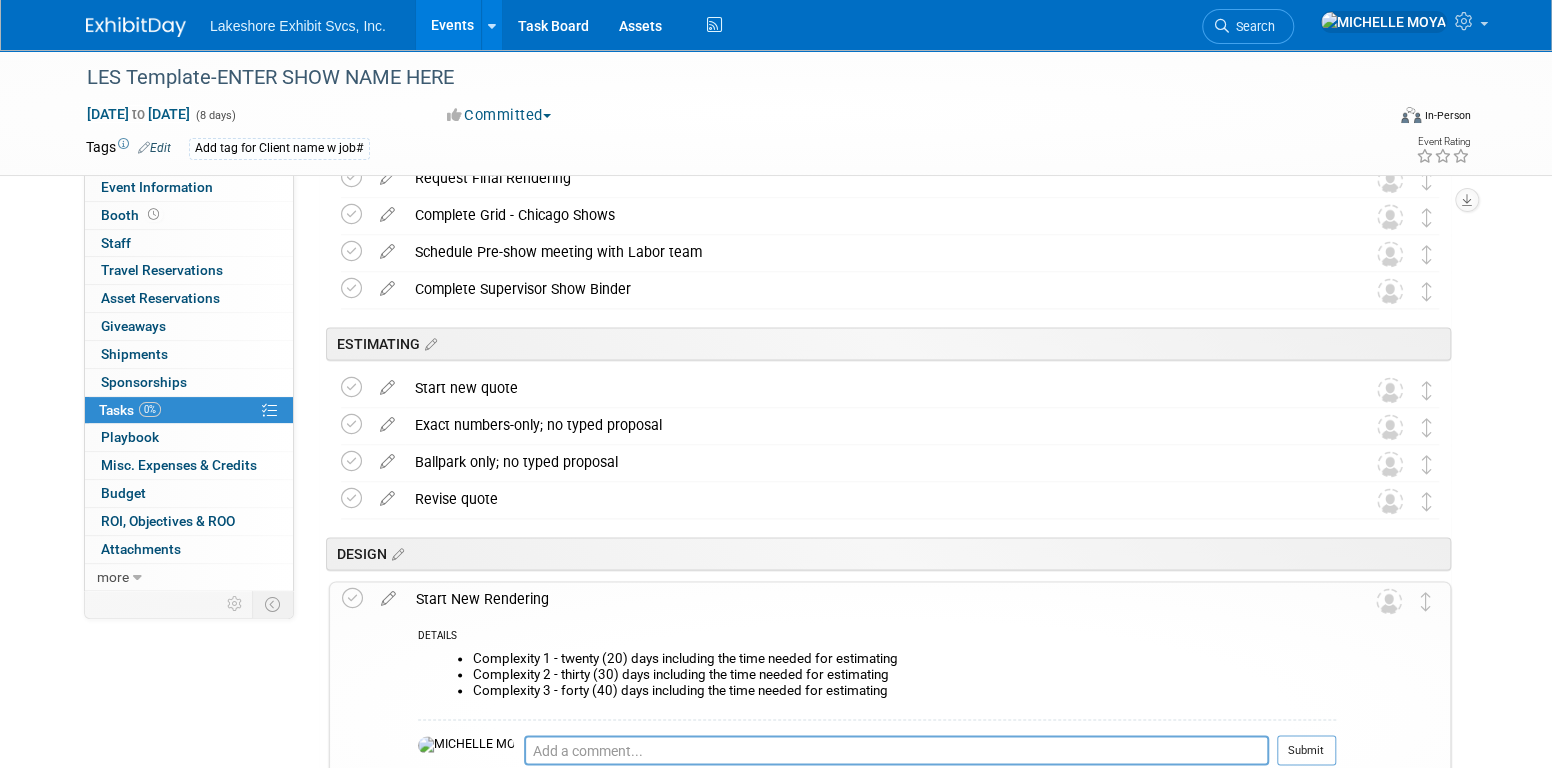 click on "Start New Rendering" at bounding box center (871, 599) 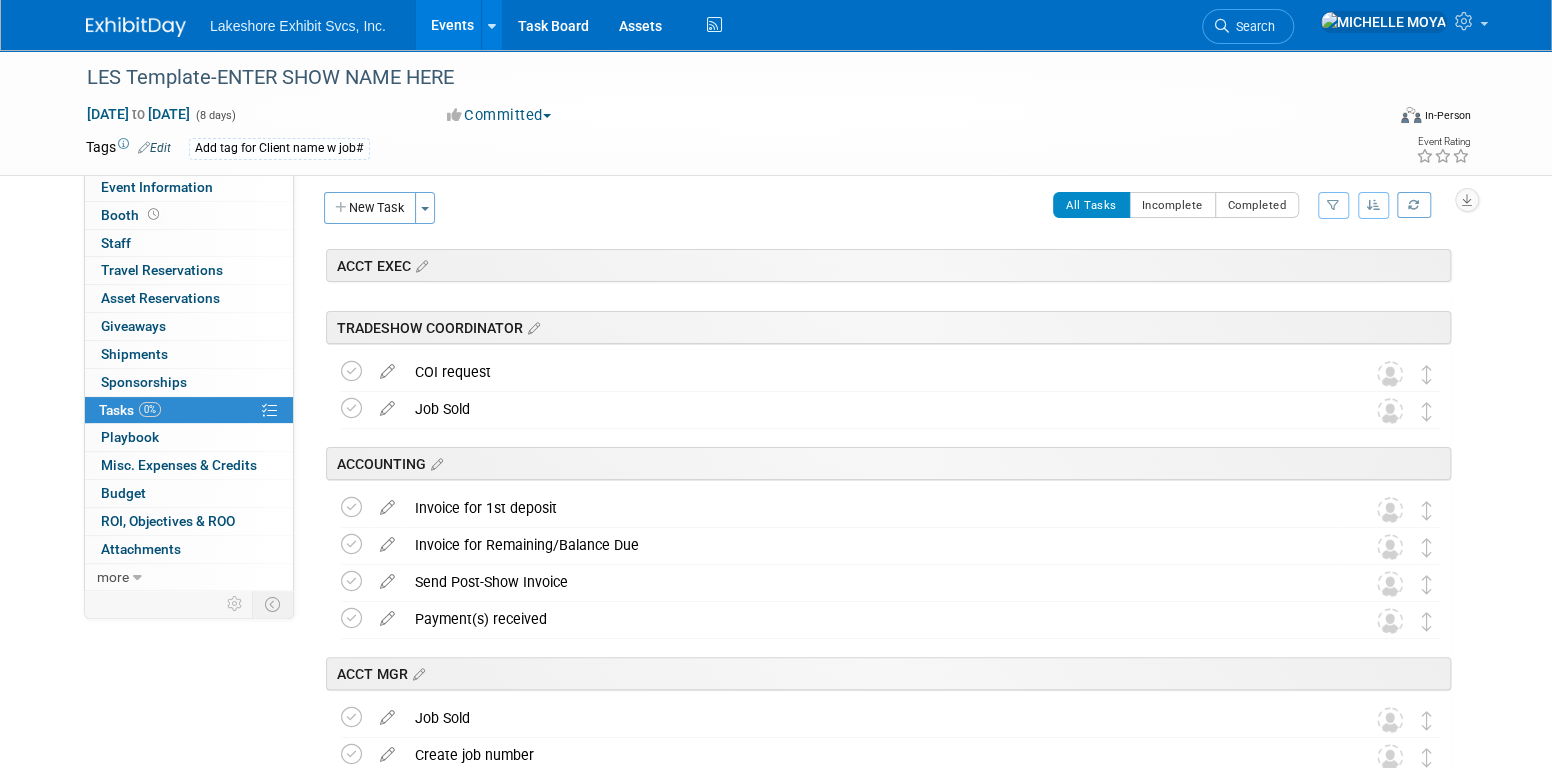 scroll, scrollTop: 0, scrollLeft: 0, axis: both 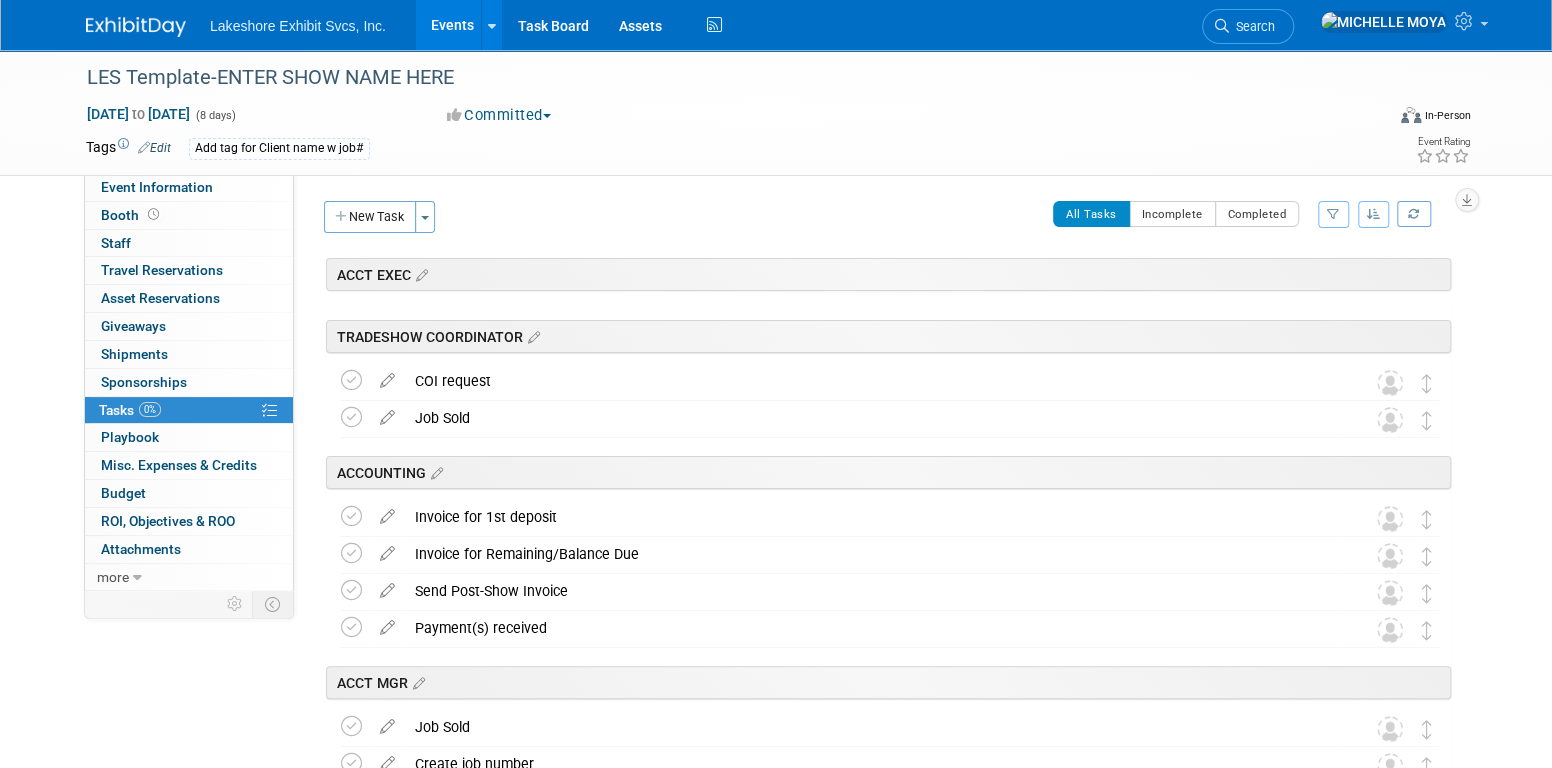 click on "New Task" at bounding box center (370, 217) 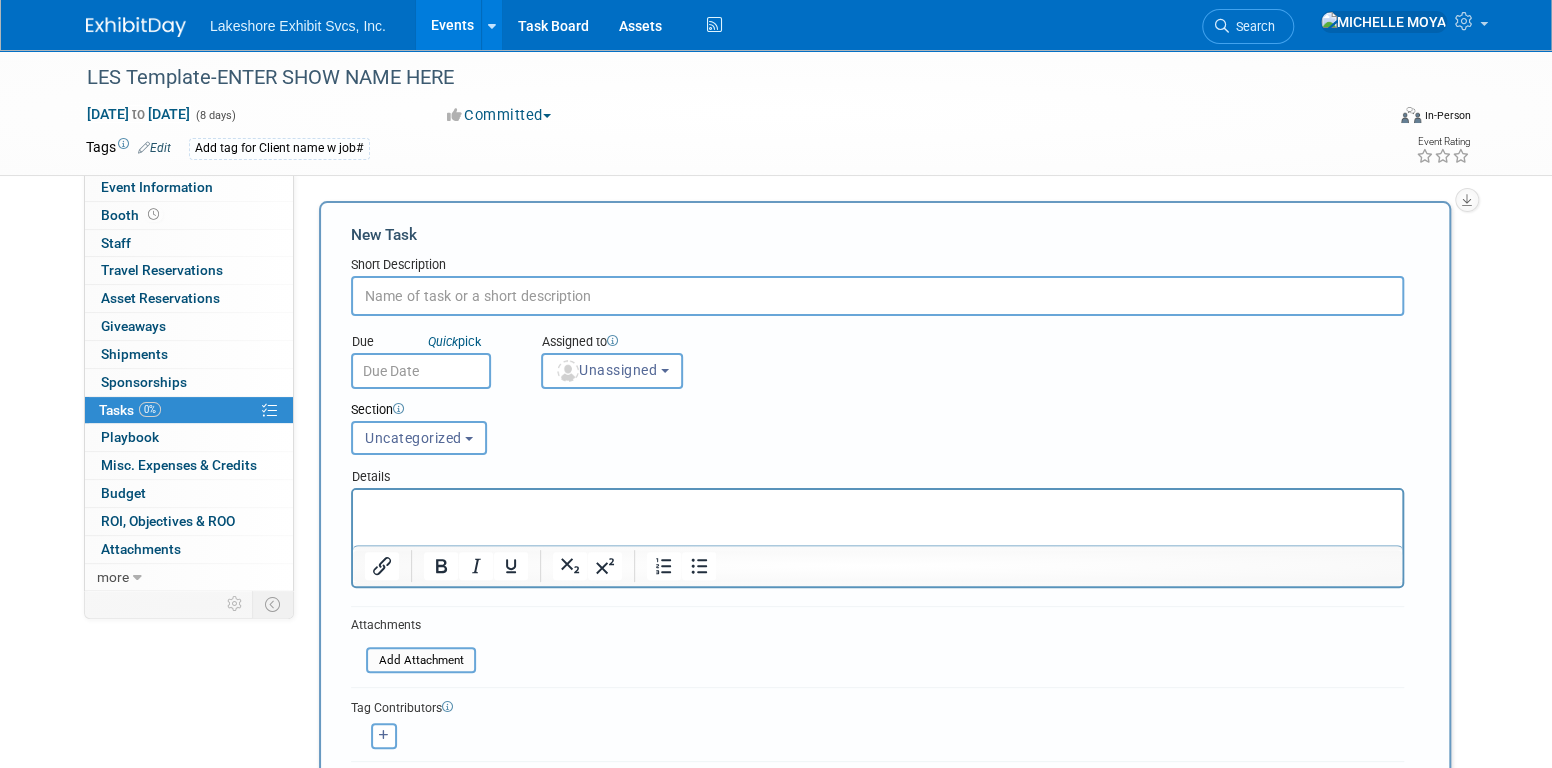 scroll, scrollTop: 0, scrollLeft: 0, axis: both 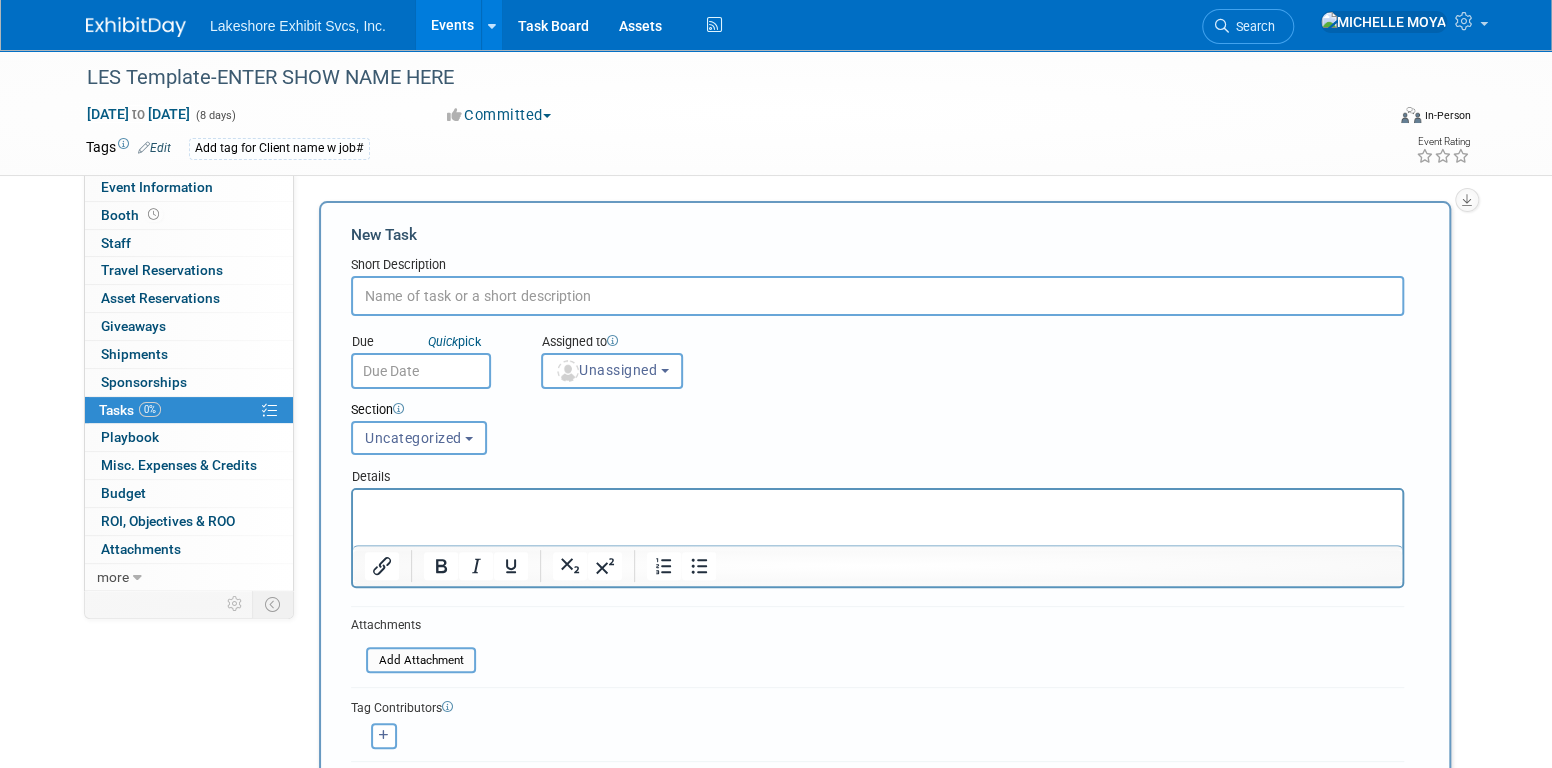 click at bounding box center [877, 296] 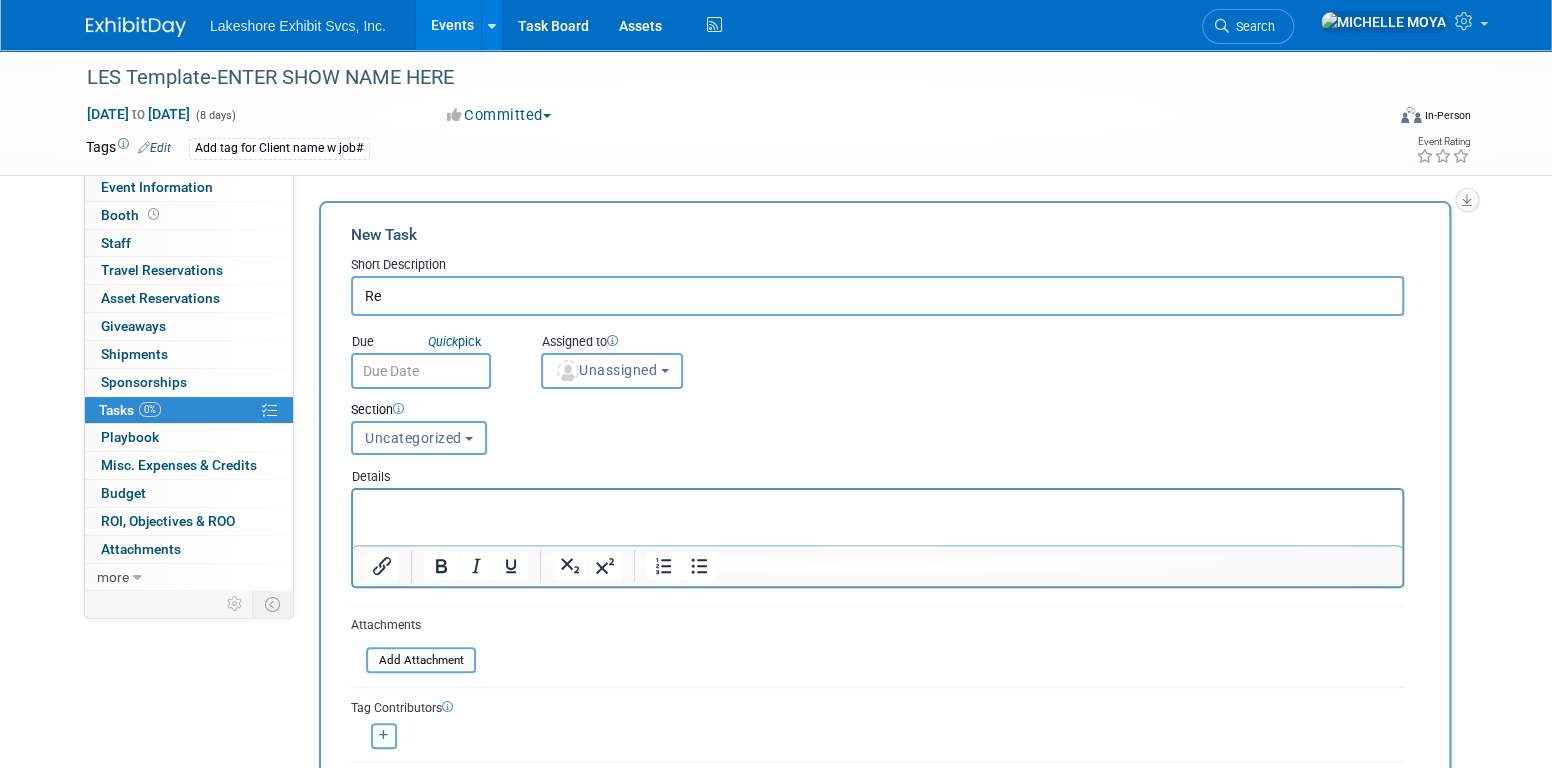 type on "R" 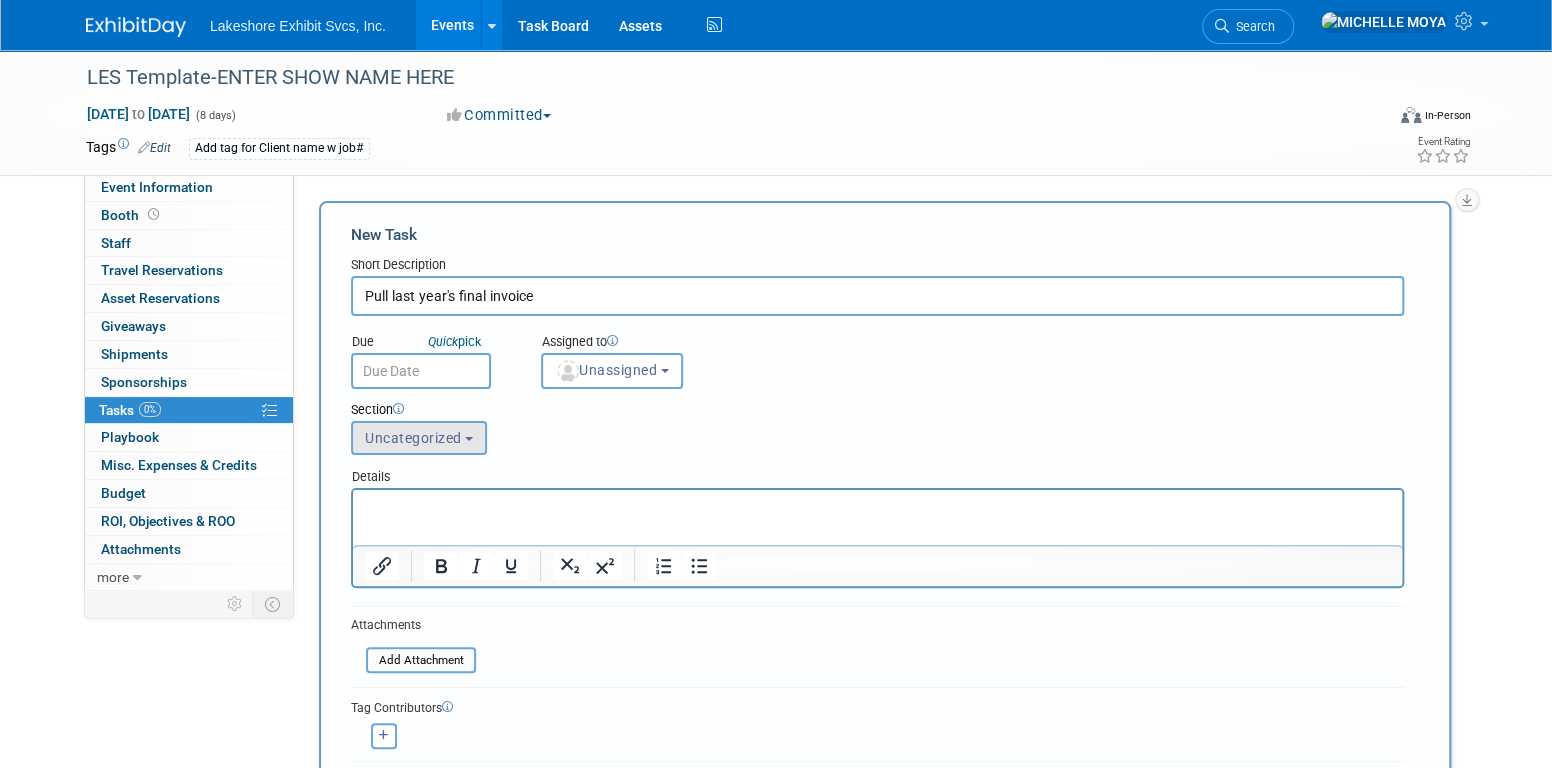 type on "Pull last year's final invoice" 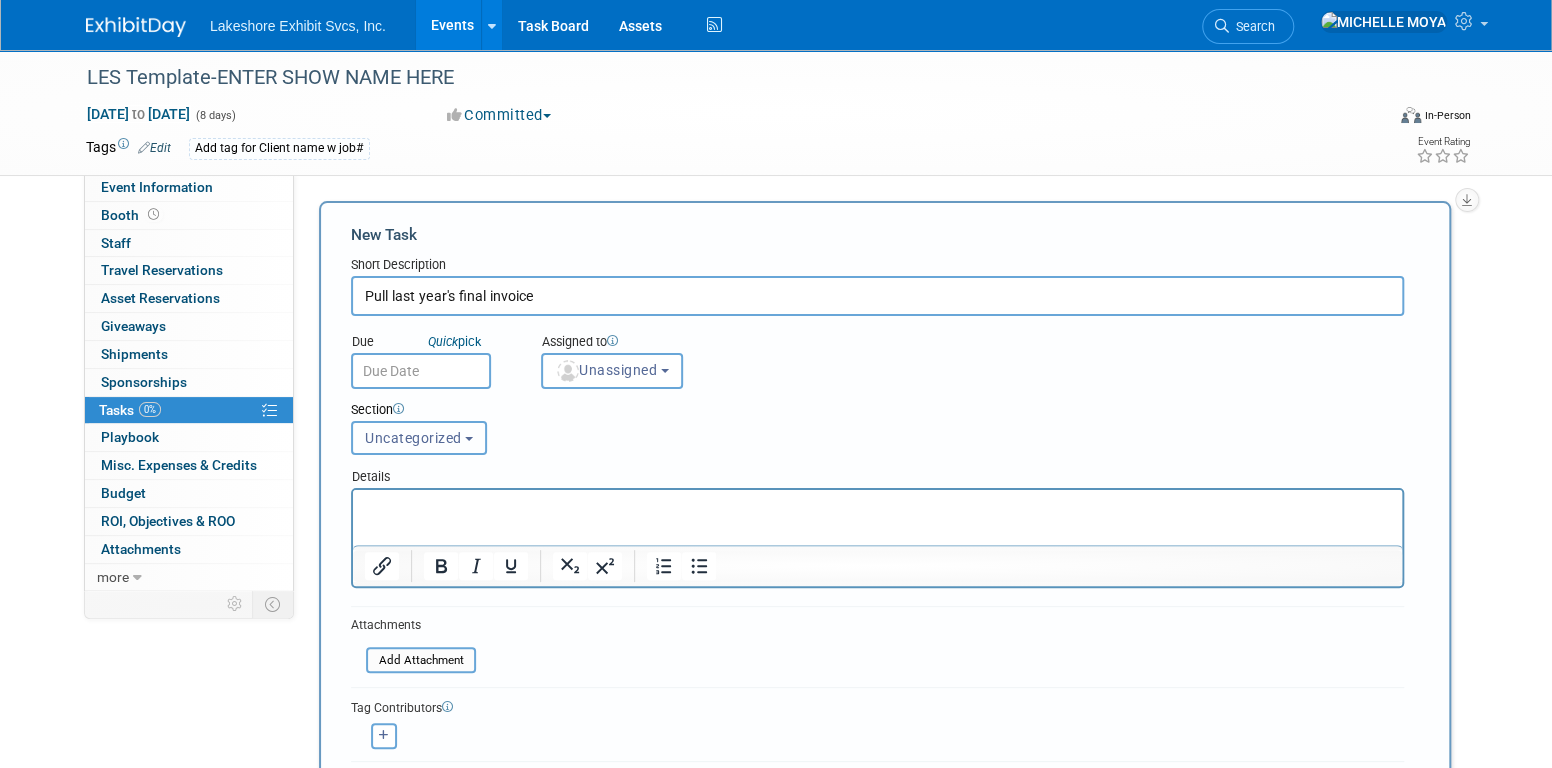 click on "Uncategorized" at bounding box center [413, 438] 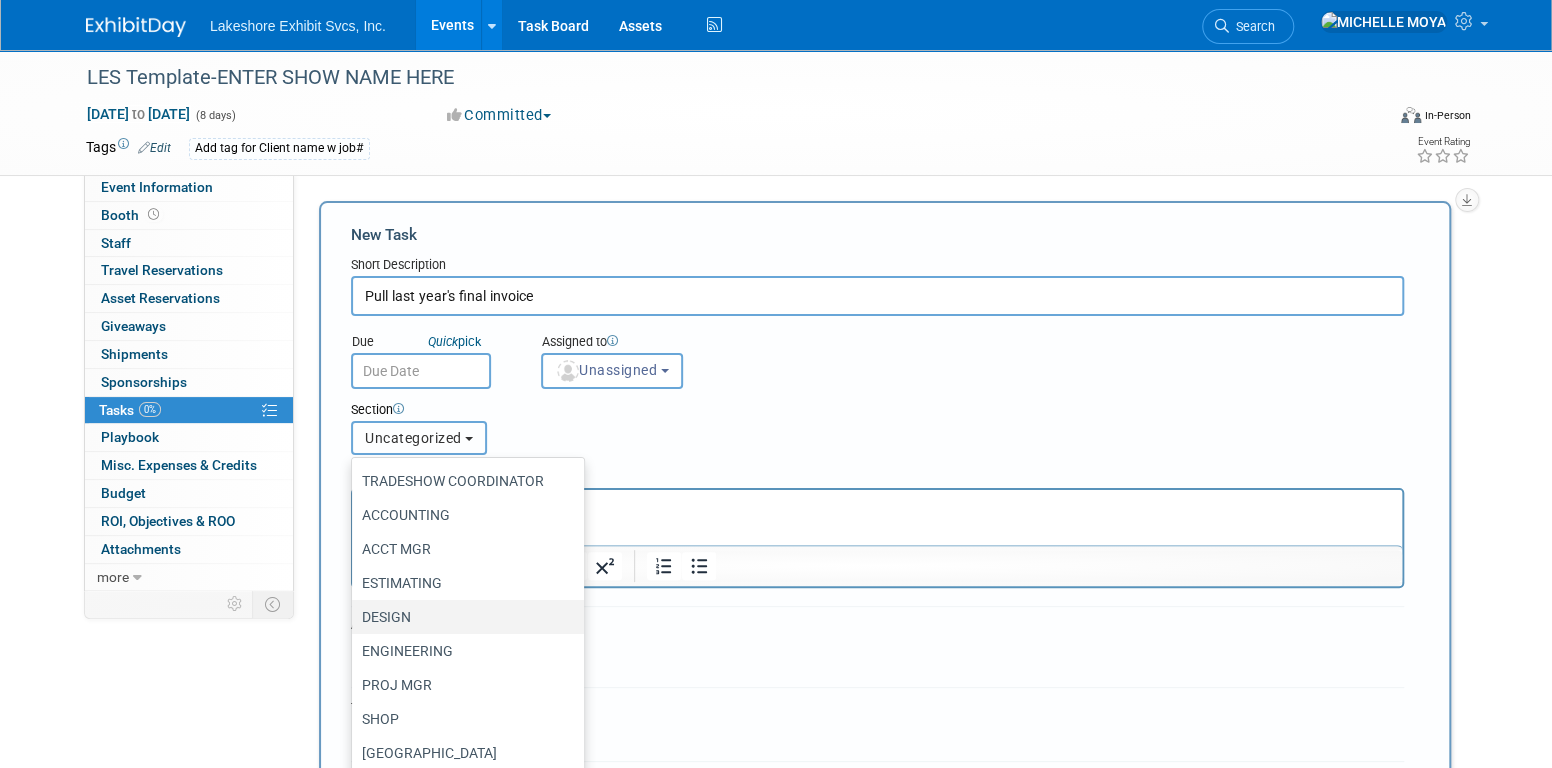 scroll, scrollTop: 100, scrollLeft: 0, axis: vertical 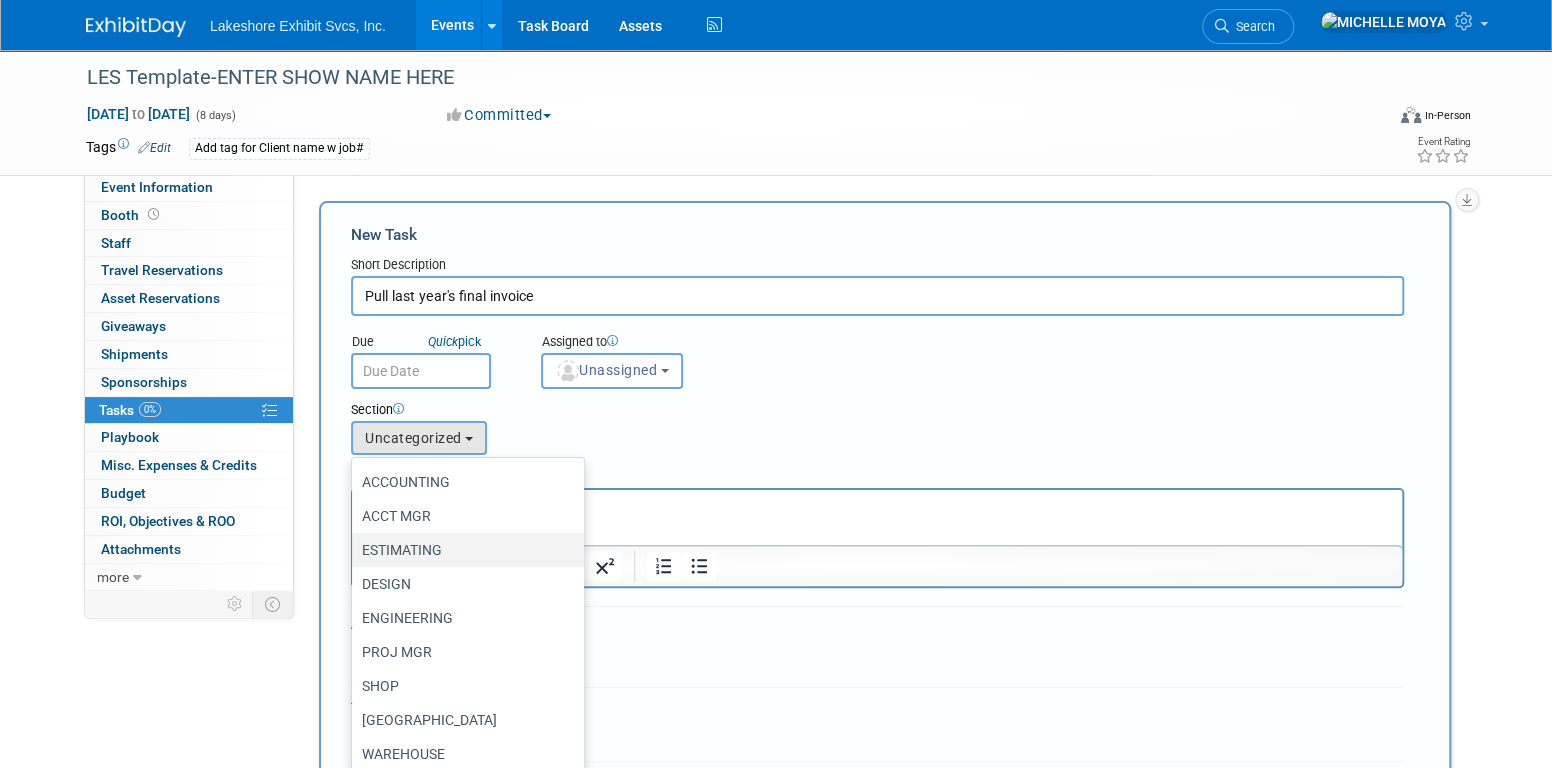 click on "ESTIMATING" at bounding box center [463, 550] 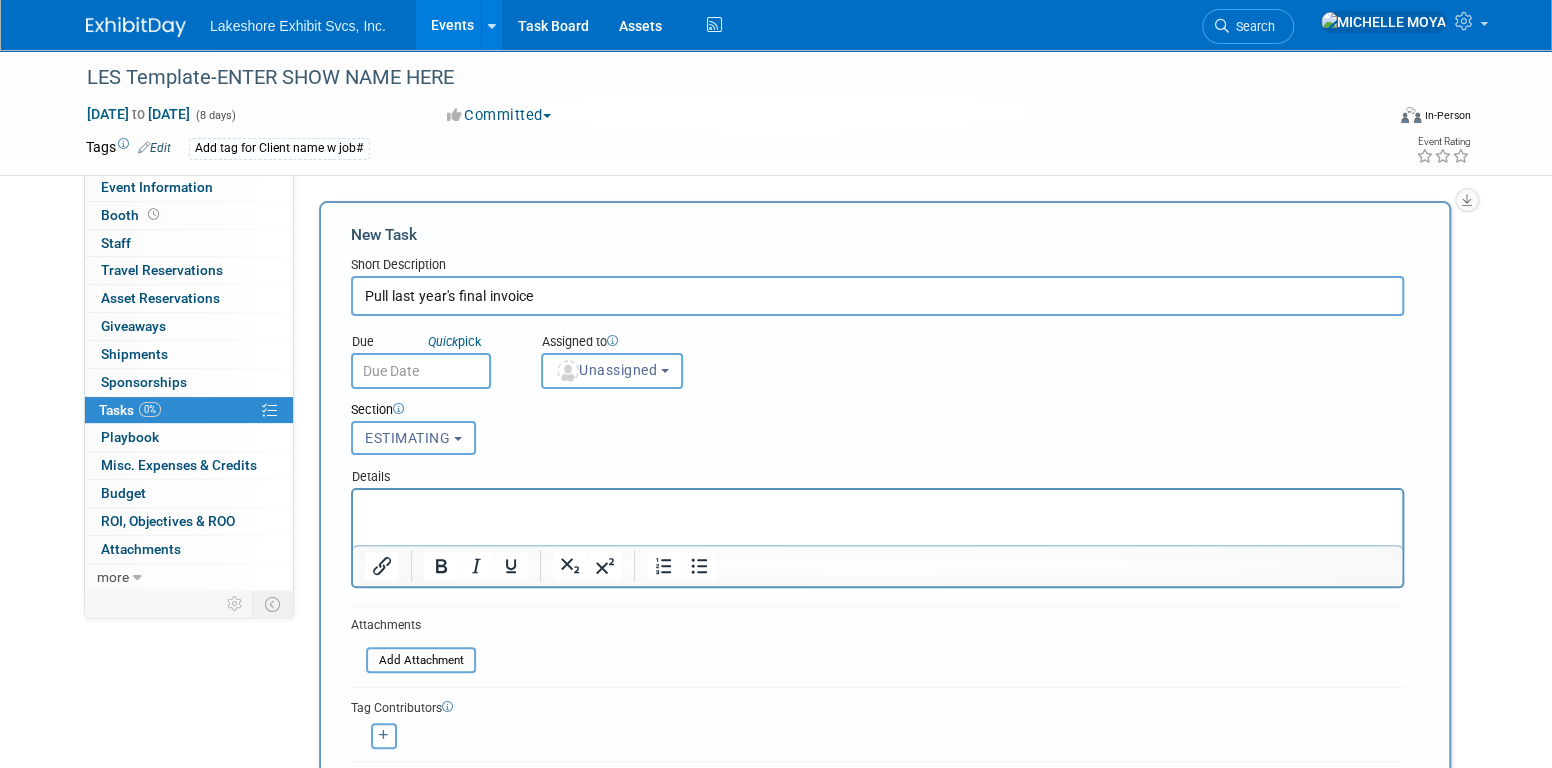 scroll, scrollTop: 100, scrollLeft: 0, axis: vertical 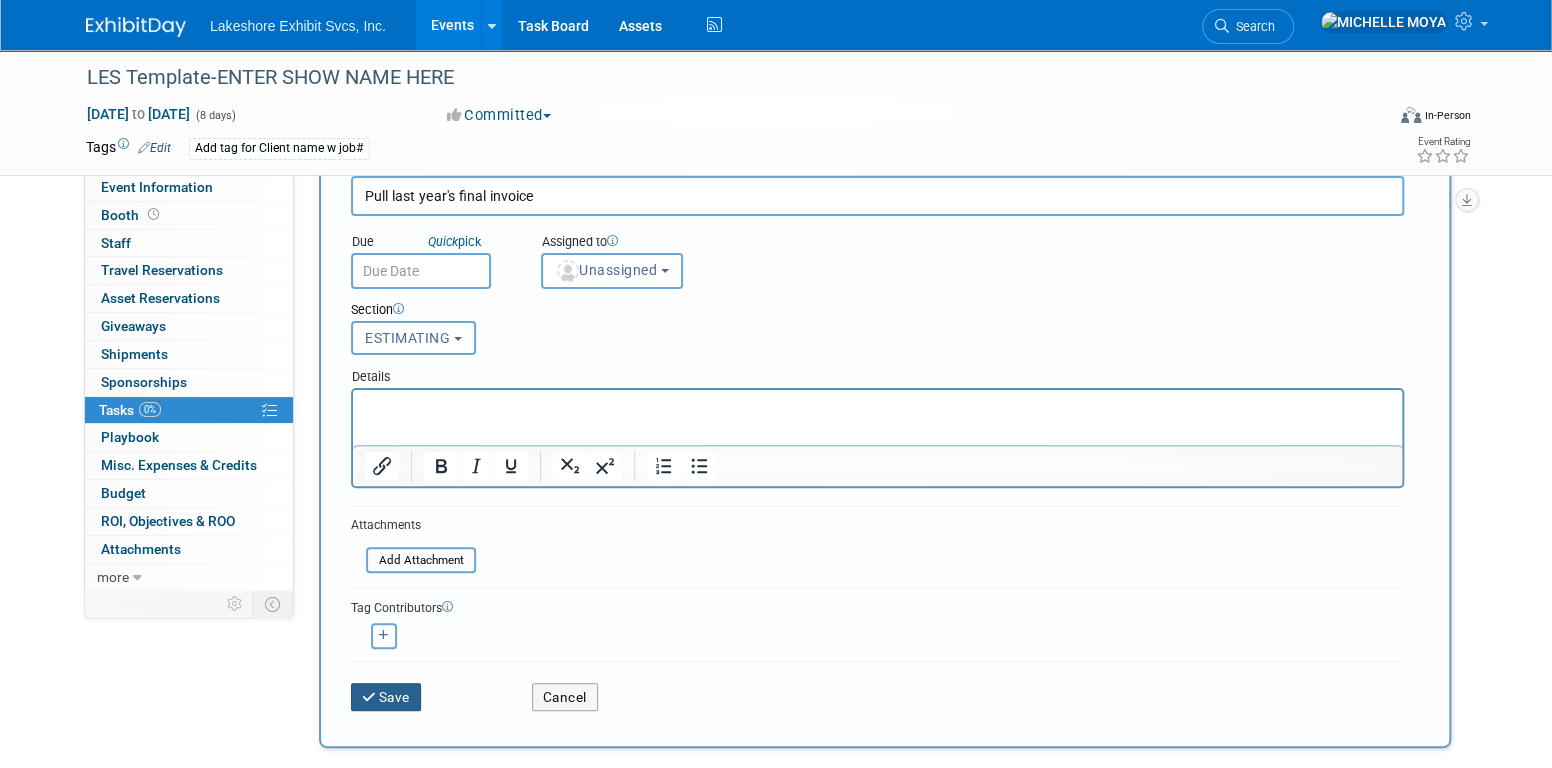 click on "Save" at bounding box center (386, 697) 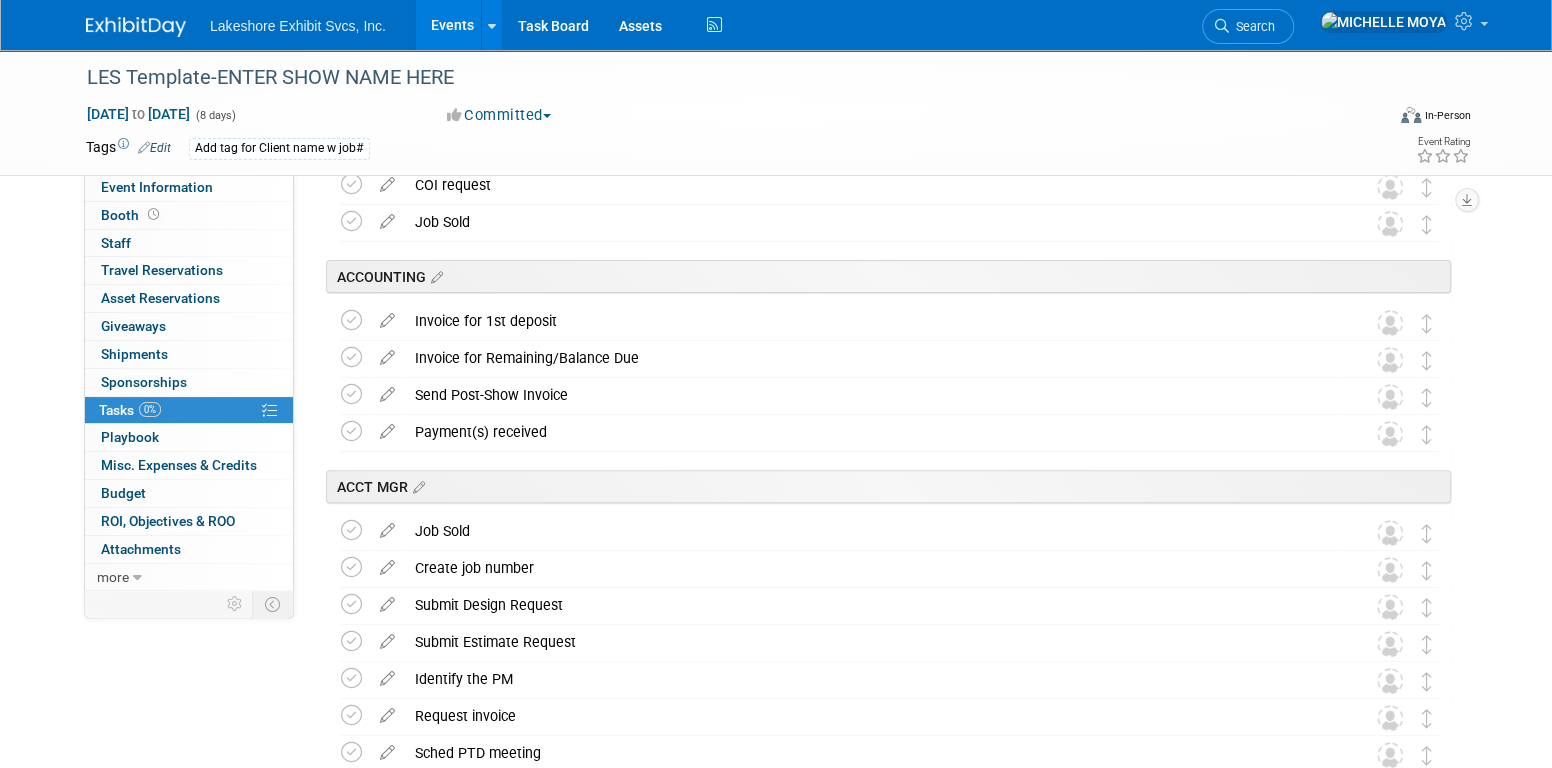 scroll, scrollTop: 0, scrollLeft: 0, axis: both 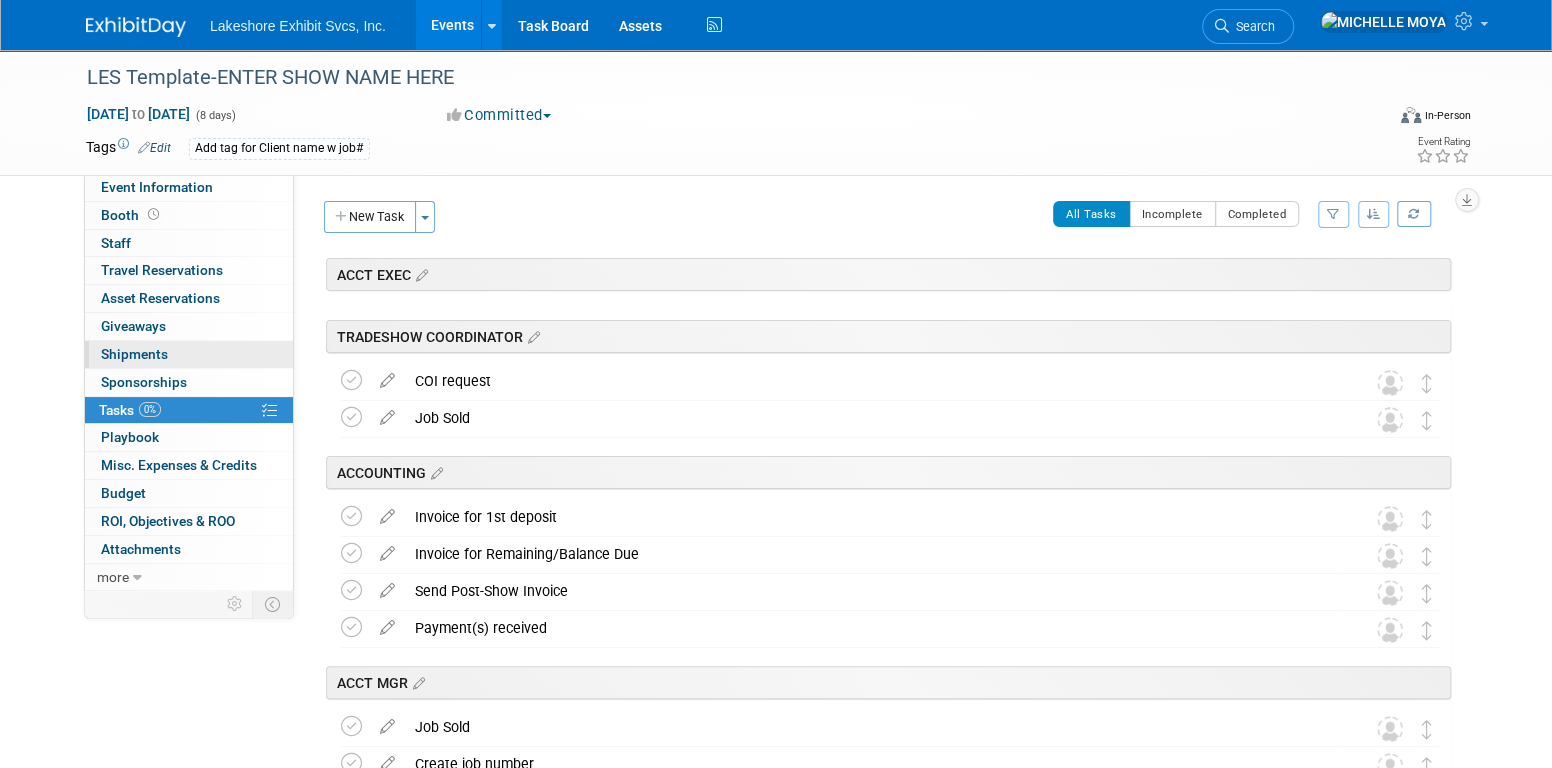 click on "0
Shipments 0" at bounding box center [189, 354] 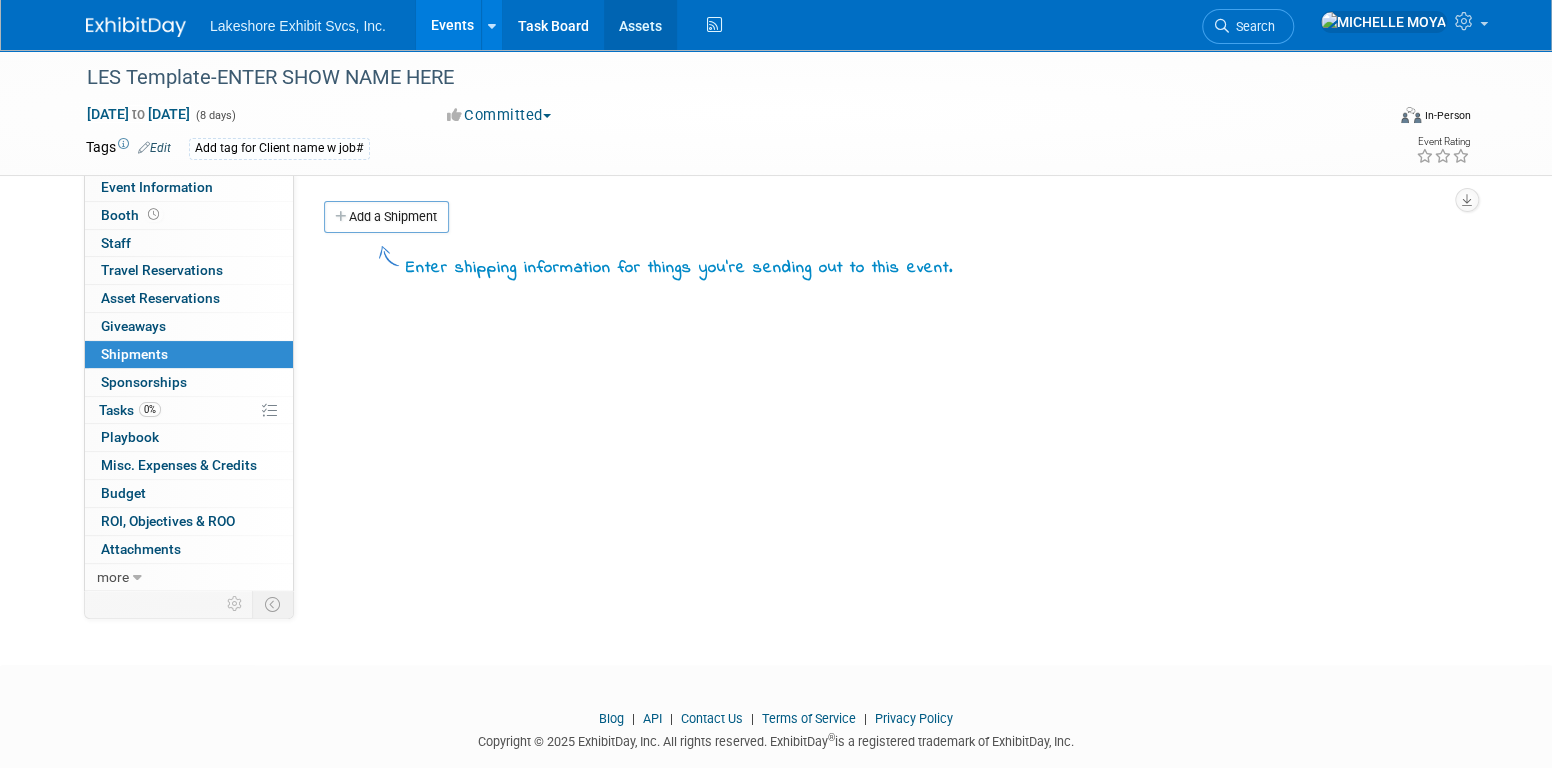 click on "Assets" at bounding box center [640, 25] 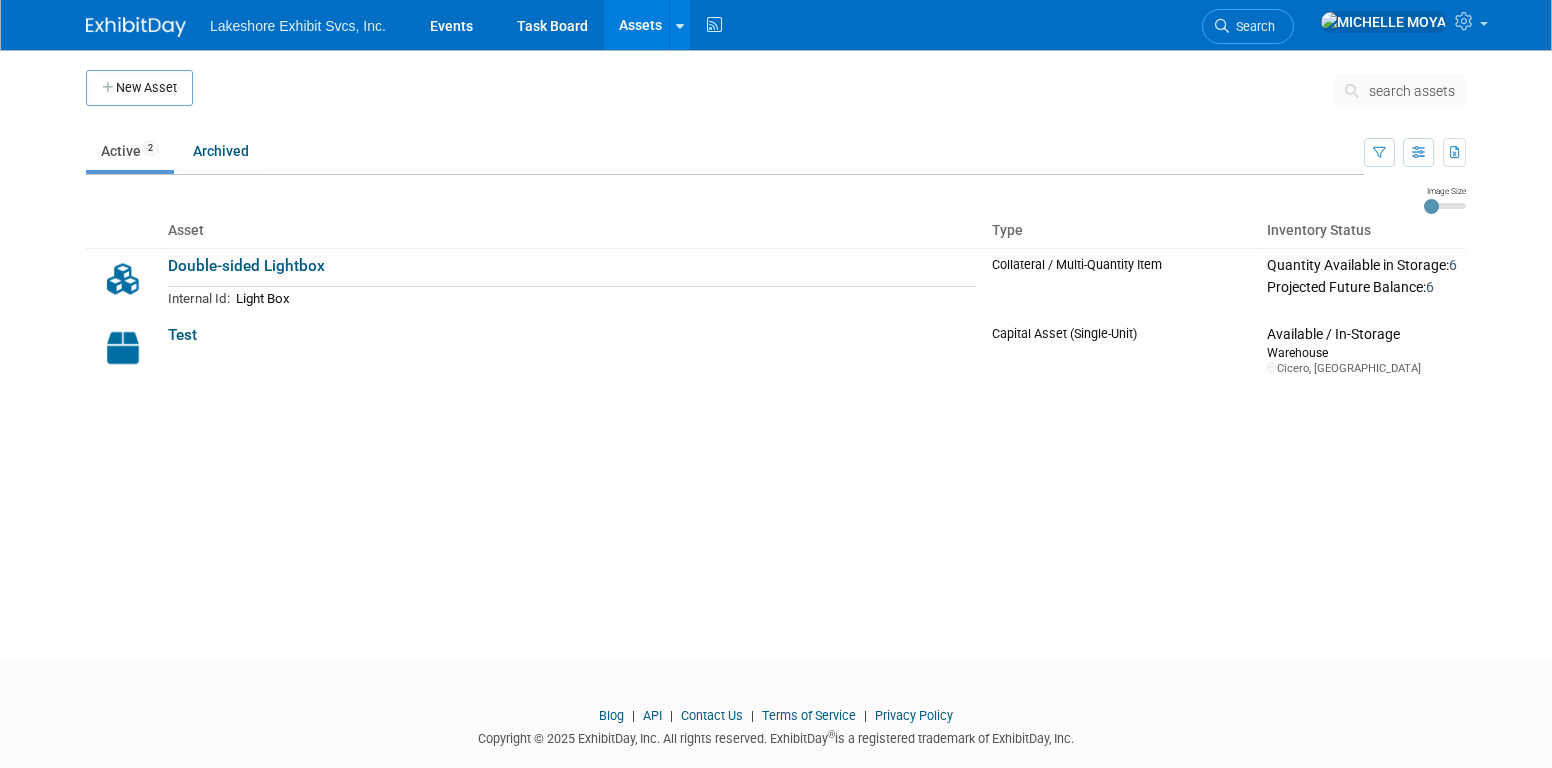 scroll, scrollTop: 0, scrollLeft: 0, axis: both 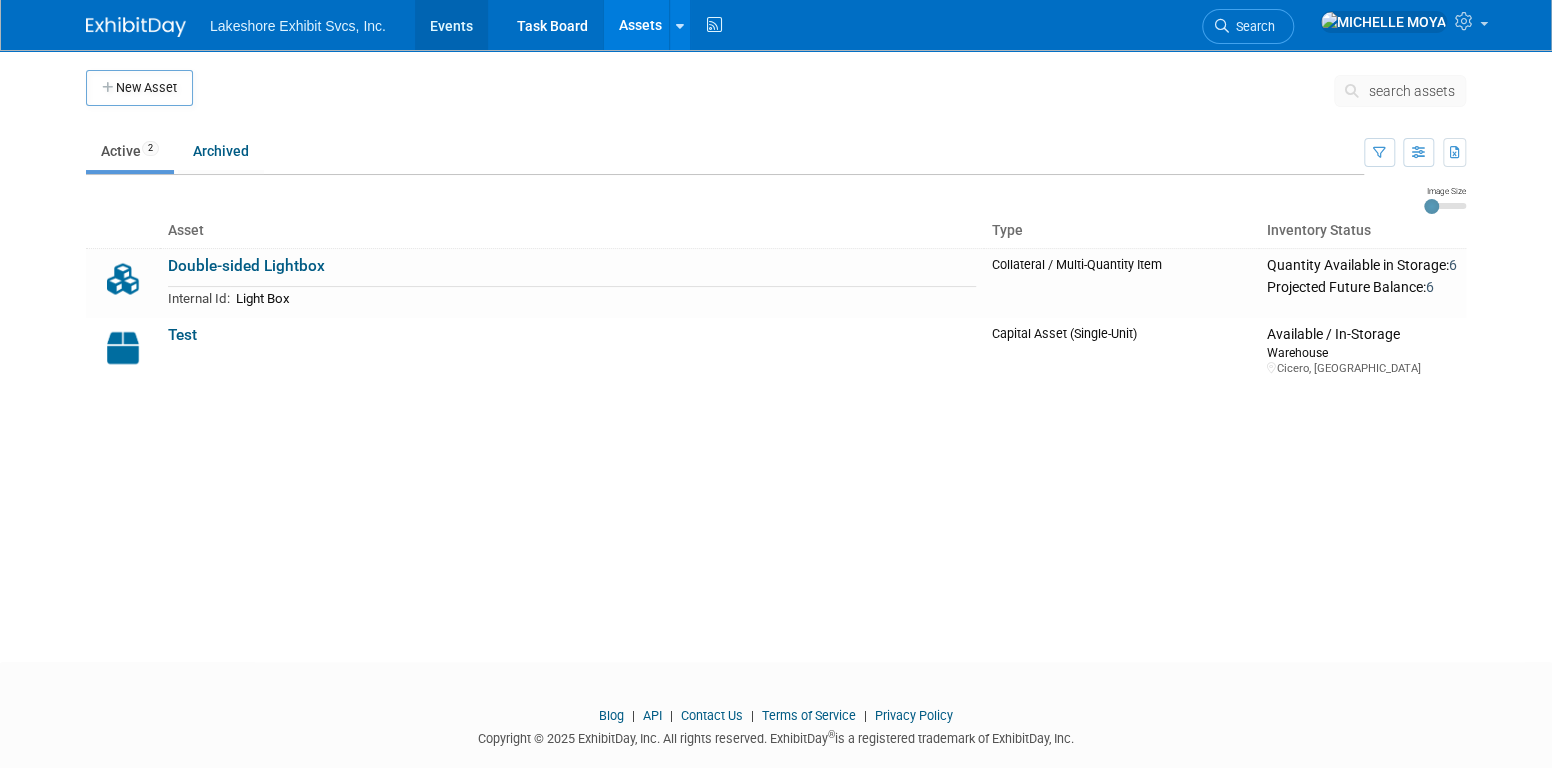 click on "Events" at bounding box center (451, 25) 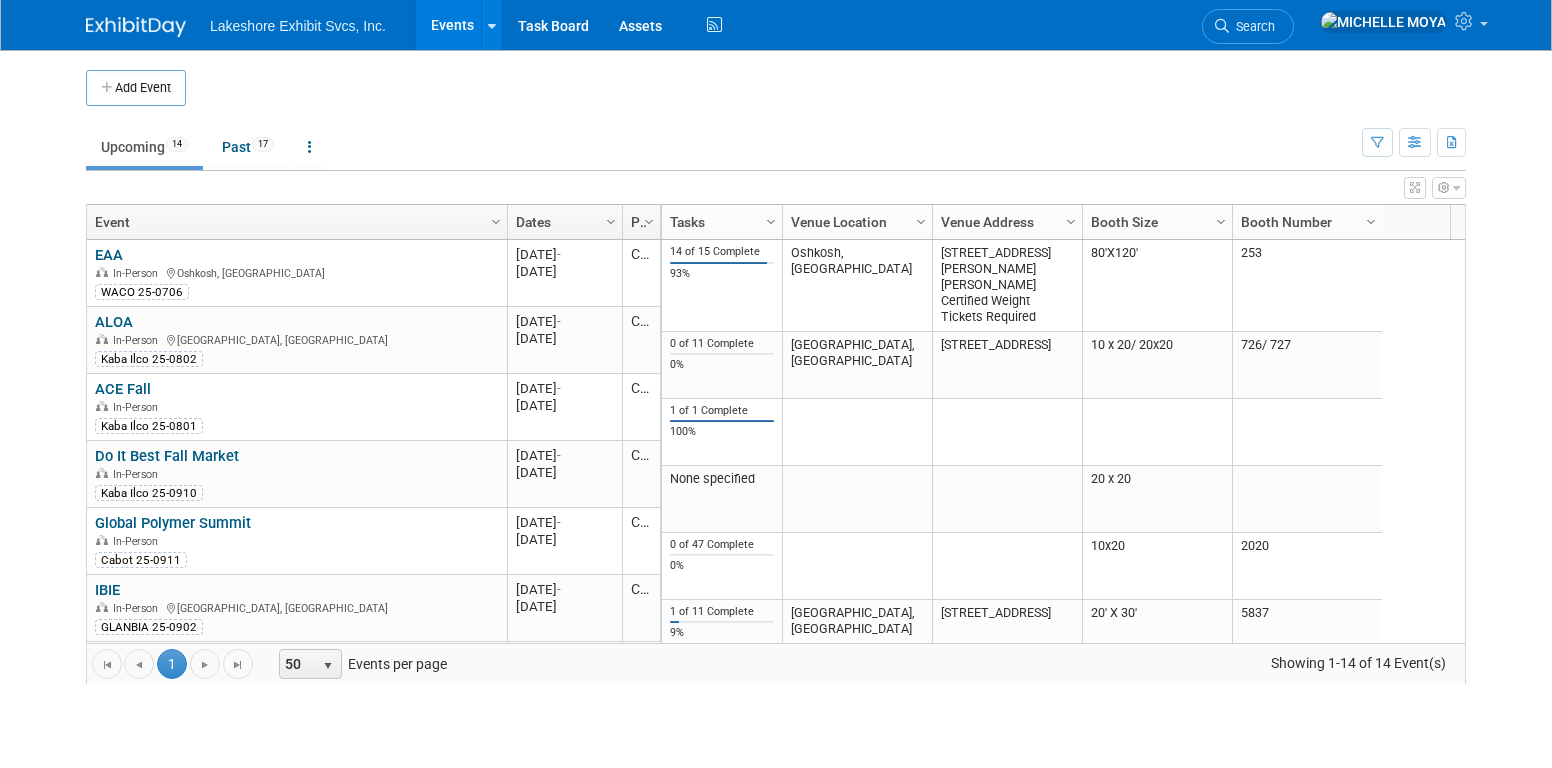 scroll, scrollTop: 0, scrollLeft: 0, axis: both 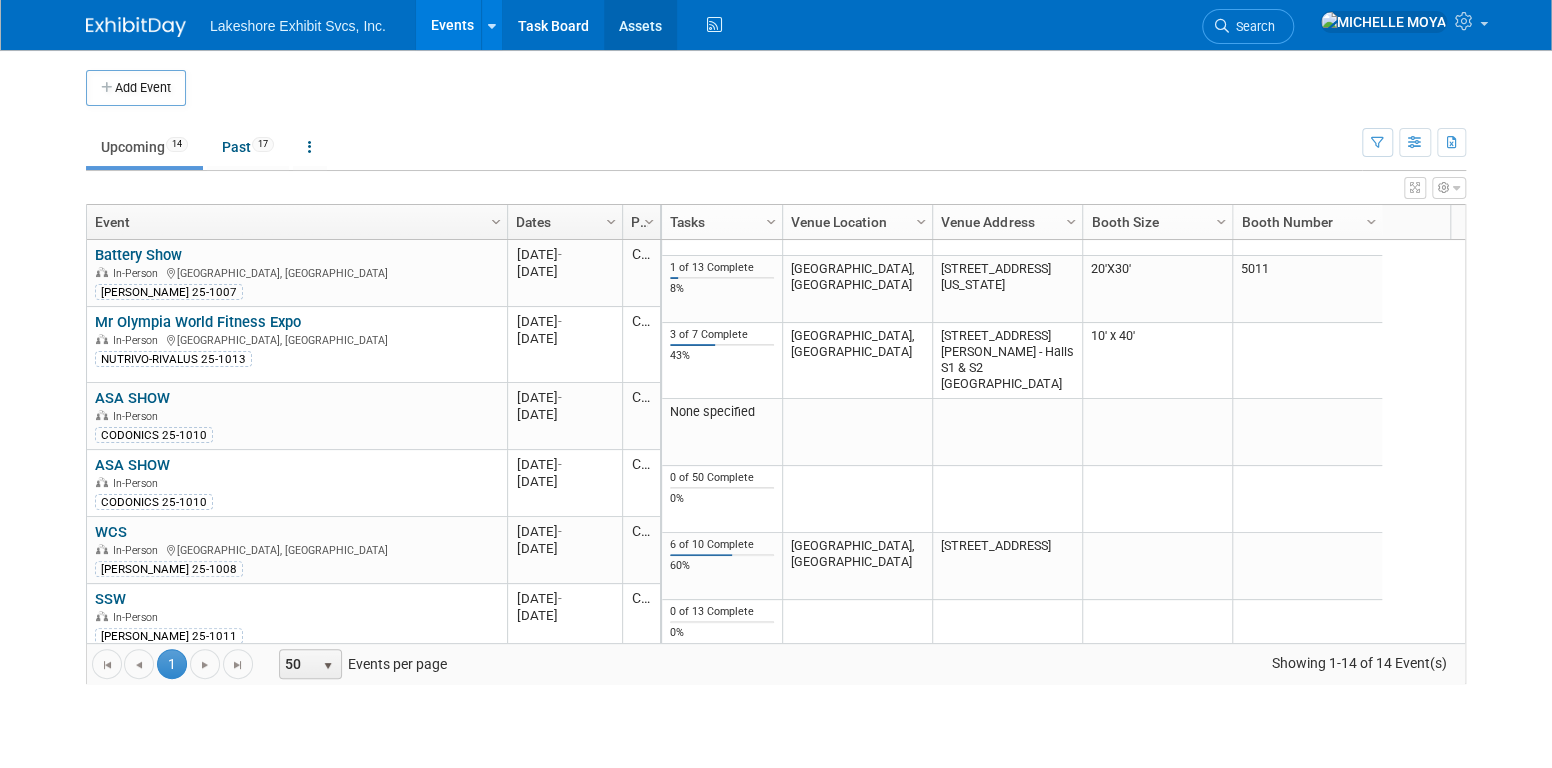 click on "Assets" at bounding box center (640, 25) 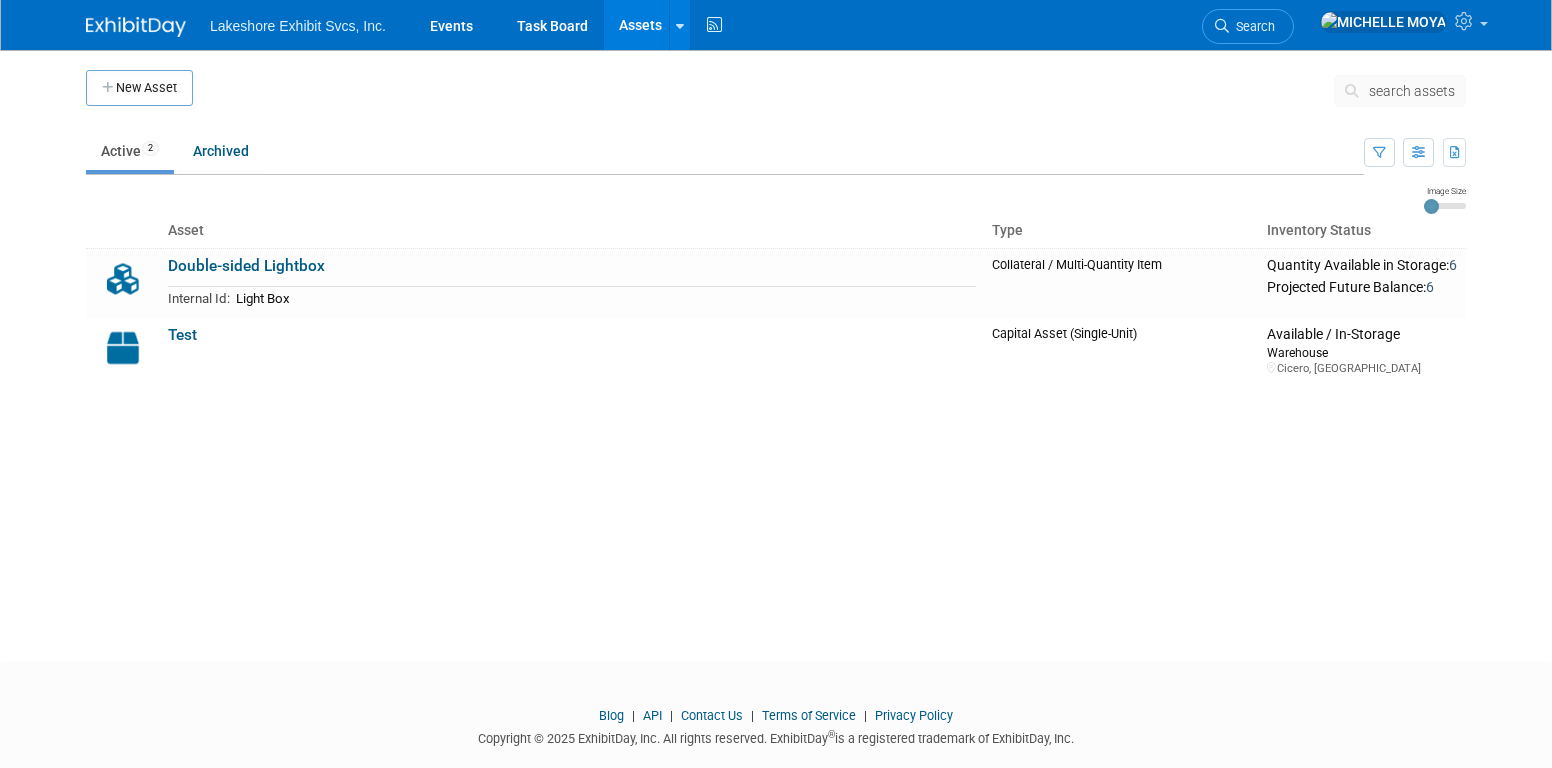 scroll, scrollTop: 0, scrollLeft: 0, axis: both 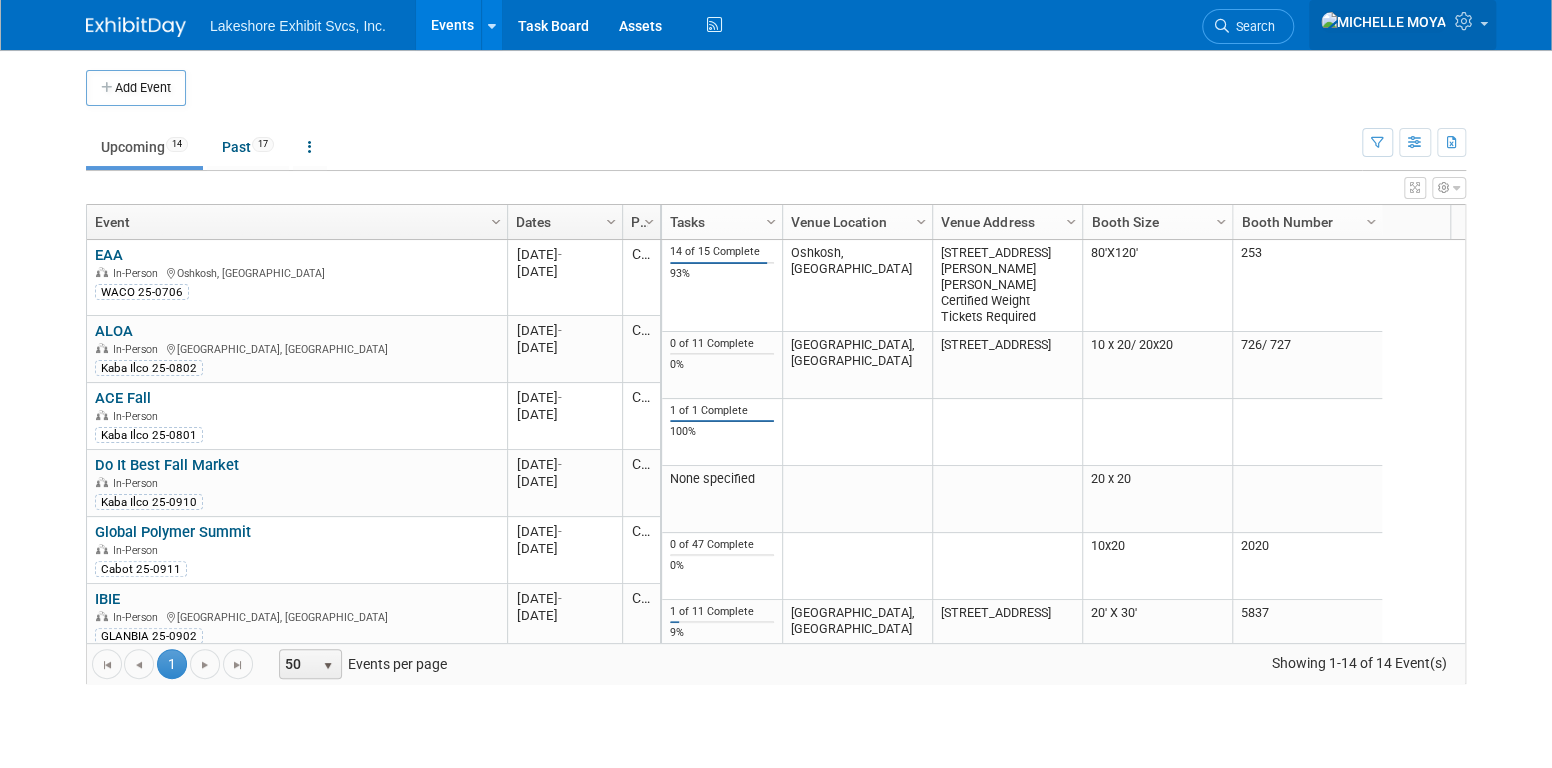 click at bounding box center (1402, 25) 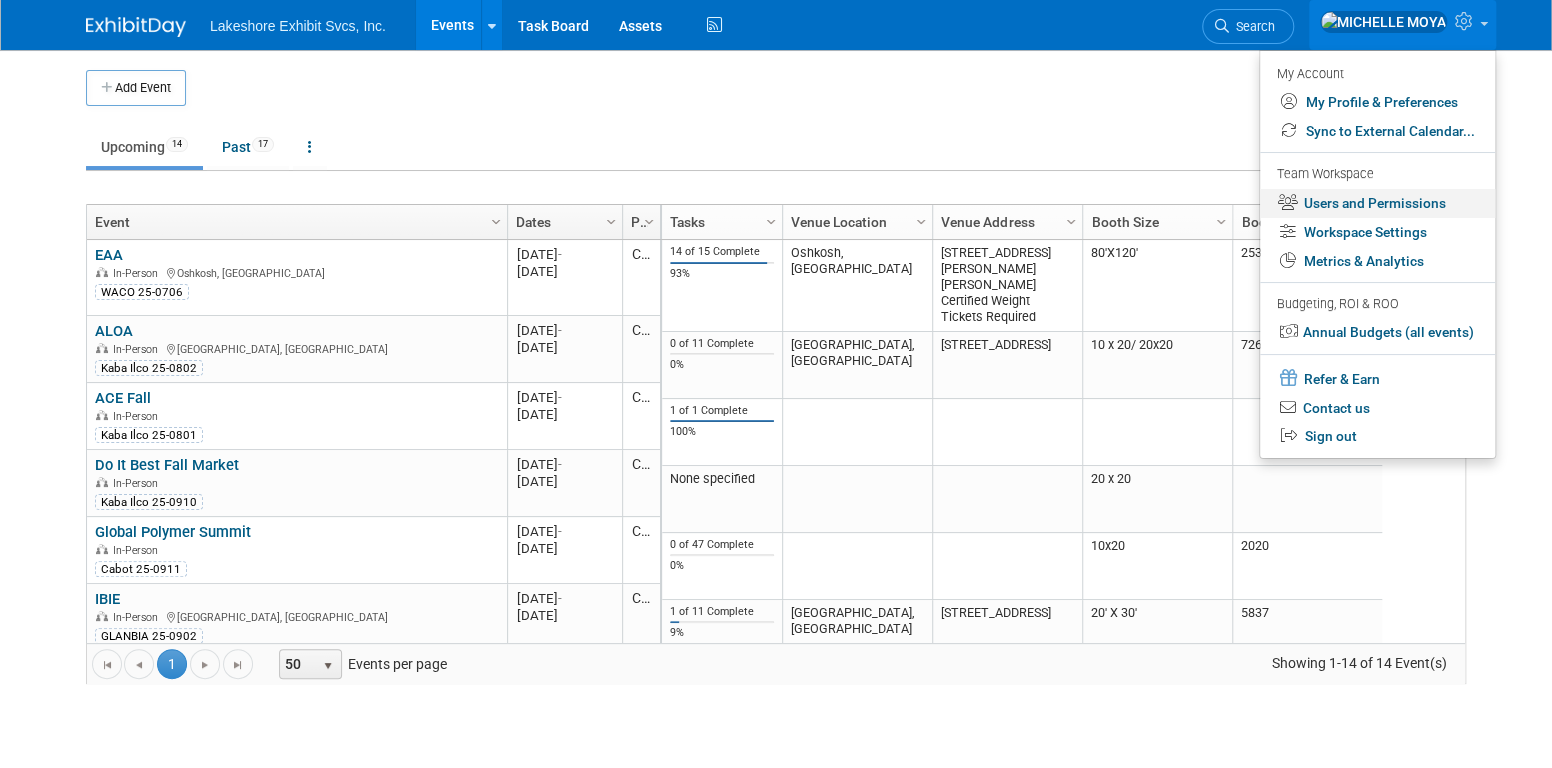 click on "Users and Permissions" at bounding box center [1377, 203] 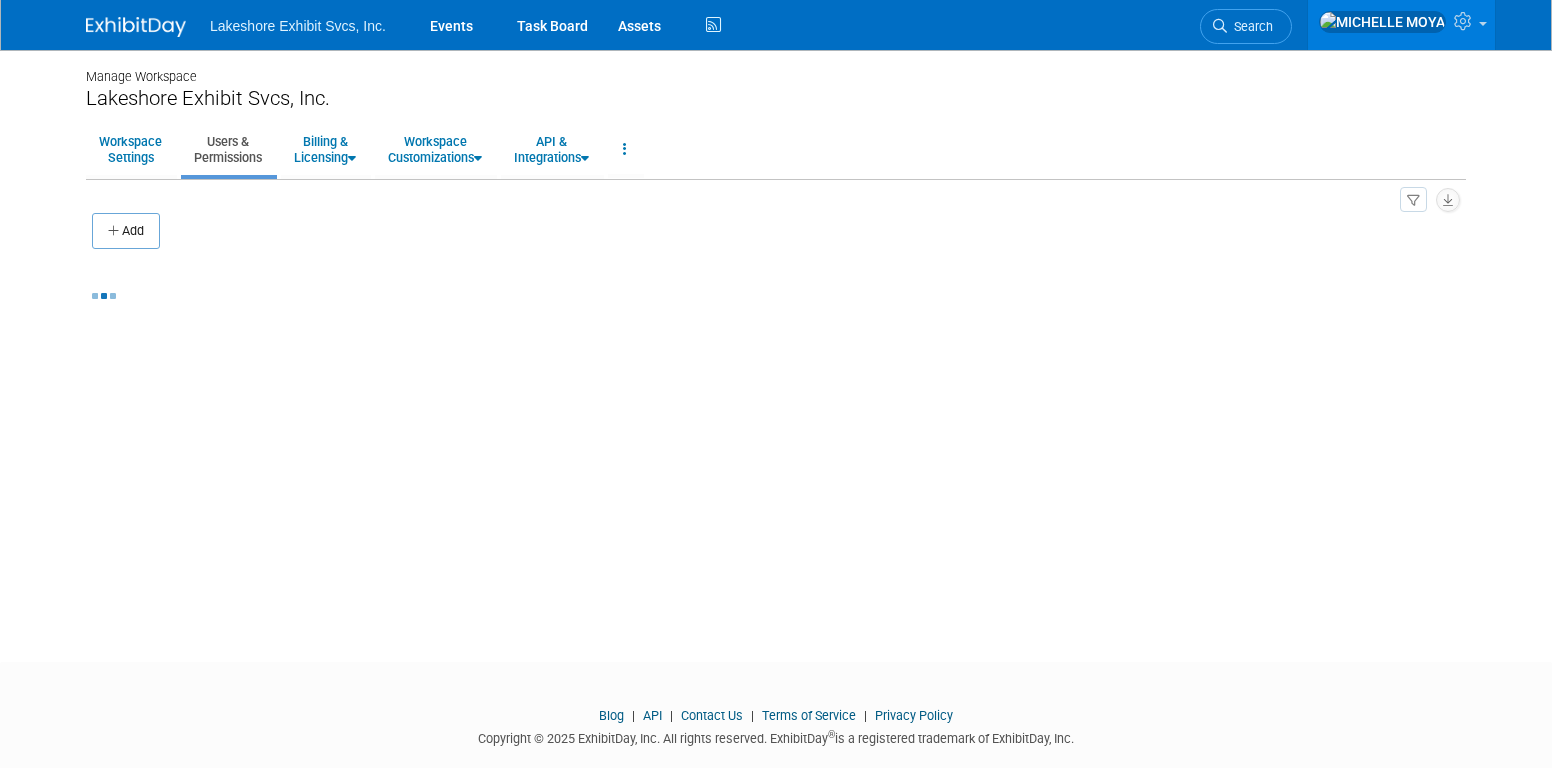 scroll, scrollTop: 0, scrollLeft: 0, axis: both 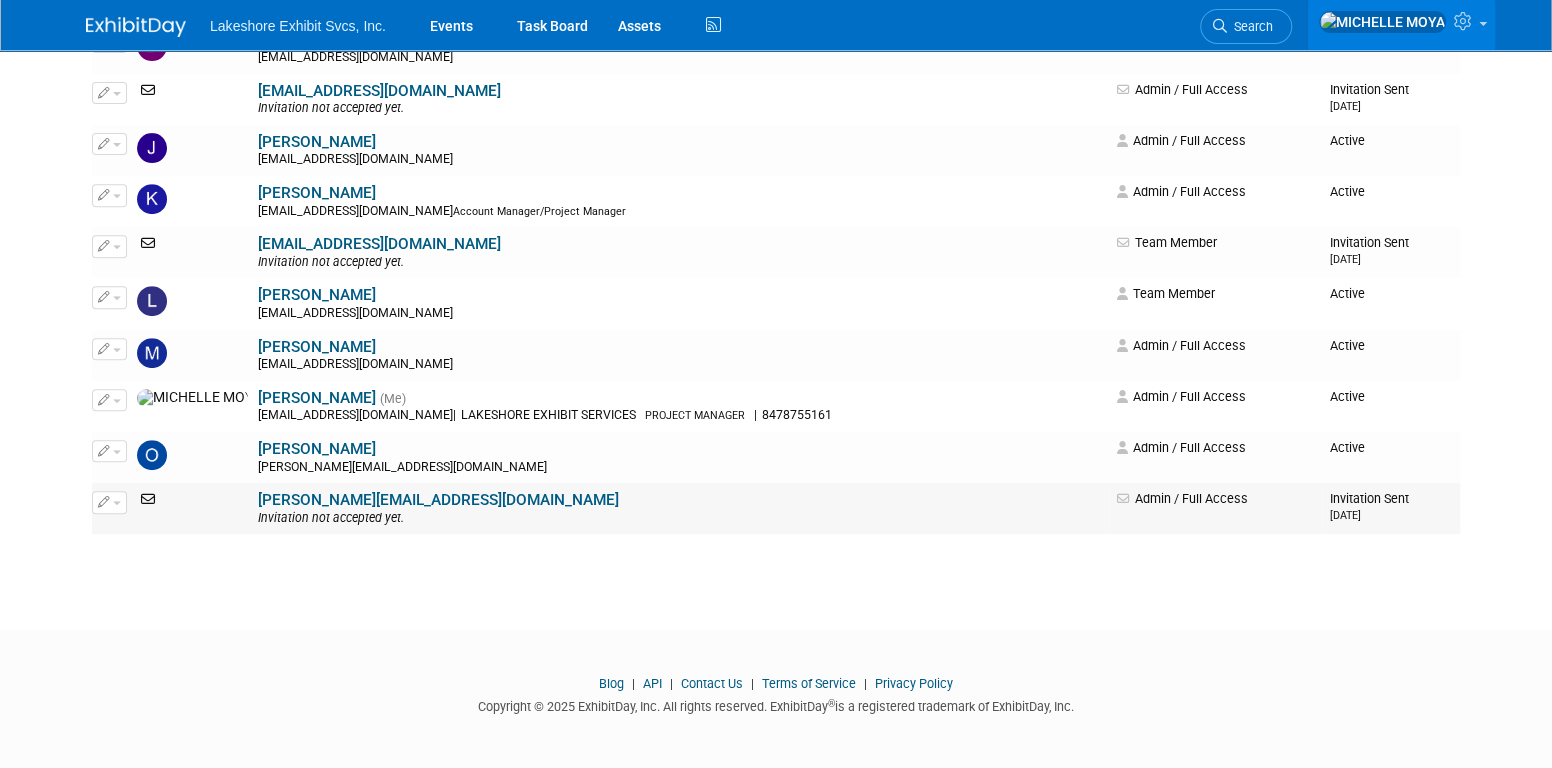 click on "[PERSON_NAME][EMAIL_ADDRESS][DOMAIN_NAME]" at bounding box center [438, 500] 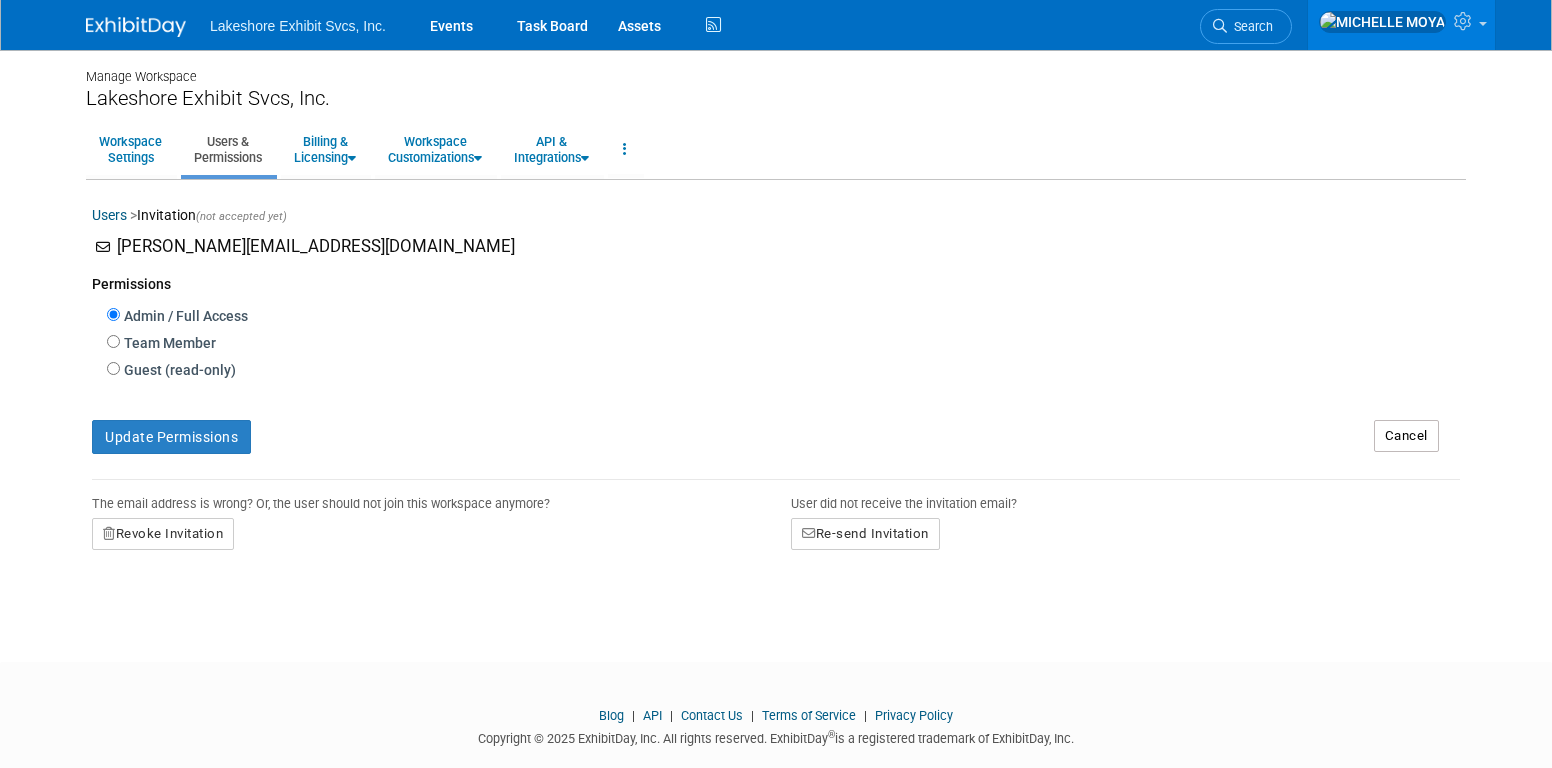 scroll, scrollTop: 0, scrollLeft: 0, axis: both 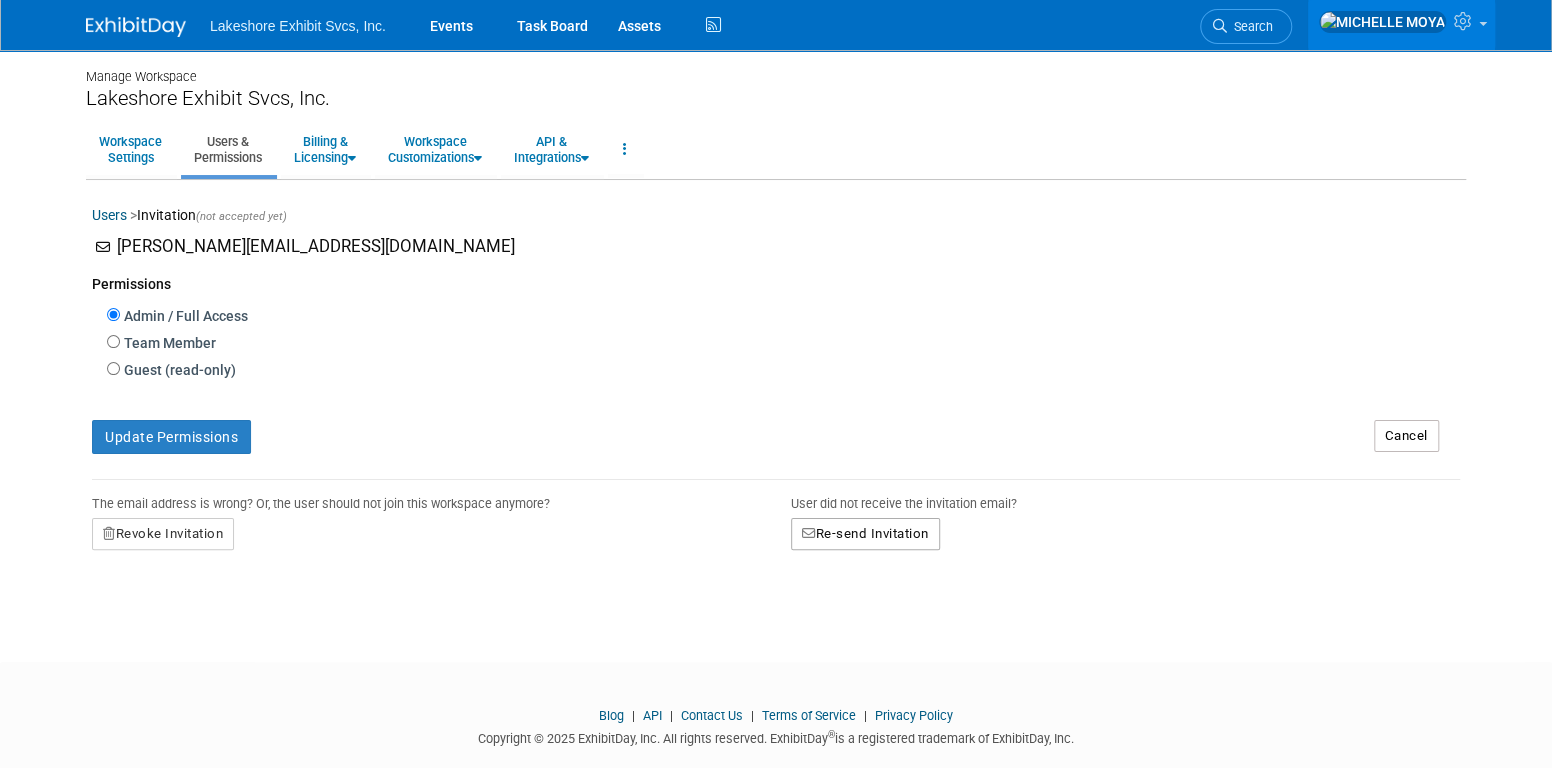 click on "Re-send Invitation" at bounding box center (865, 534) 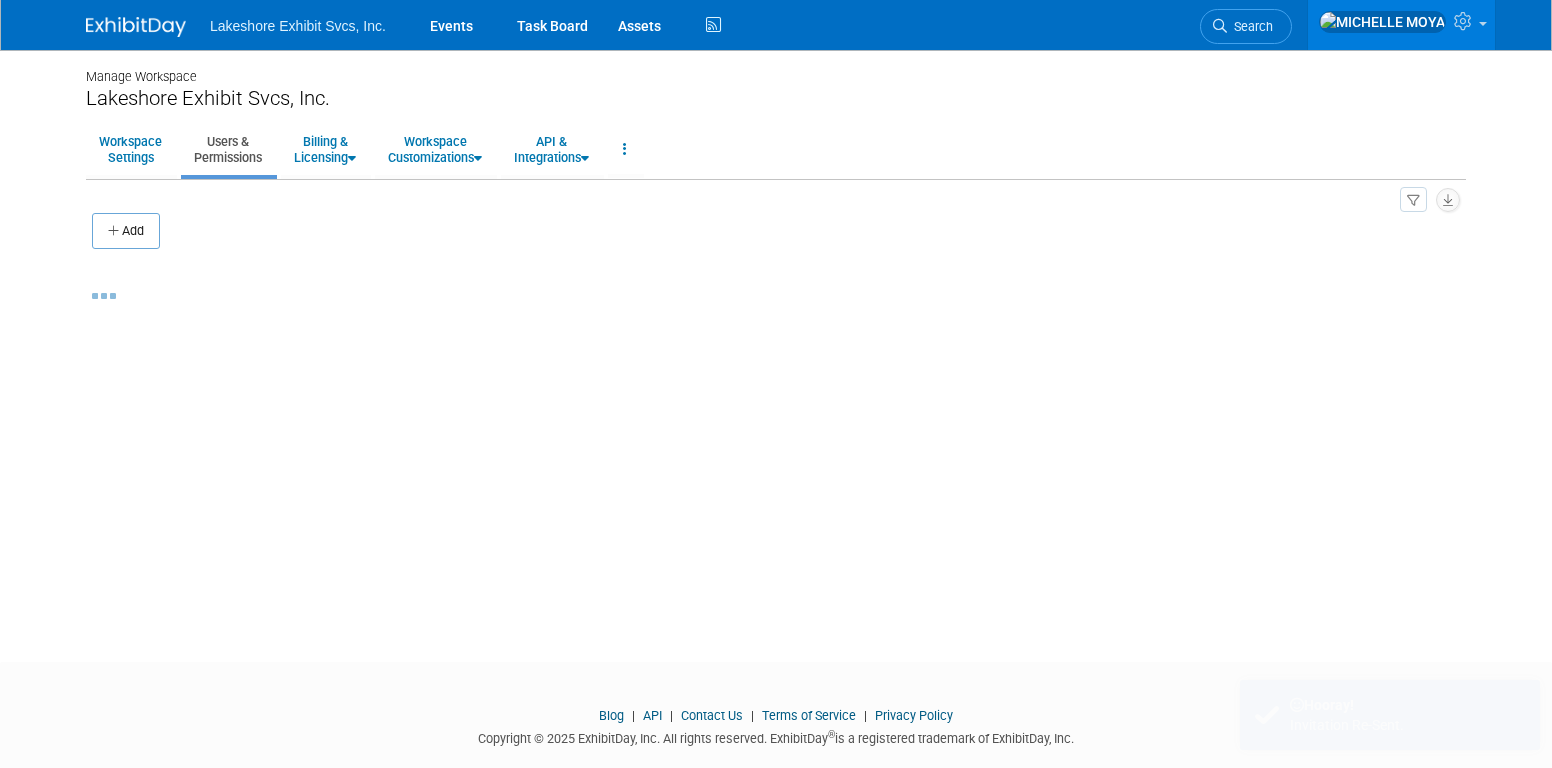 scroll, scrollTop: 0, scrollLeft: 0, axis: both 